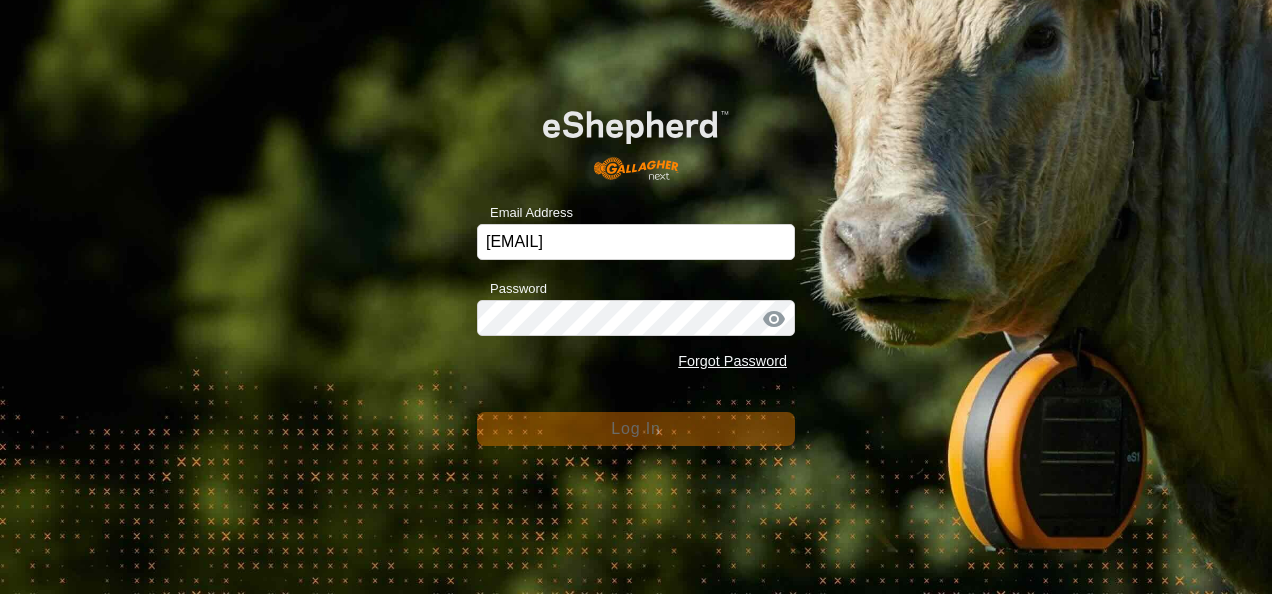 scroll, scrollTop: 0, scrollLeft: 0, axis: both 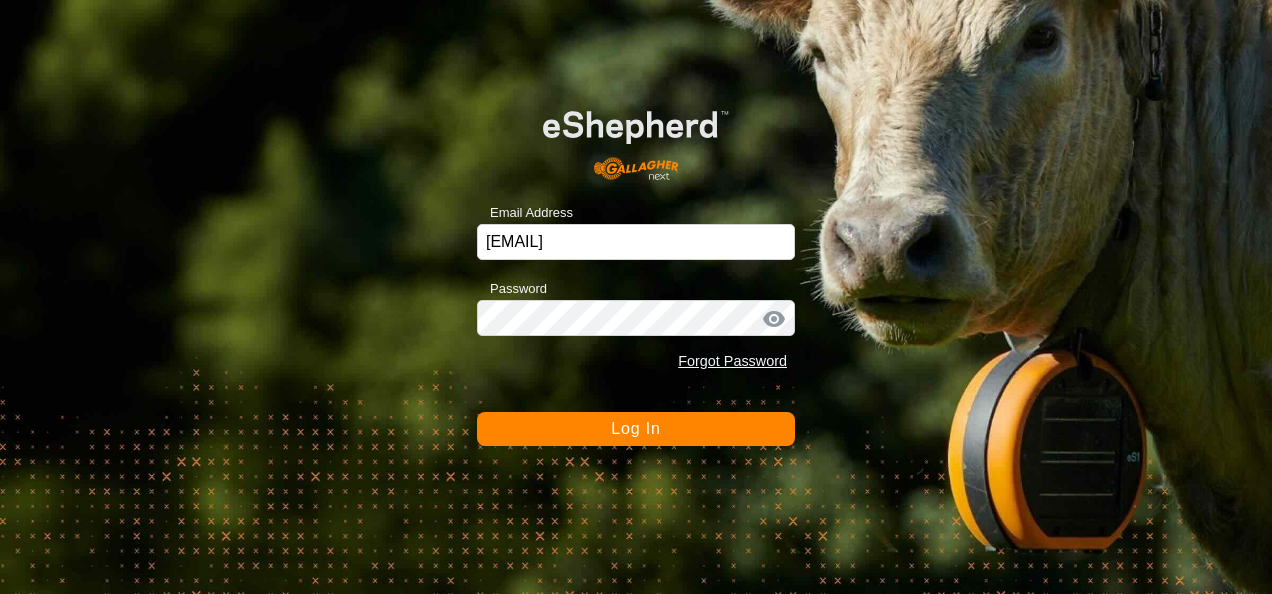 click on "Log In" 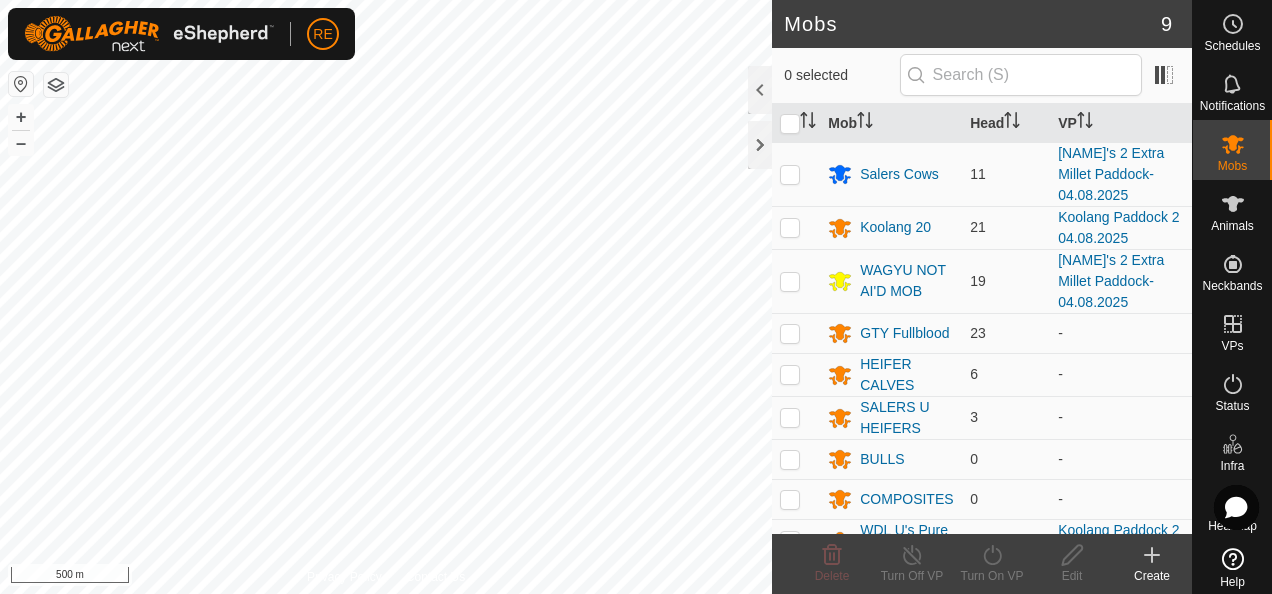 click at bounding box center (21, 84) 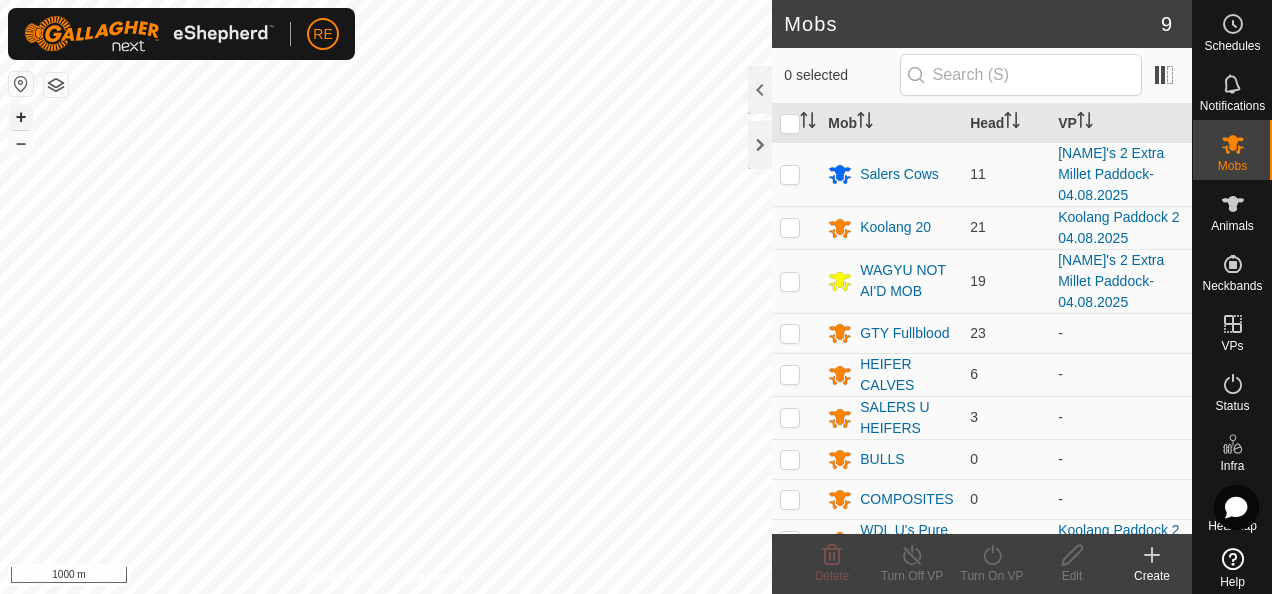 click on "+" at bounding box center [21, 117] 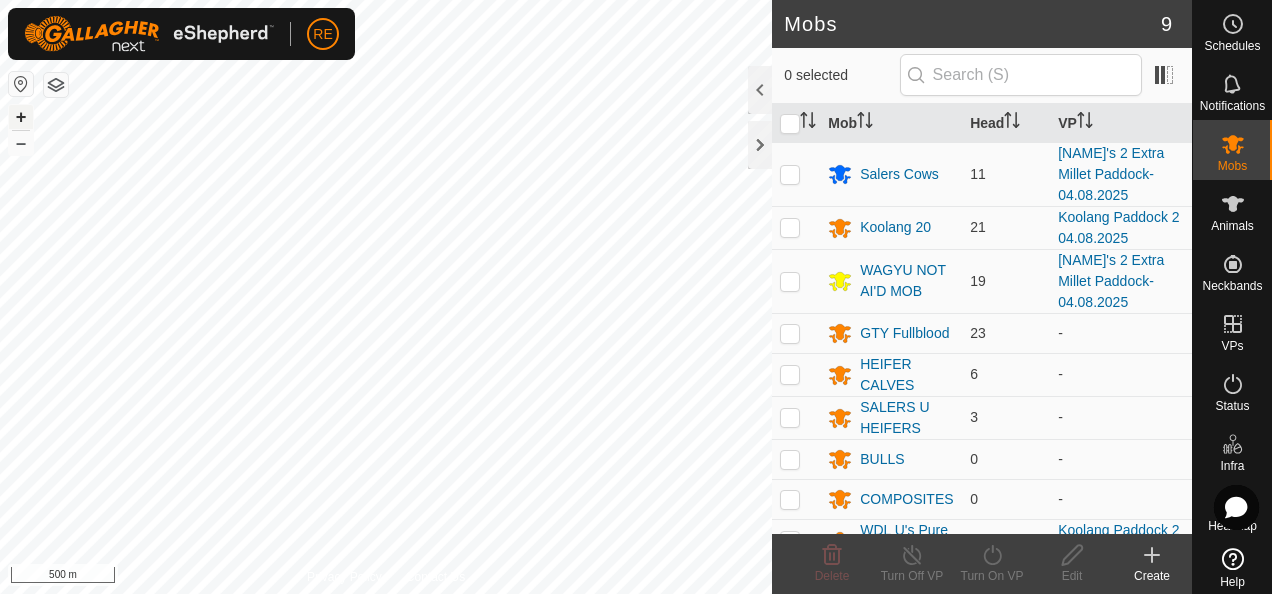 click on "+" at bounding box center [21, 117] 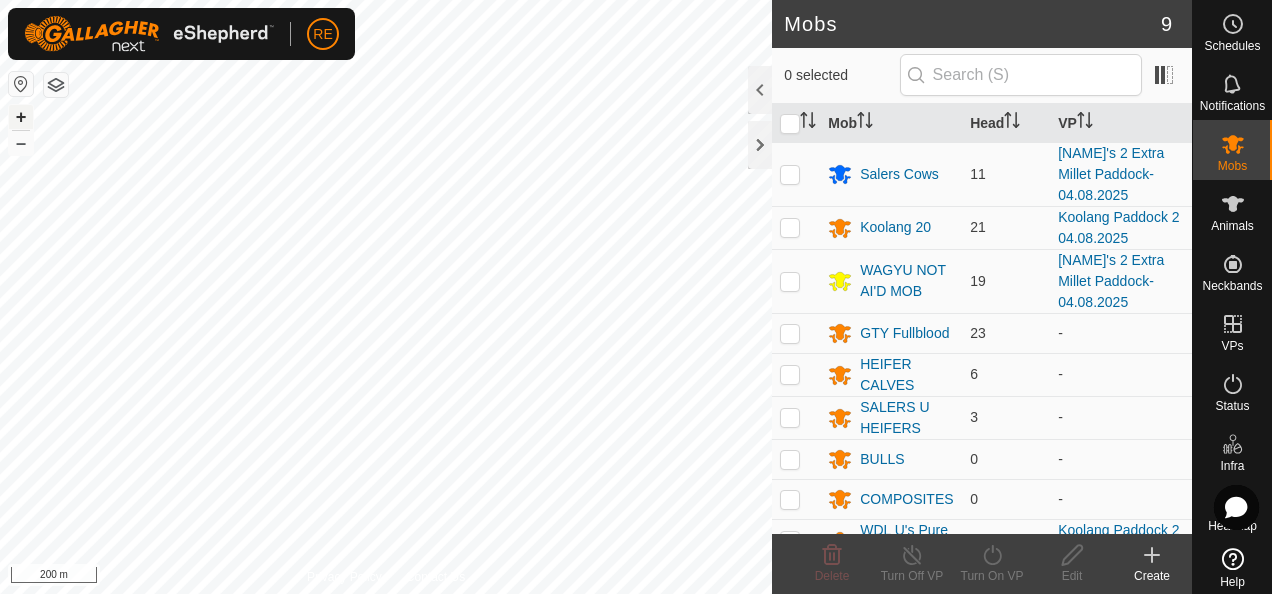click on "+" at bounding box center (21, 117) 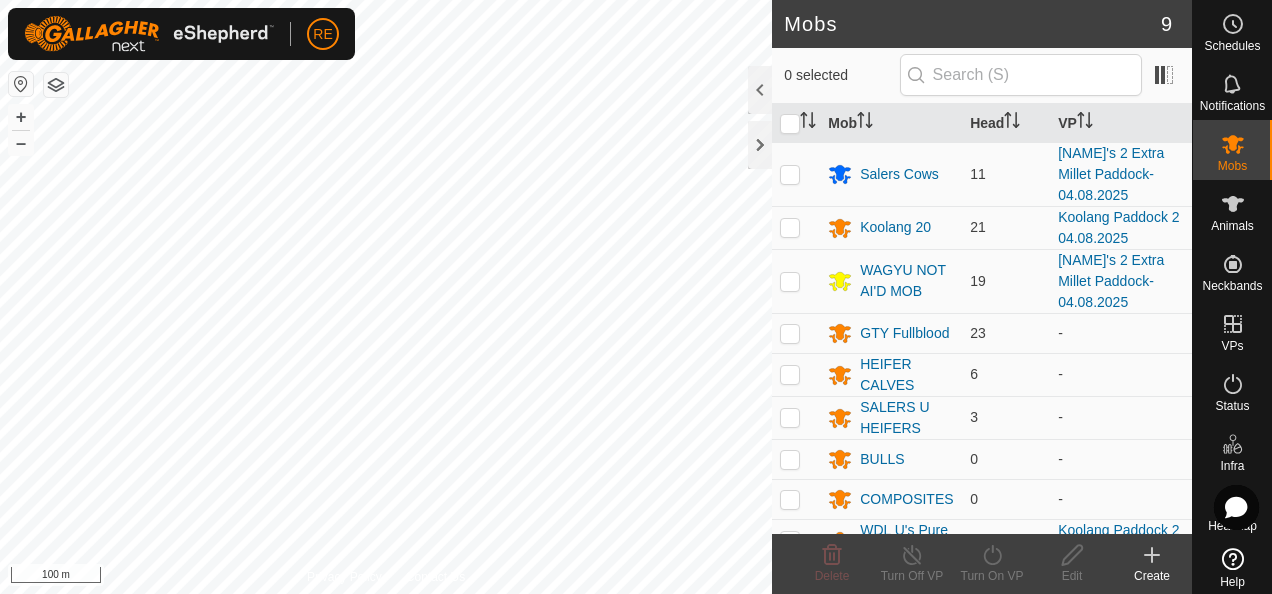 click on "RE Schedules Notifications Mobs Animals Neckbands VPs Status Infra Heatmap Help Mobs 9  0 selected   Mob   Head   VP  Salers Cows 11 [NAME] 2 Extra Millet Paddock- 04.08.2025 Koolang 20 21 Koolang Paddock 2 04.08.2025 WAGYU NOT AI'D MOB 19 [NAME] 2 Extra Millet Paddock- 04.08.2025 GTY Fullblood 23  -  HEIFER CALVES 6  -  SALERS U HEIFERS 3  -  BULLS 0  -  COMPOSITES 0  -  WDL U's Pure Bred 11 Koolang Paddock 2 04.08.2025 Delete  Turn Off VP   Turn On VP   Edit   Create  Privacy Policy Contact Us + – ⇧ i 100 m" at bounding box center (636, 297) 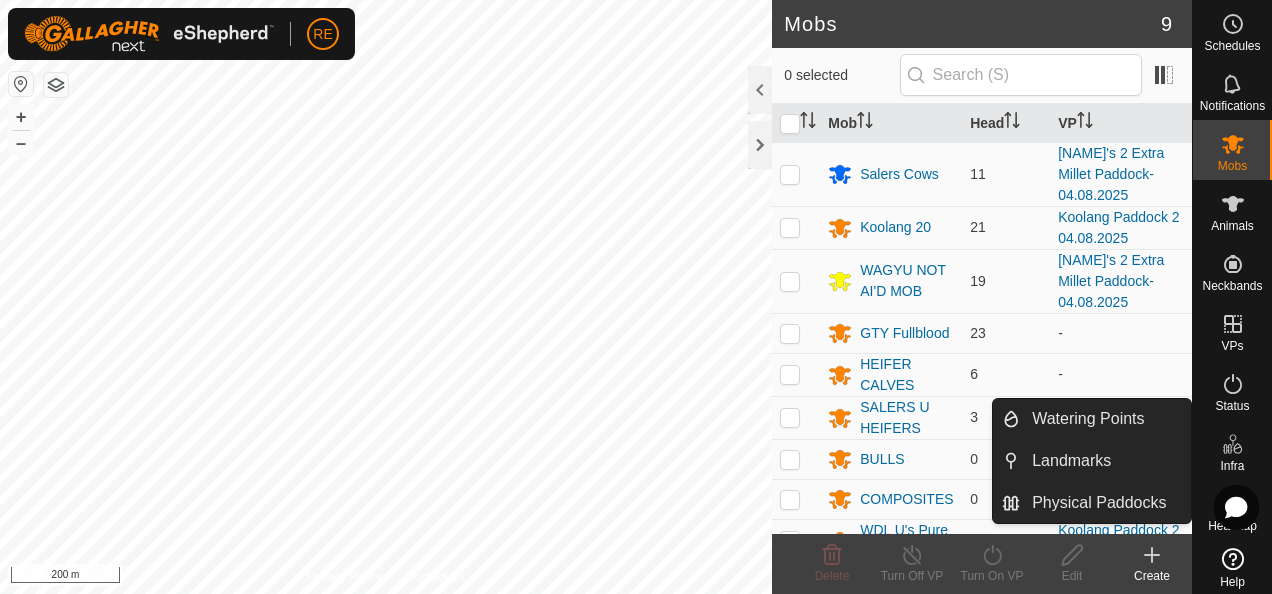 click 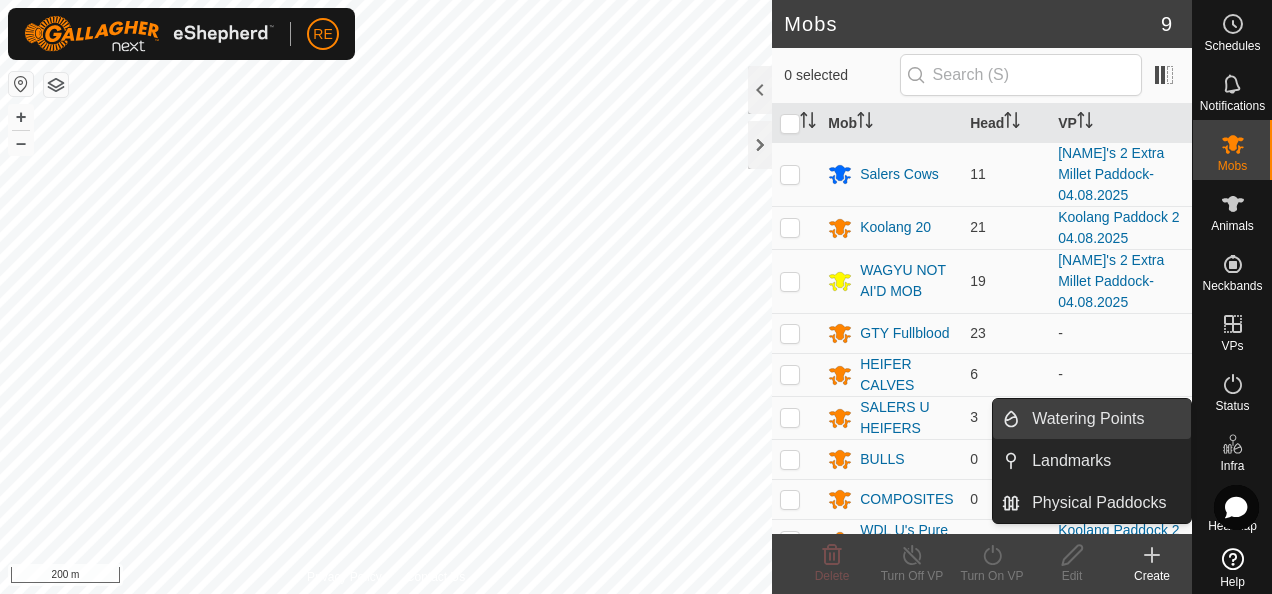 click on "Watering Points" at bounding box center (1105, 419) 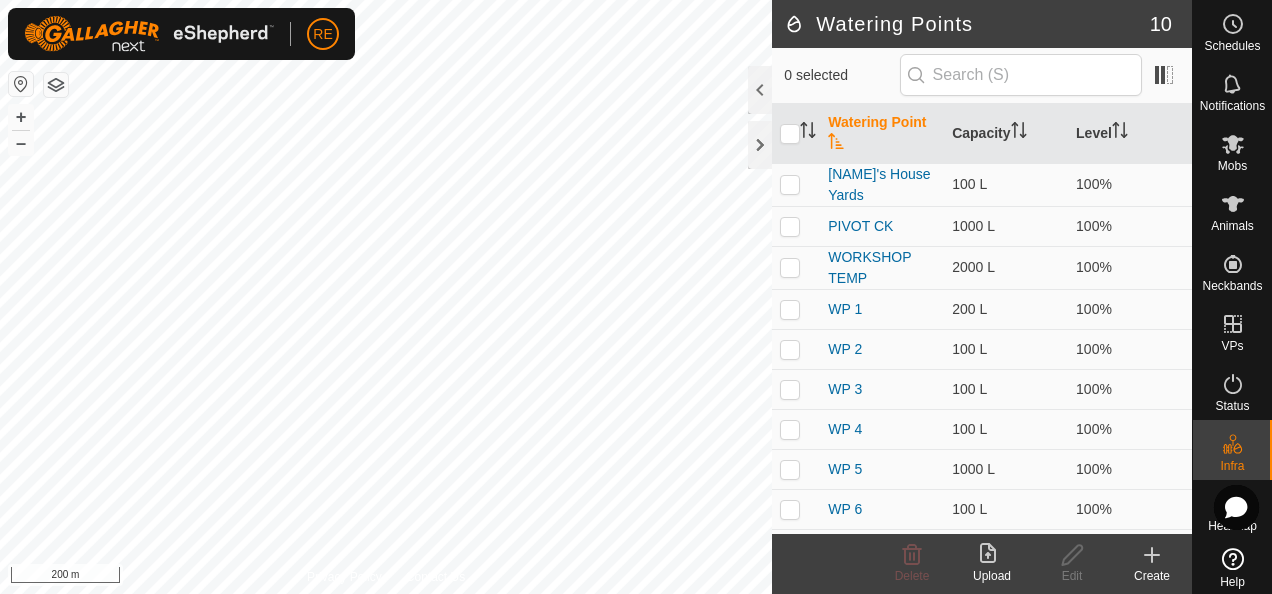 click on "Create" 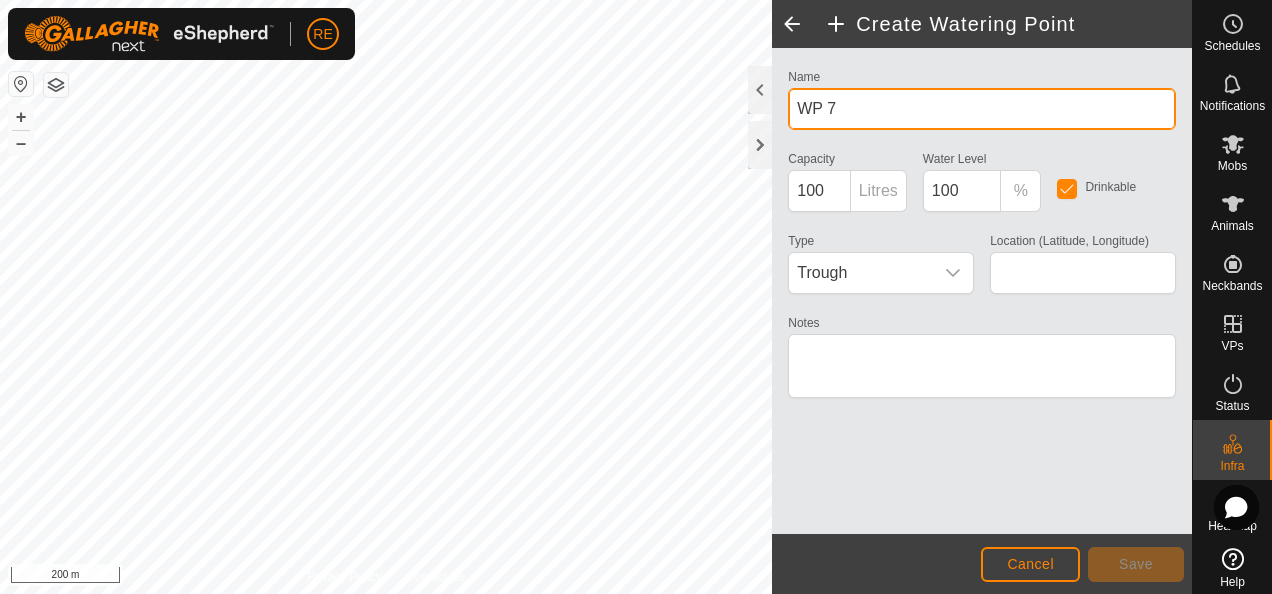 click on "WP 7" at bounding box center (982, 109) 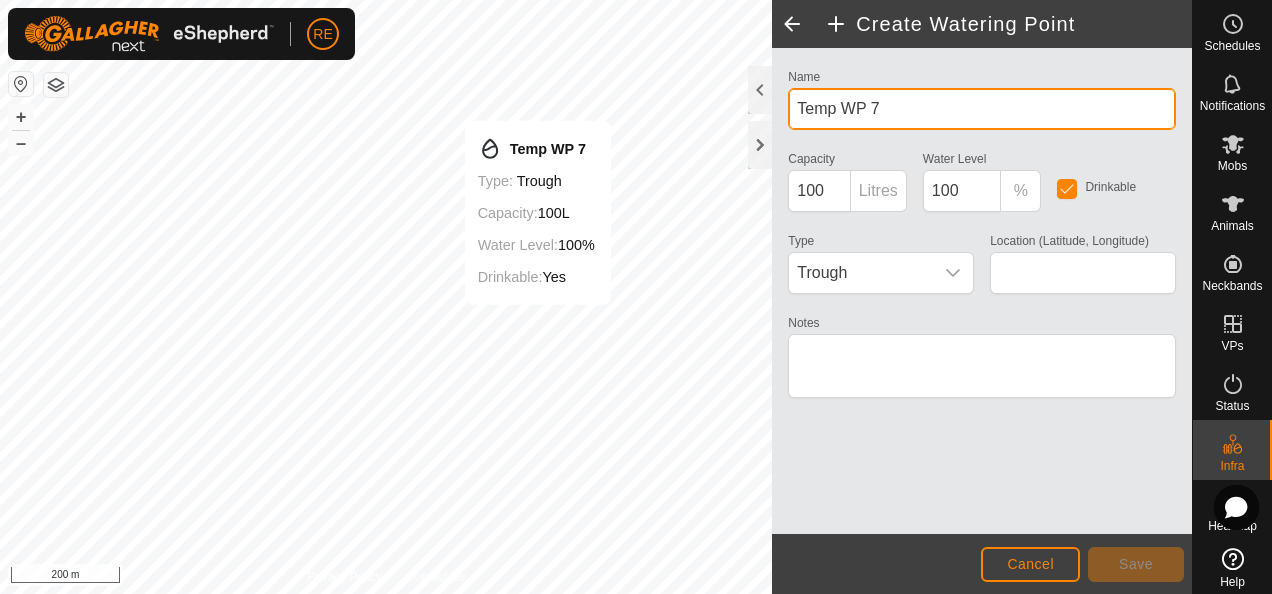 type on "Temp WP 7" 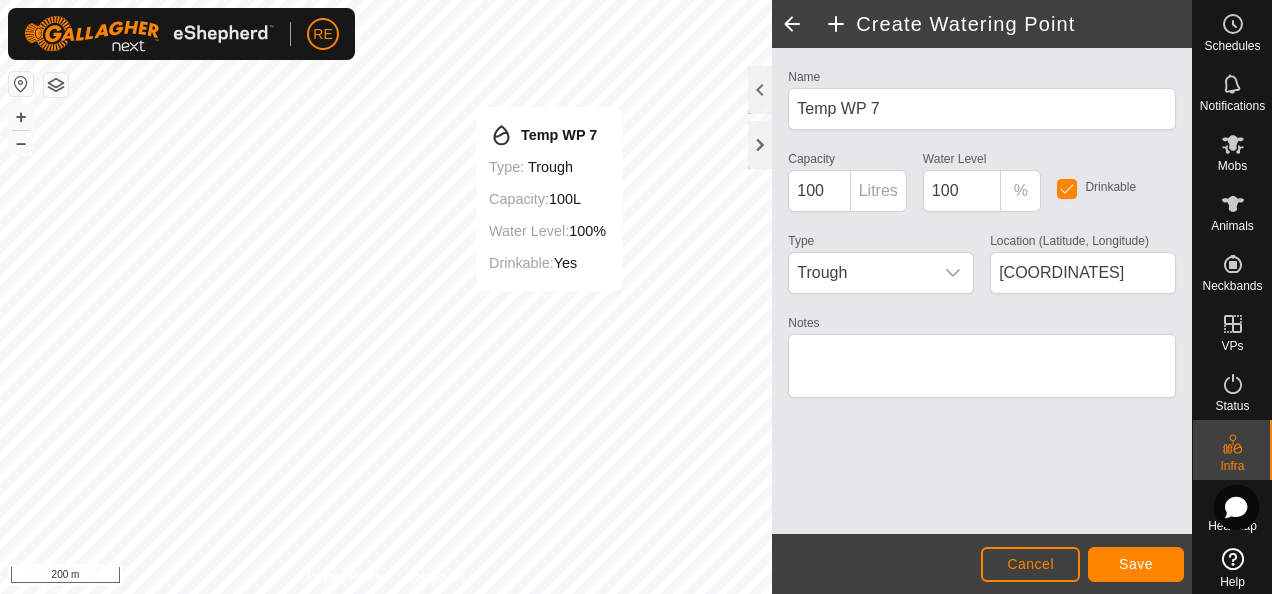 type on "[COORDINATES]" 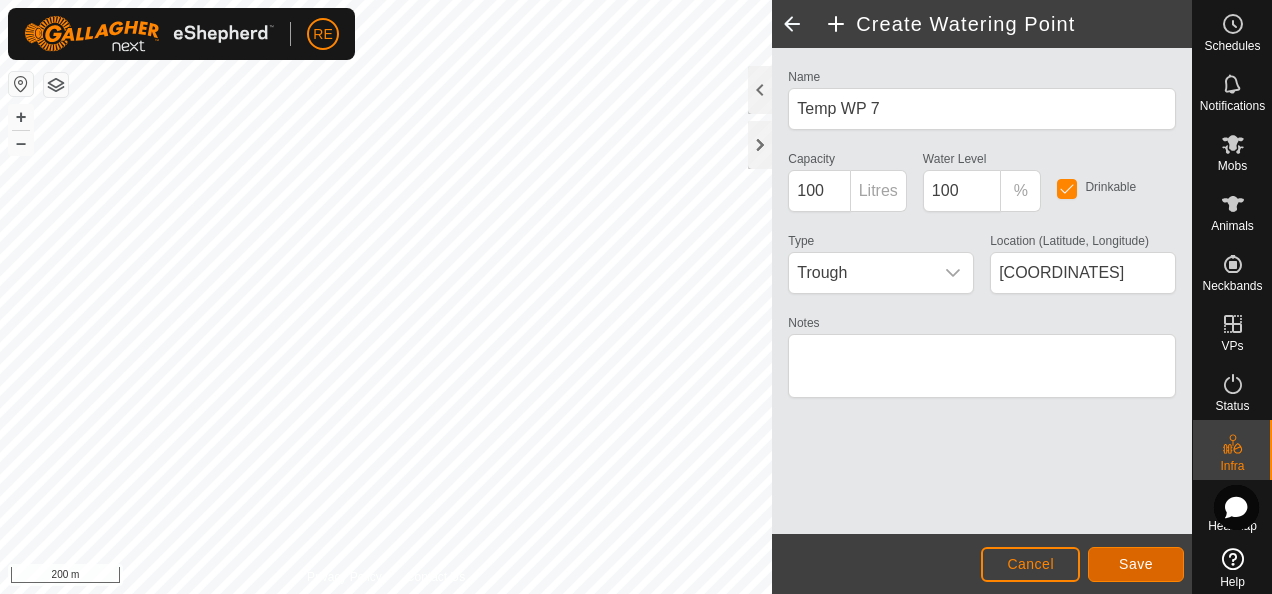 click on "Save" 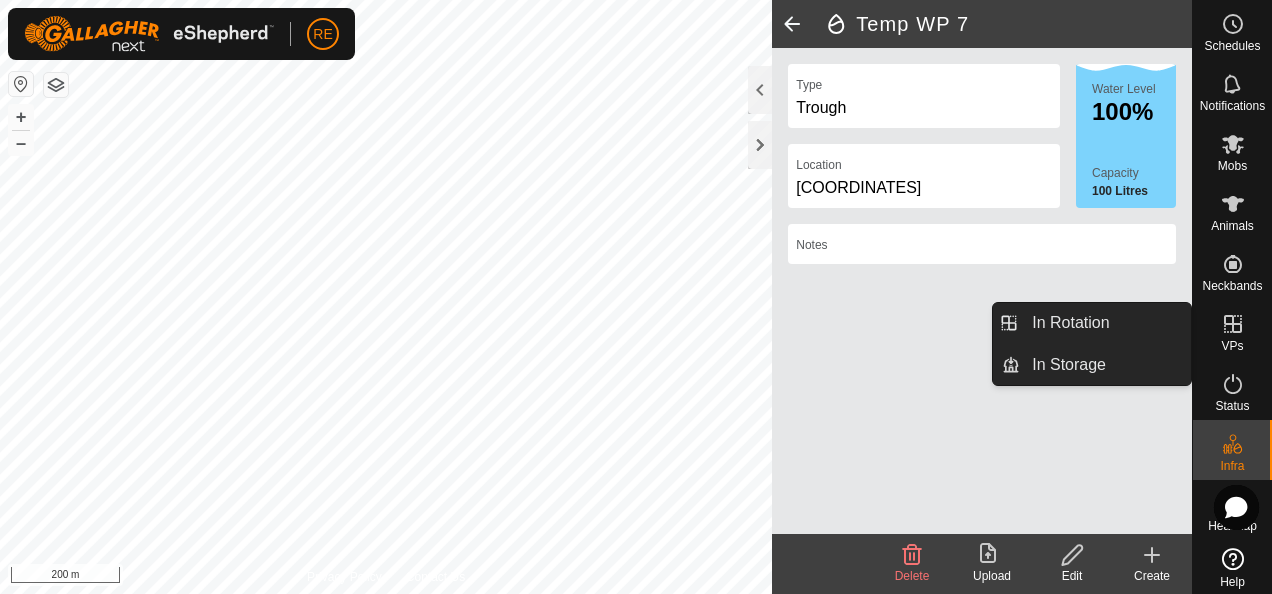 click 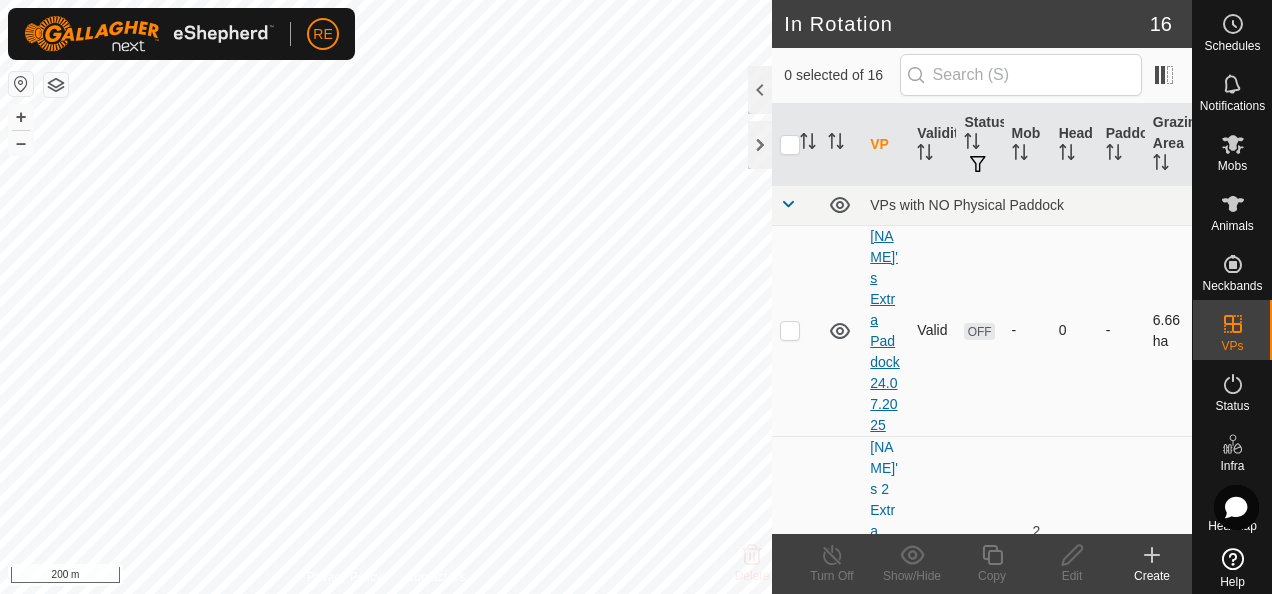 click on "[NAME]'s Extra Paddock 24.07.2025" at bounding box center [885, 330] 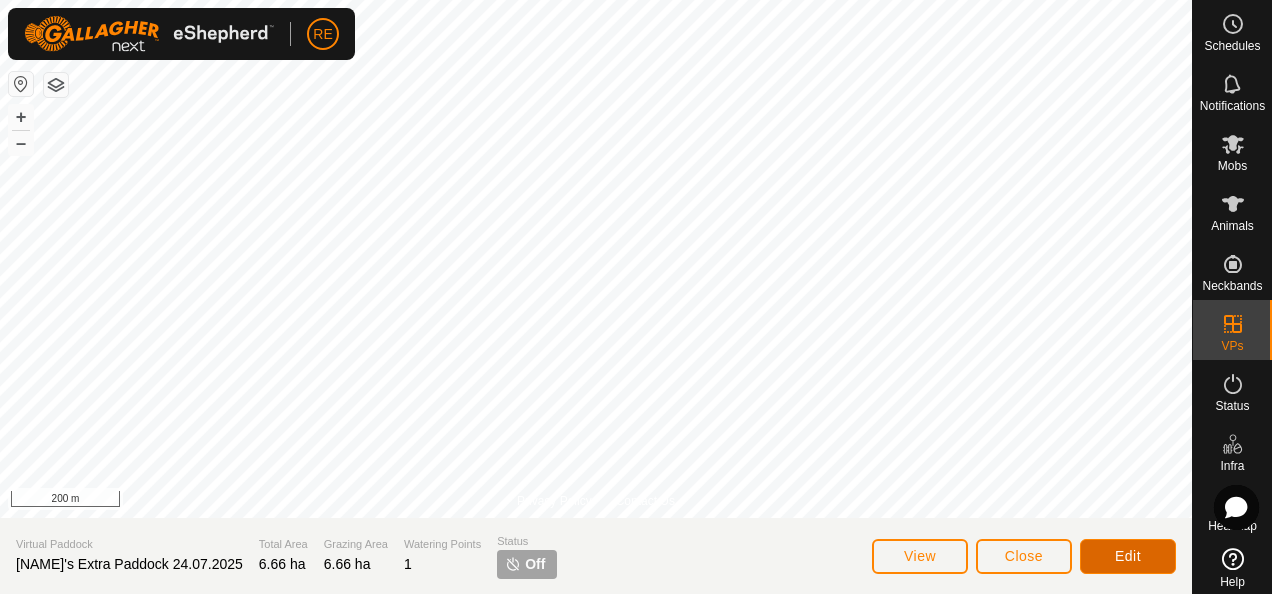 click on "Edit" 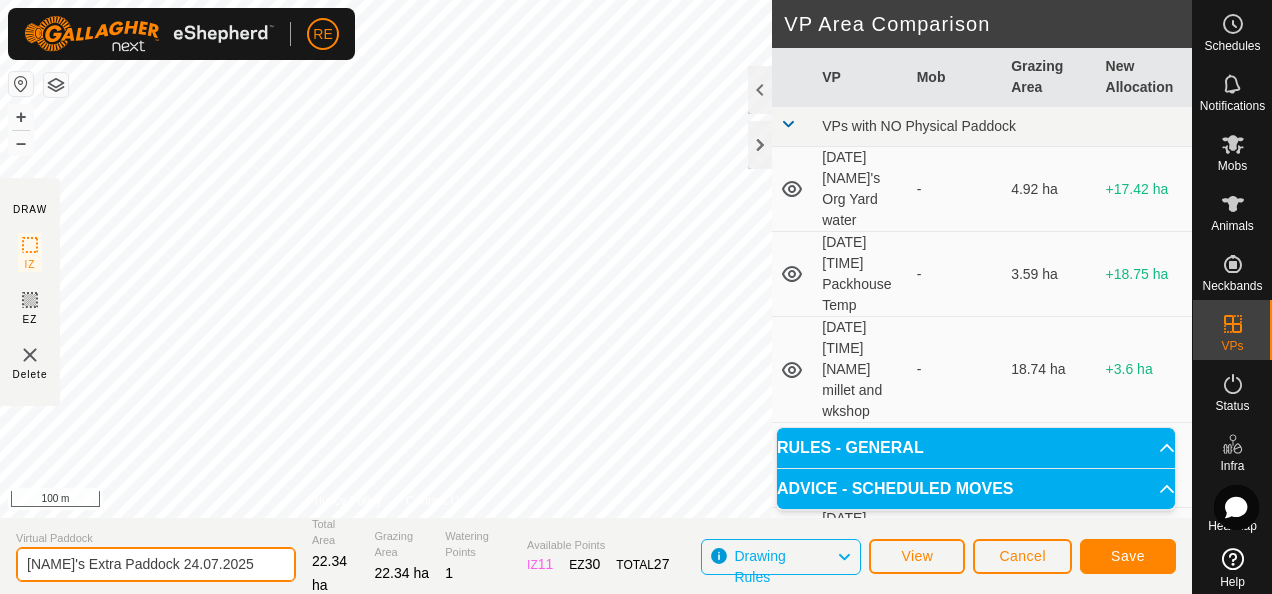 click on "[NAME]'s Extra Paddock 24.07.2025" 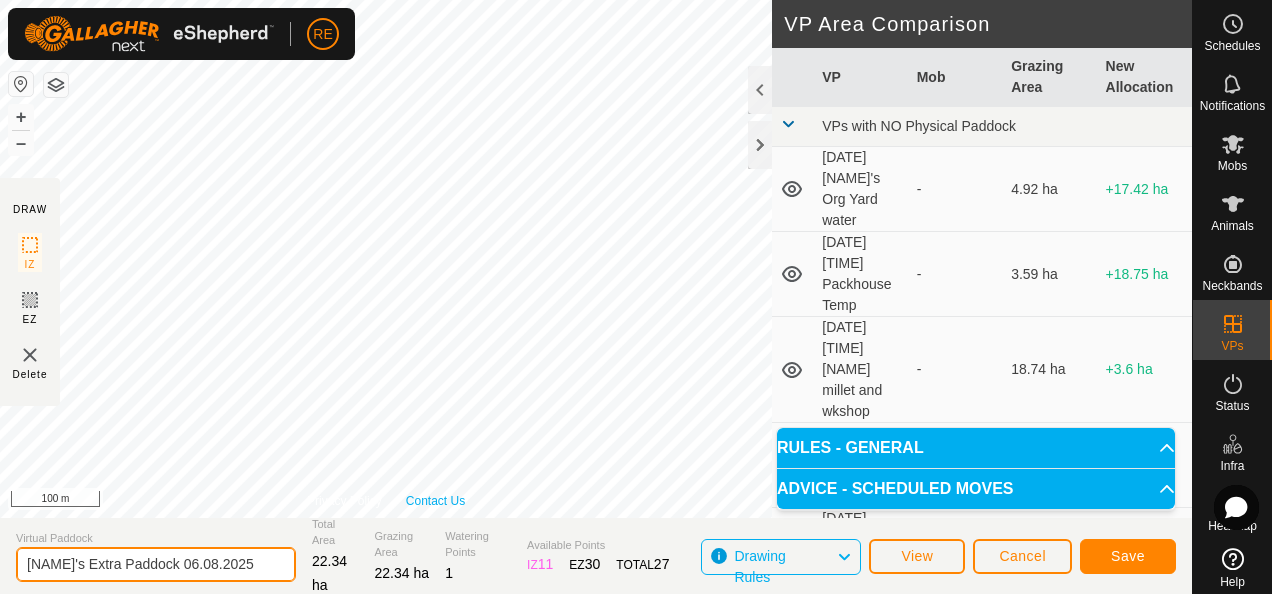 type on "[NAME]'s Extra Paddock 06.08.2025" 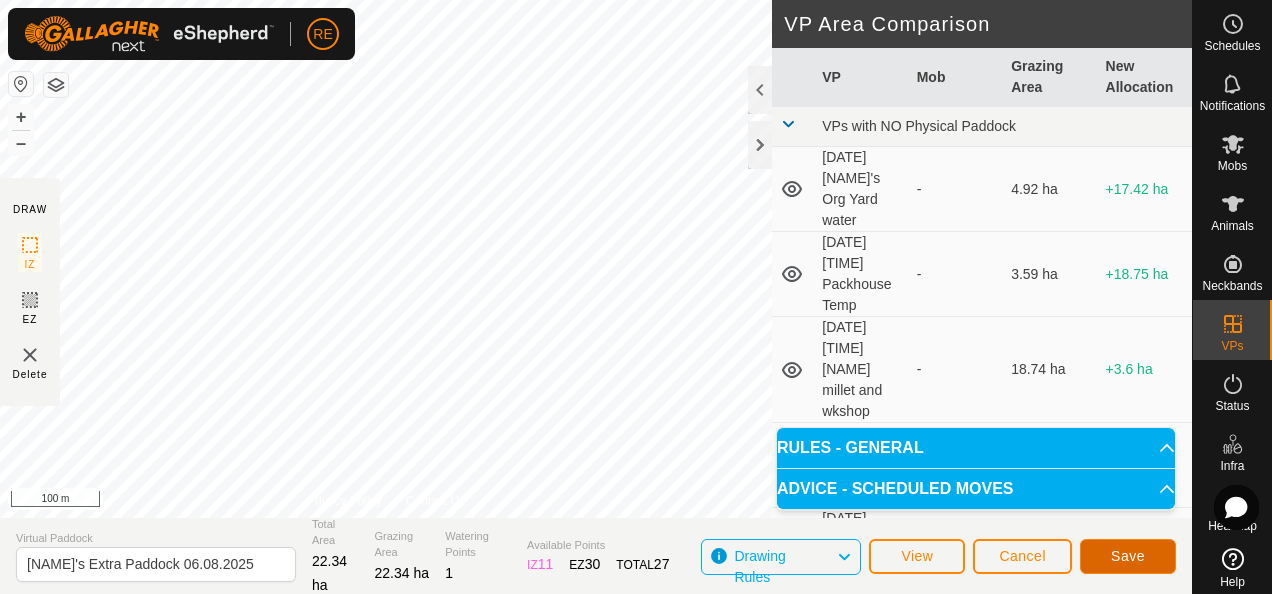 click on "Save" 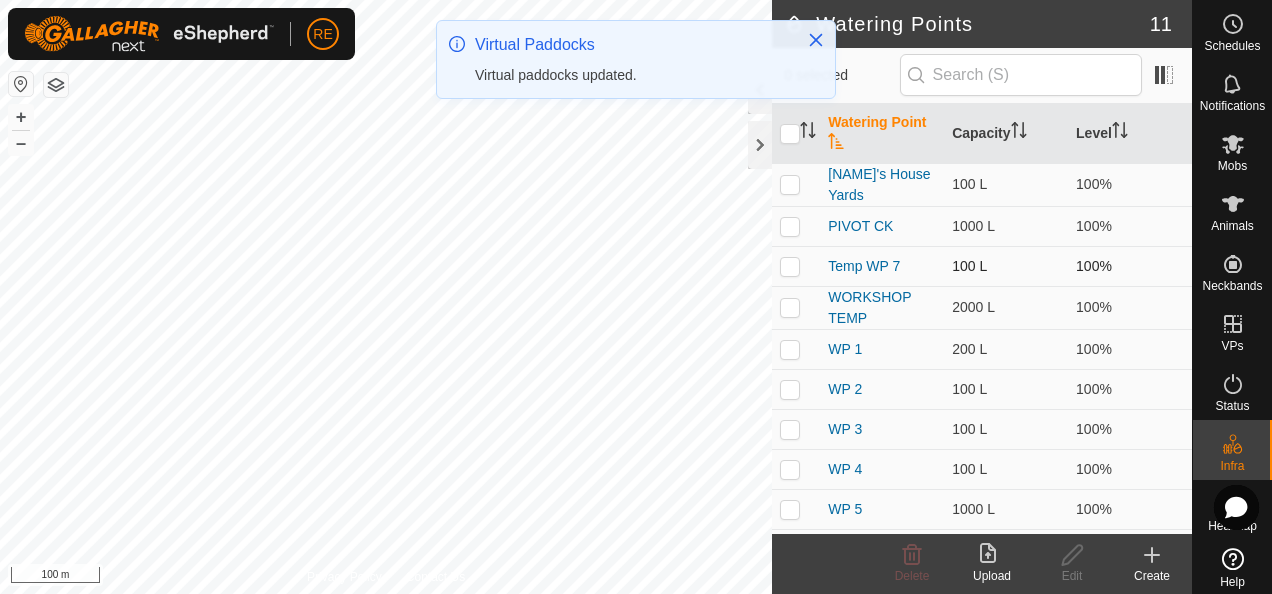 click at bounding box center (790, 266) 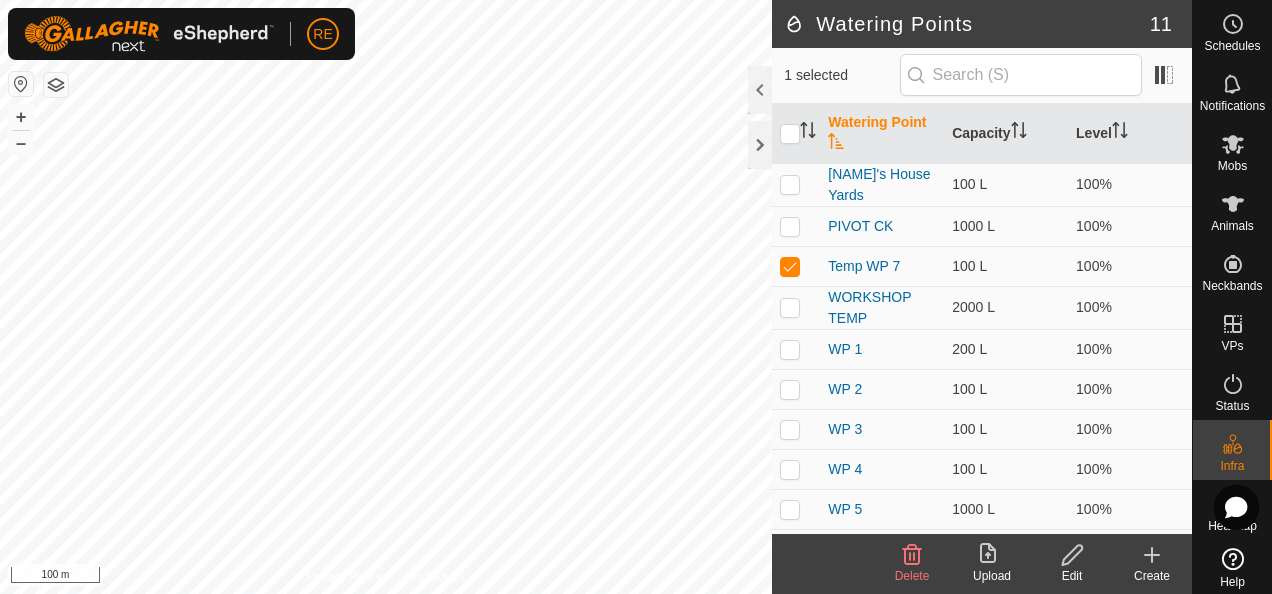 click on "Edit" 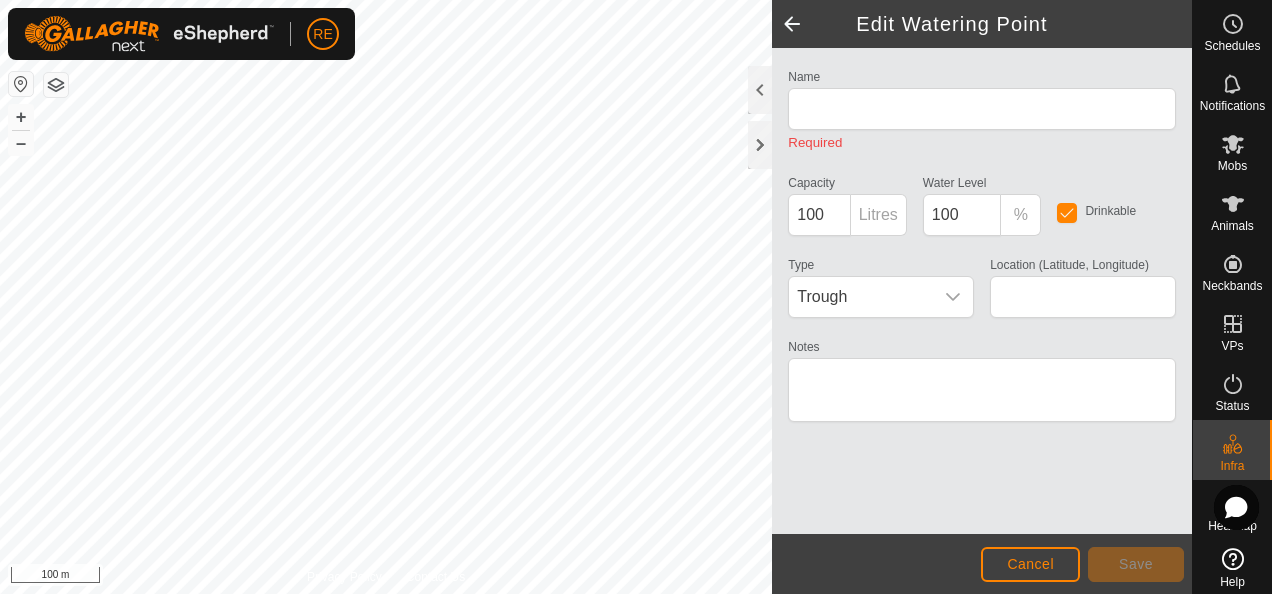 type on "Temp WP 7" 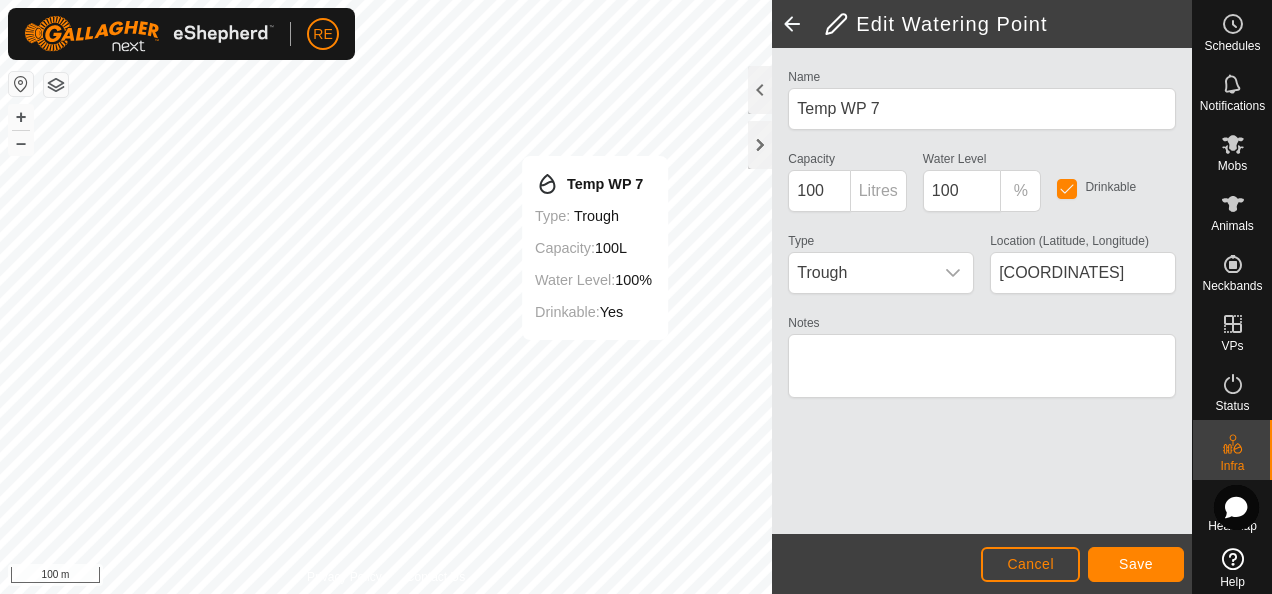 type on "[COORDINATES]" 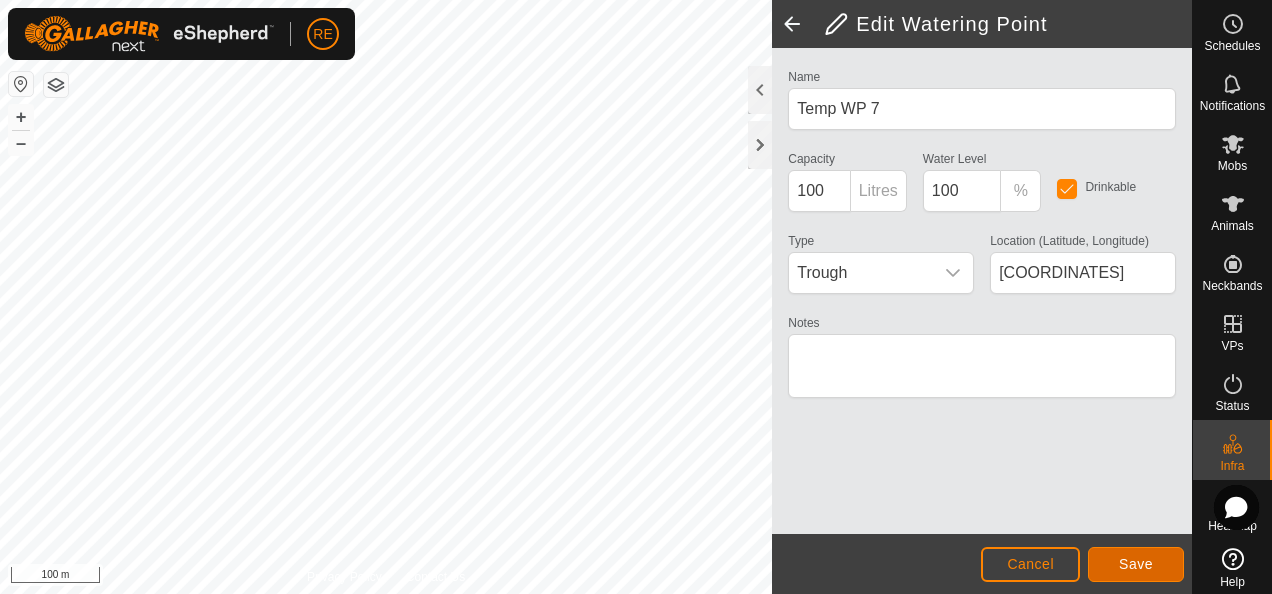 click on "Save" 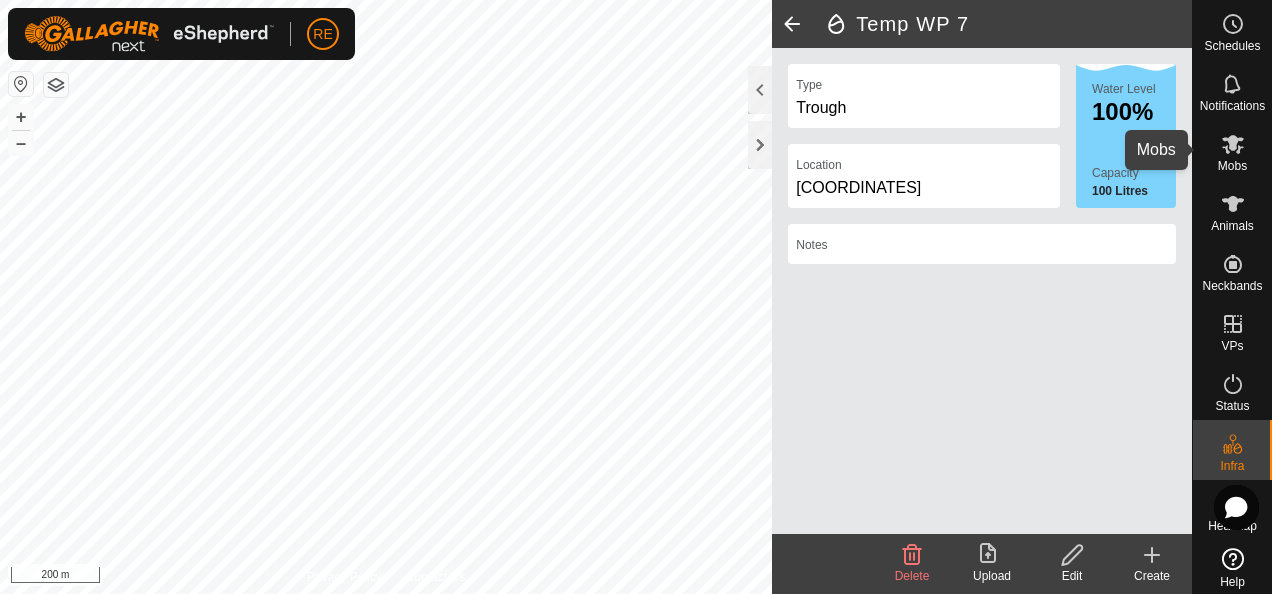 click on "Mobs" at bounding box center [1232, 166] 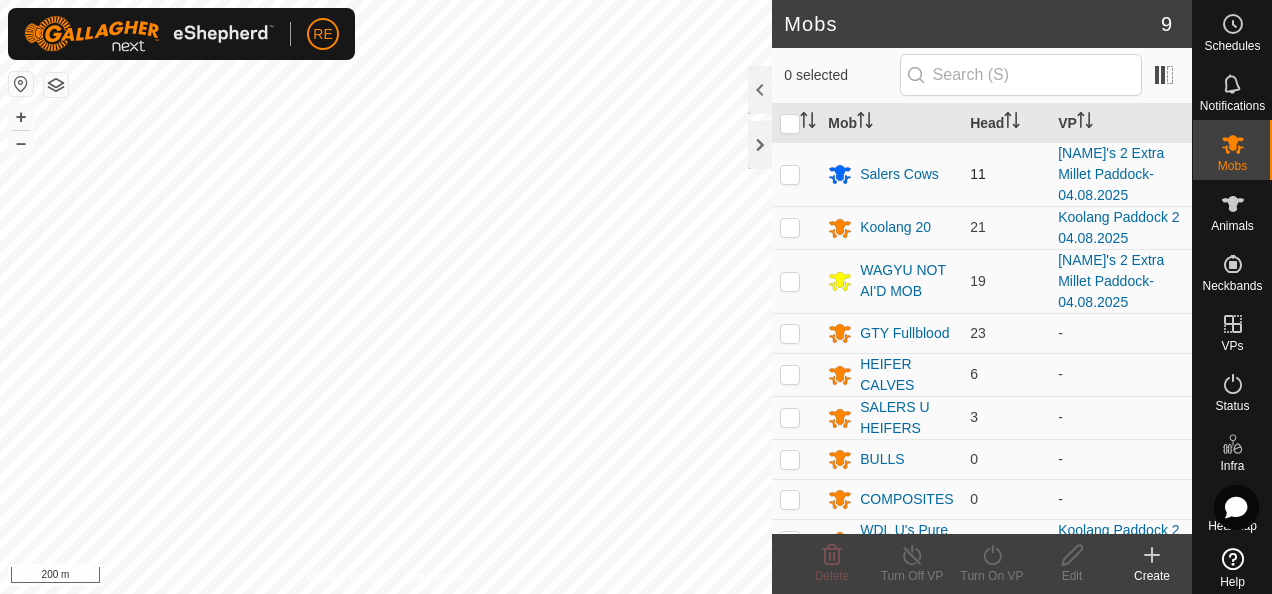 click at bounding box center [790, 174] 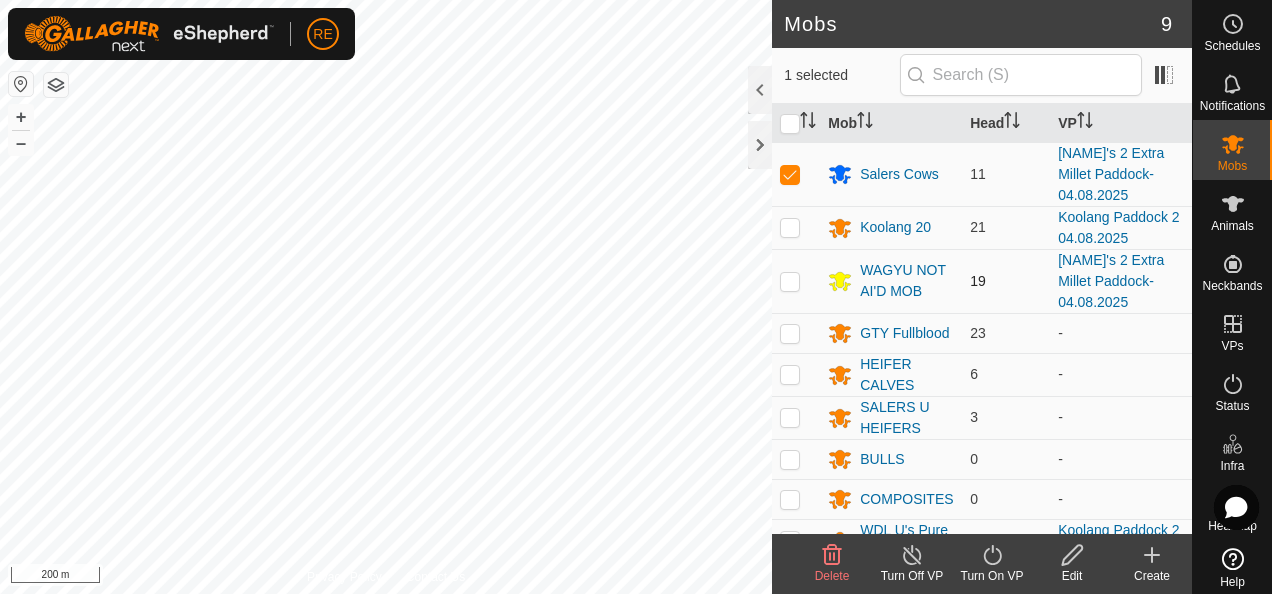 click at bounding box center (790, 281) 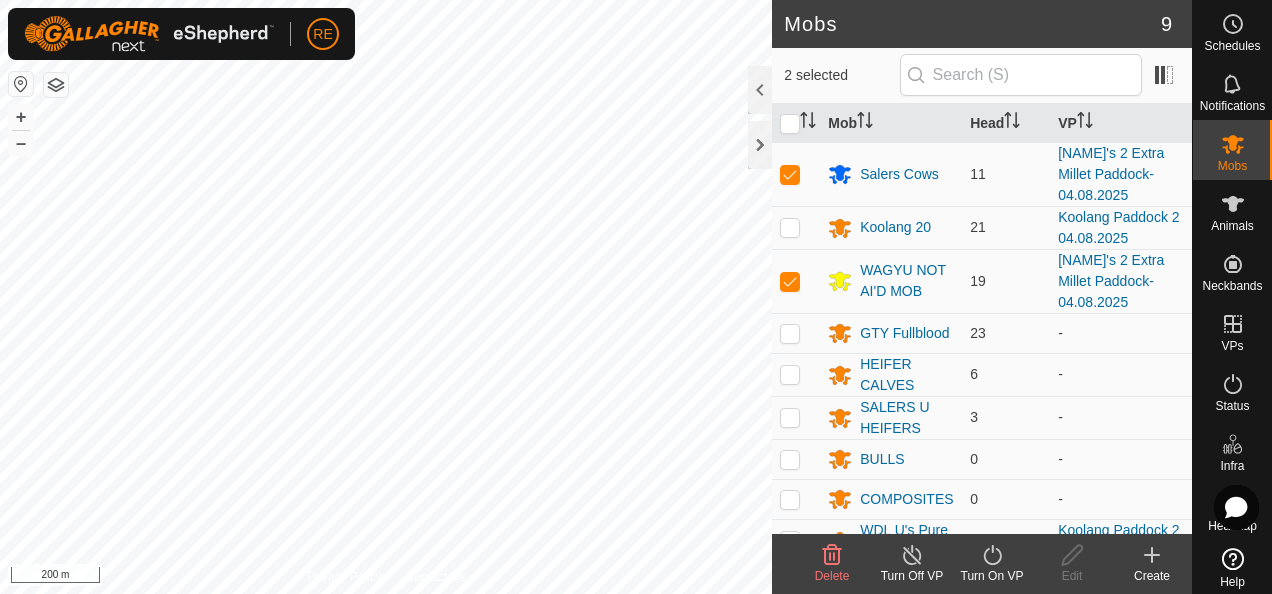 click 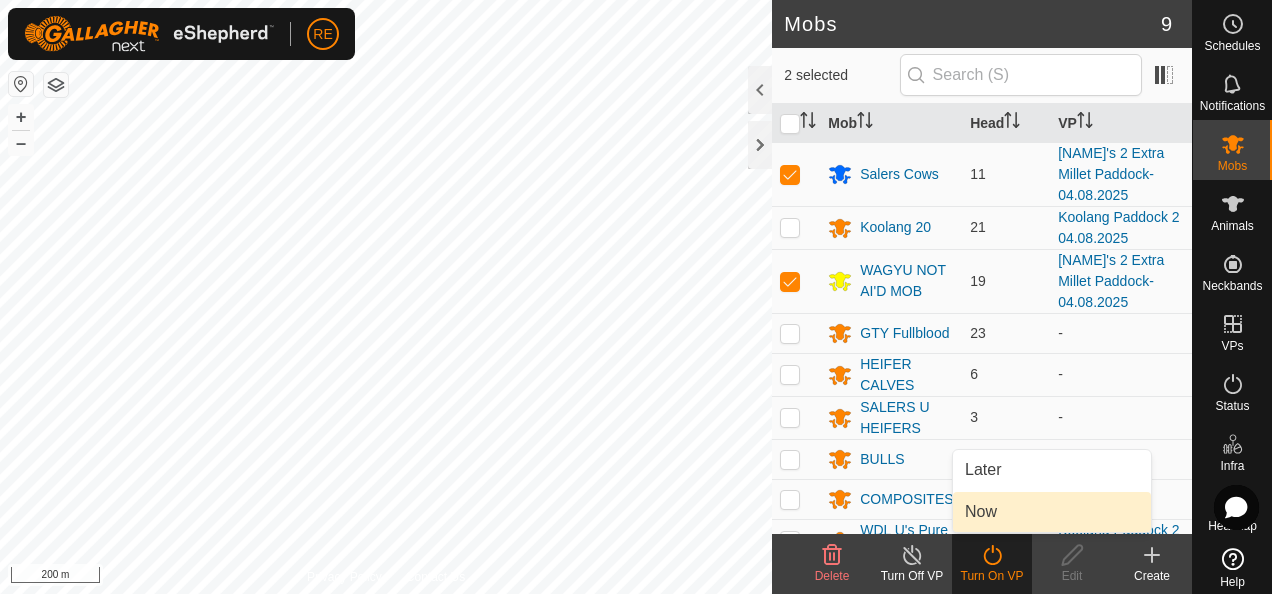 click on "Now" at bounding box center (1052, 512) 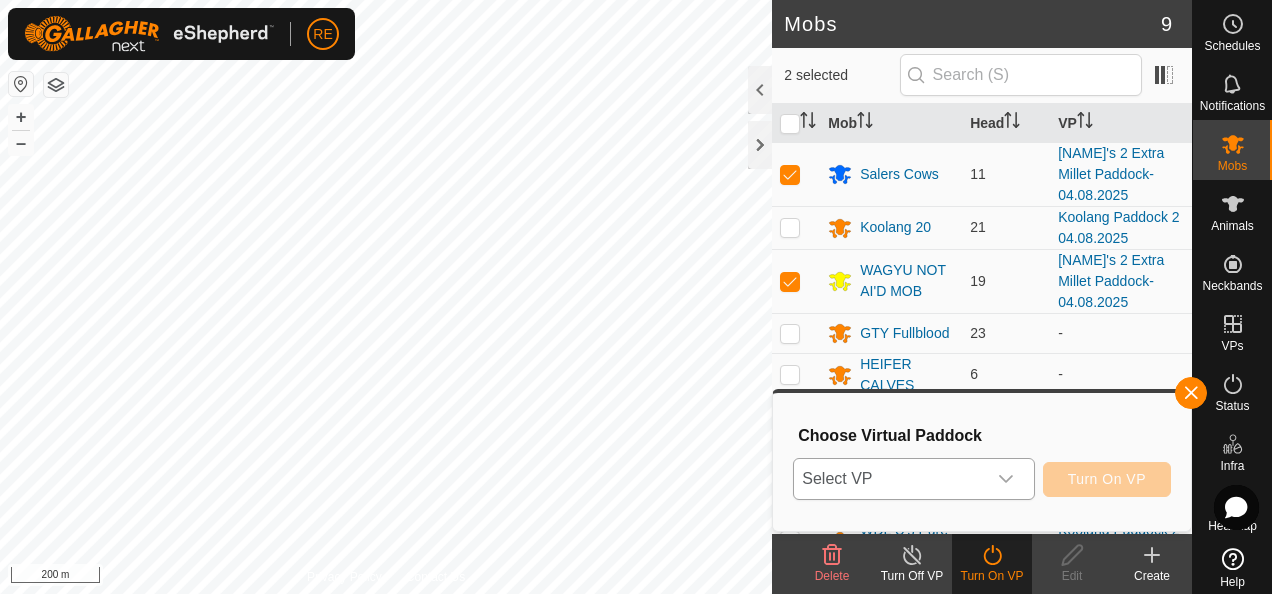 click 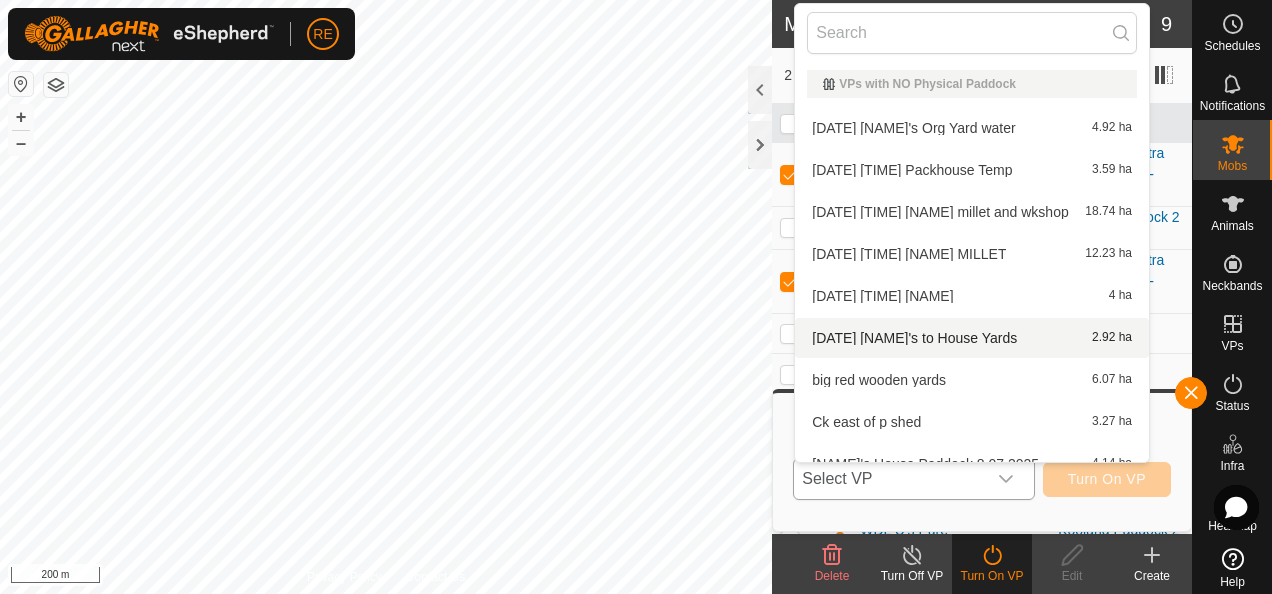 scroll, scrollTop: 316, scrollLeft: 0, axis: vertical 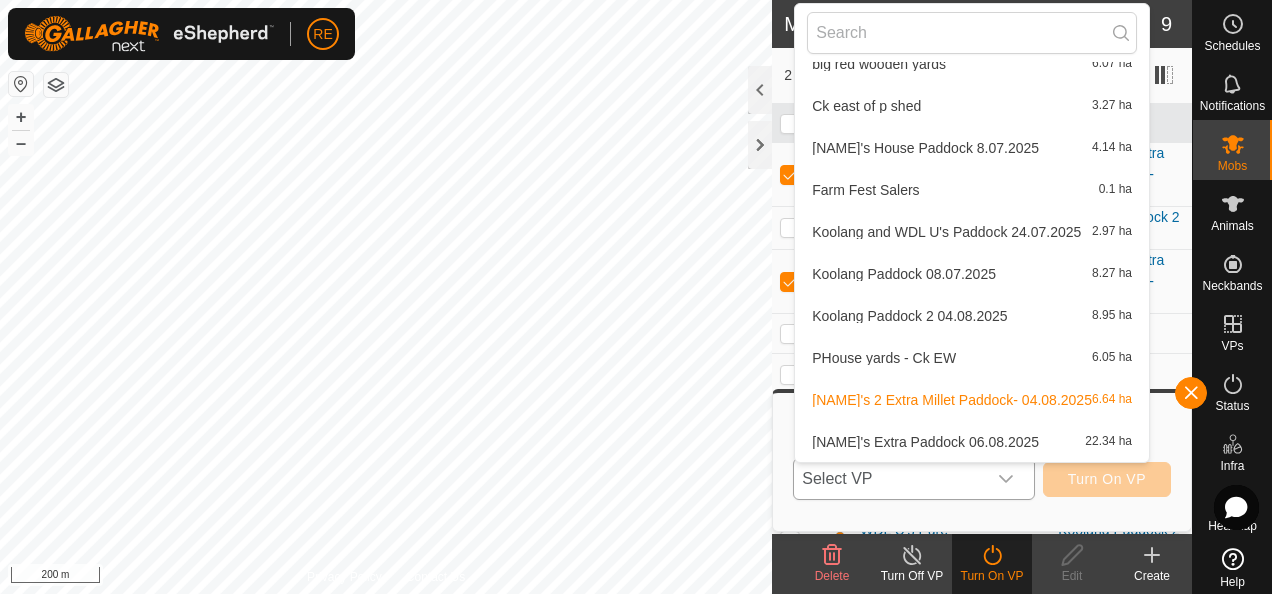 click on "[NAME]'s Extra Paddock 06.08.2025  22.34 ha" at bounding box center [972, 442] 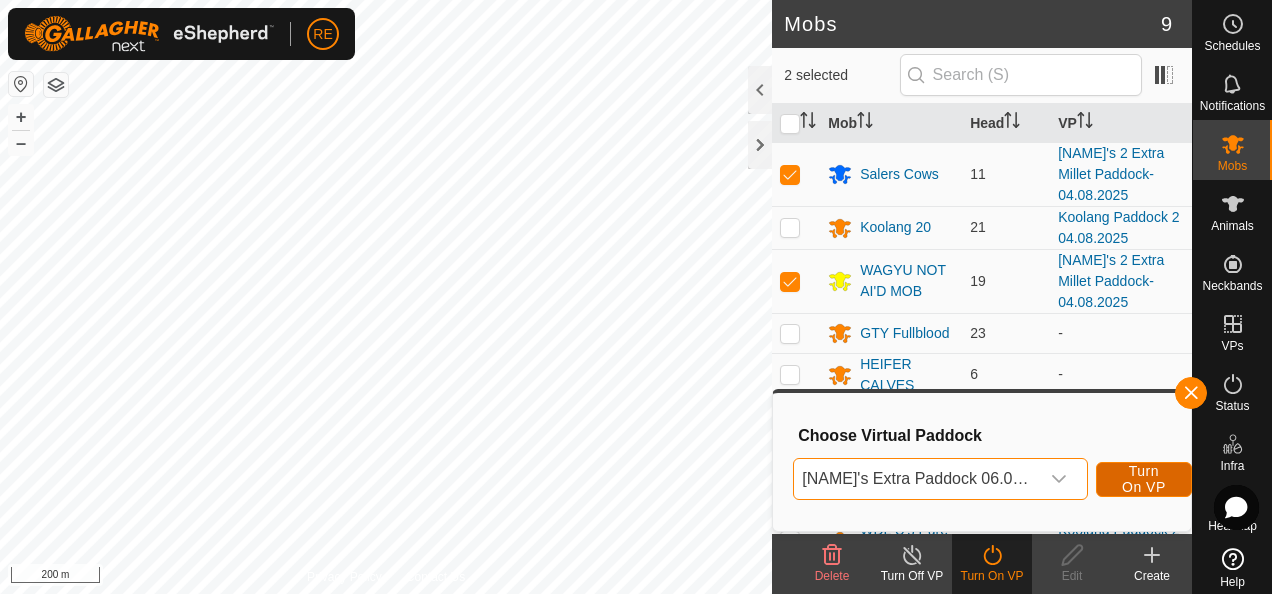 click on "Turn On VP" at bounding box center [1144, 479] 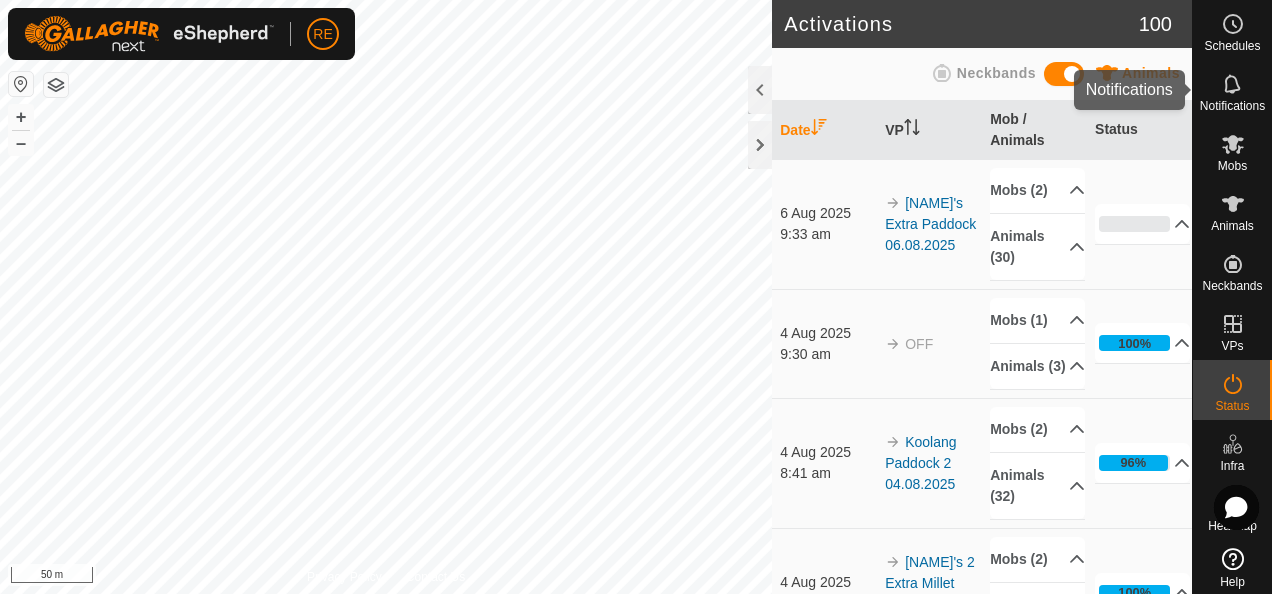 click 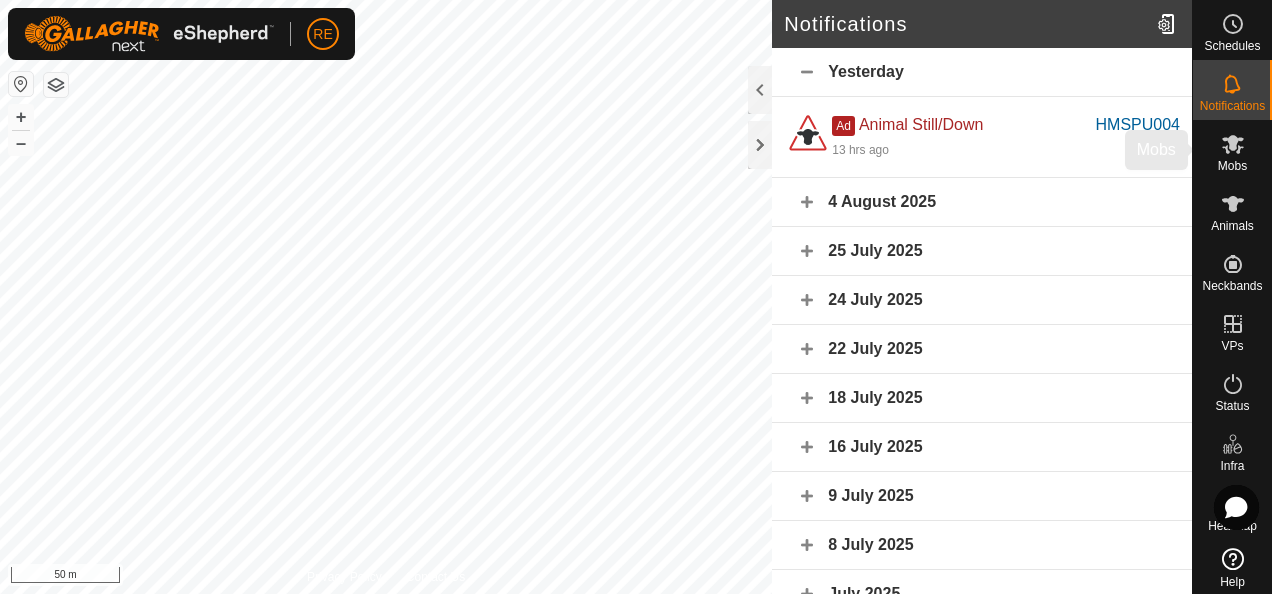 click on "Mobs" at bounding box center (1232, 166) 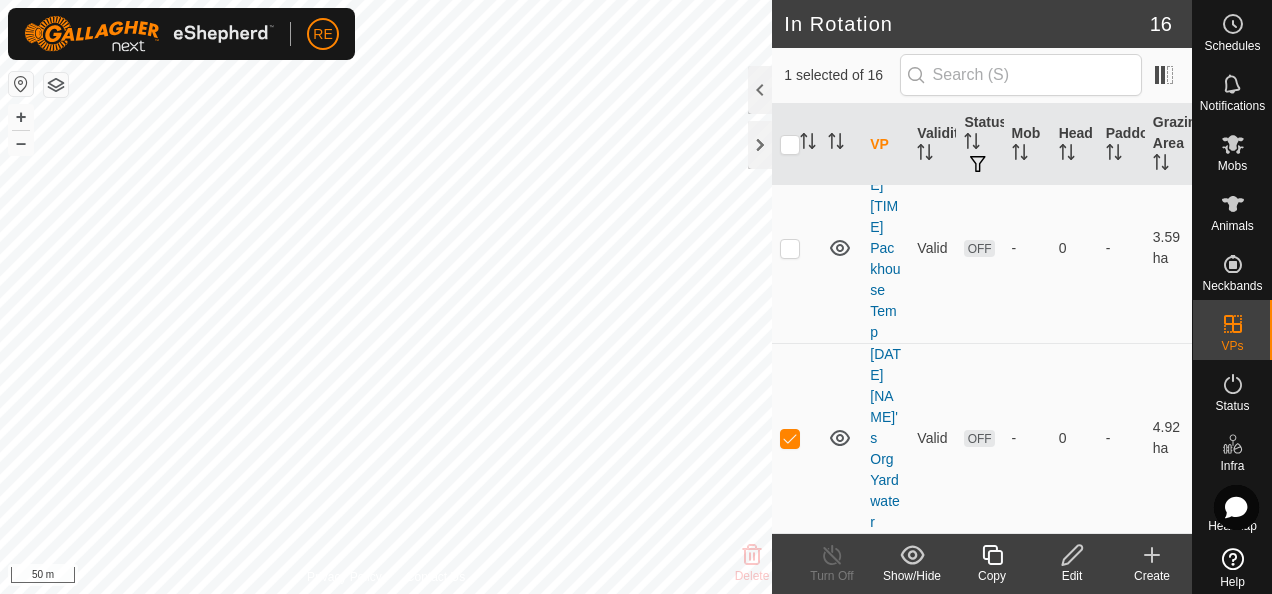 scroll, scrollTop: 2829, scrollLeft: 0, axis: vertical 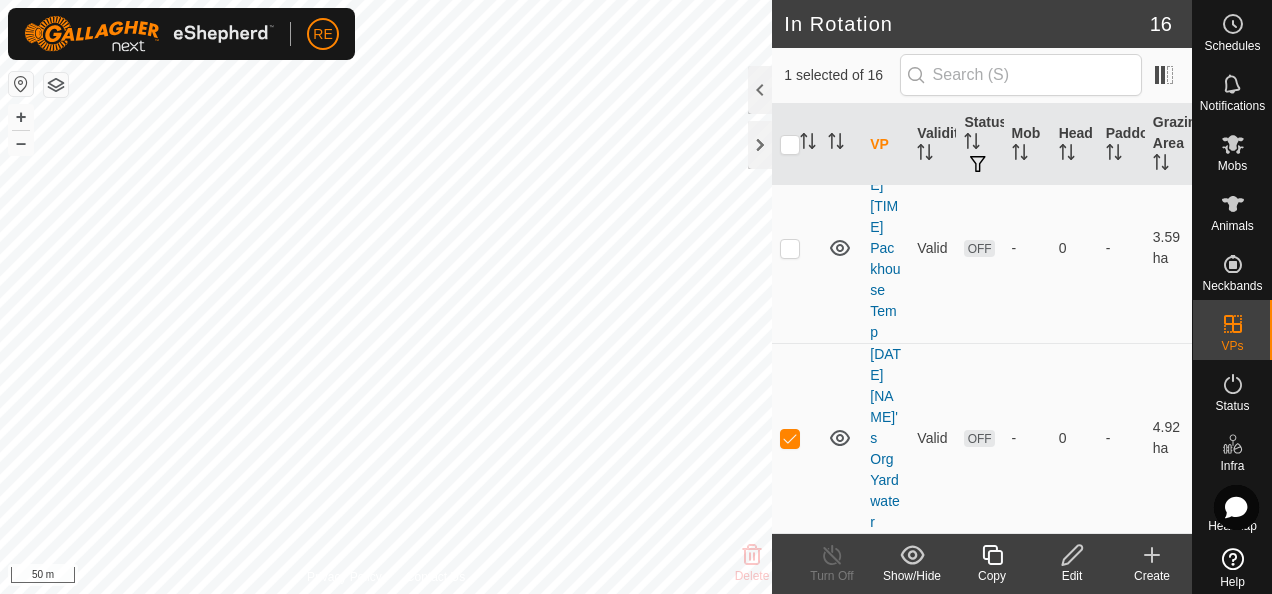 click 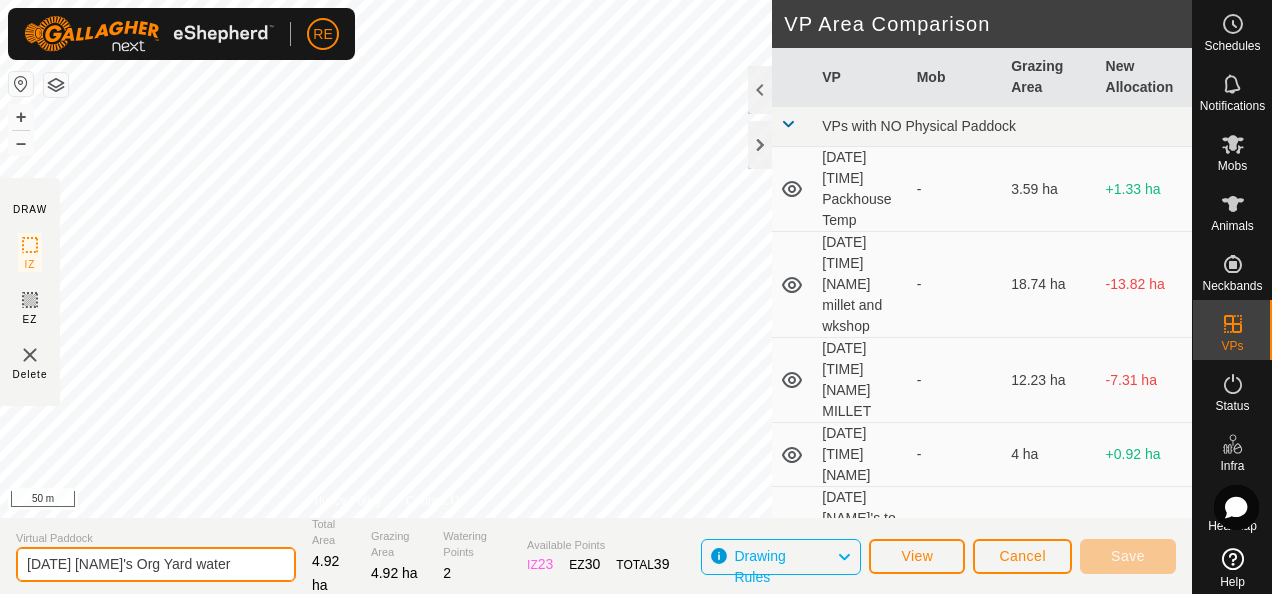 click on "[DATE] [NAME]'s Org Yard water" 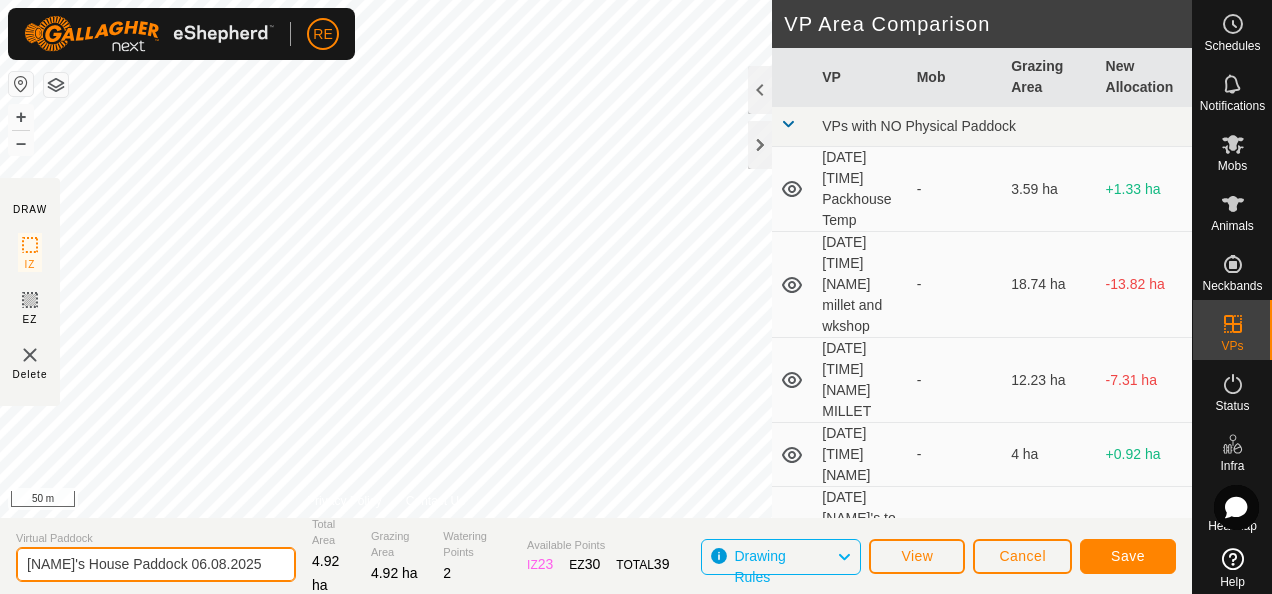 type on "[NAME]'s House Paddock 06.08.2025" 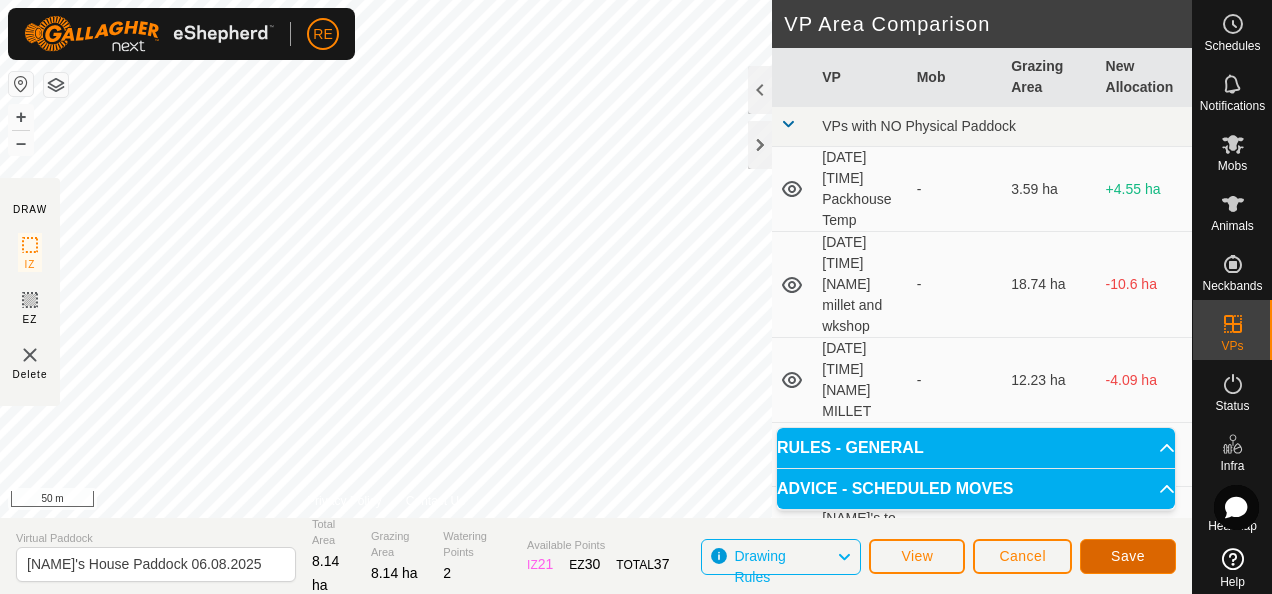 click on "Save" 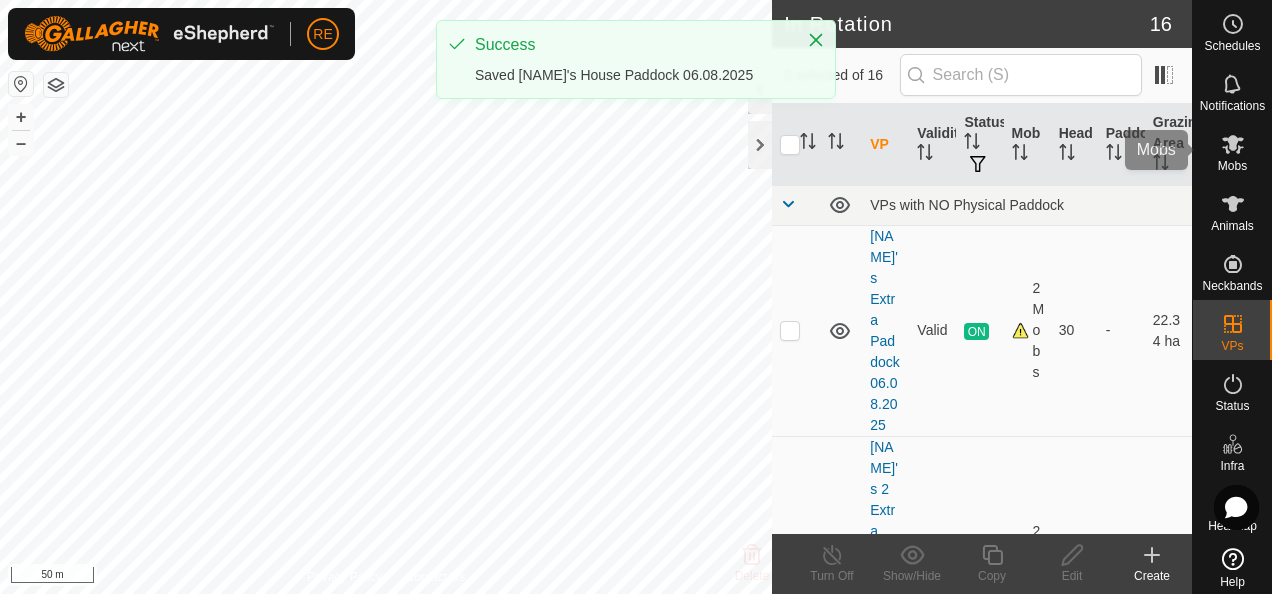 click at bounding box center [1233, 144] 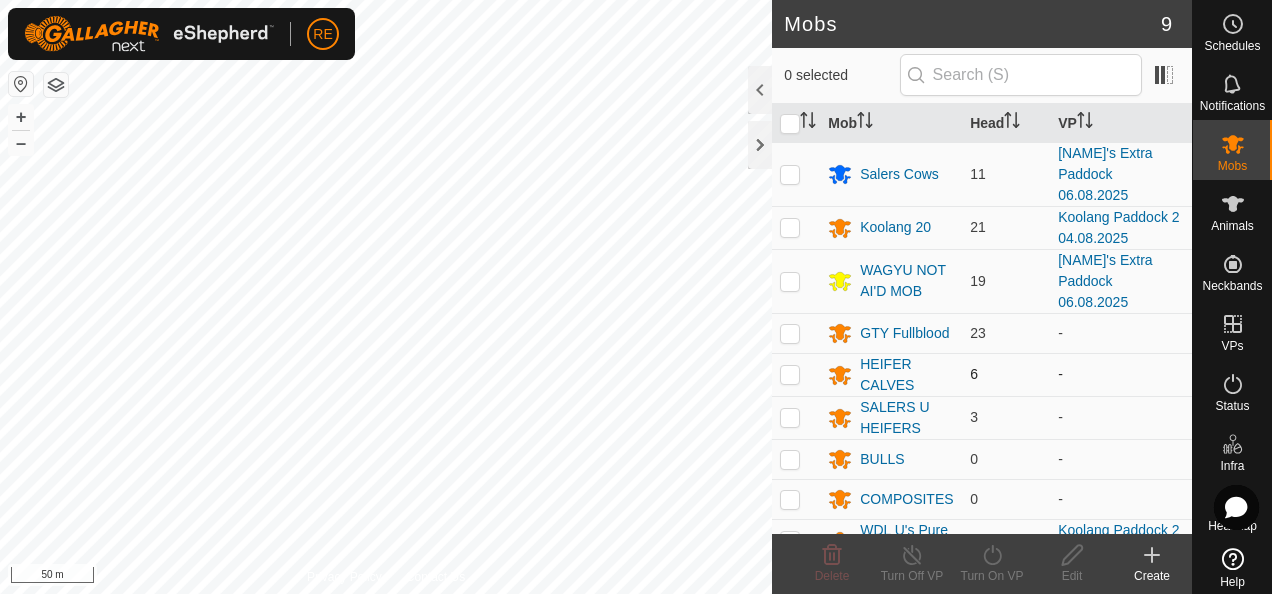 scroll, scrollTop: 28, scrollLeft: 0, axis: vertical 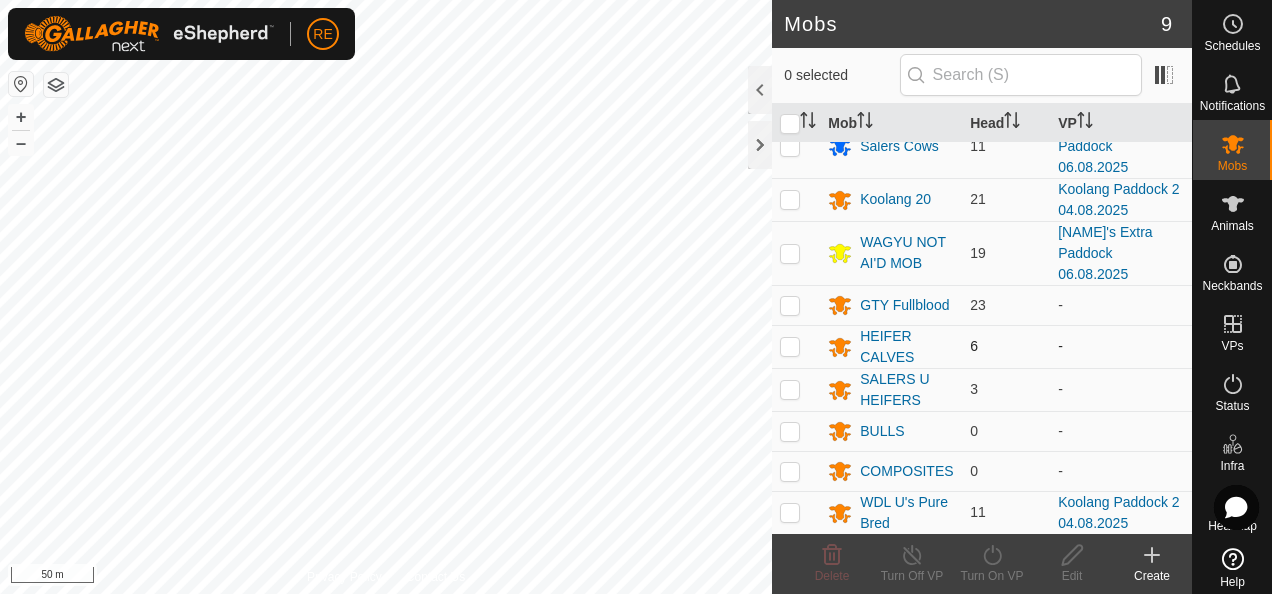 click at bounding box center (790, 346) 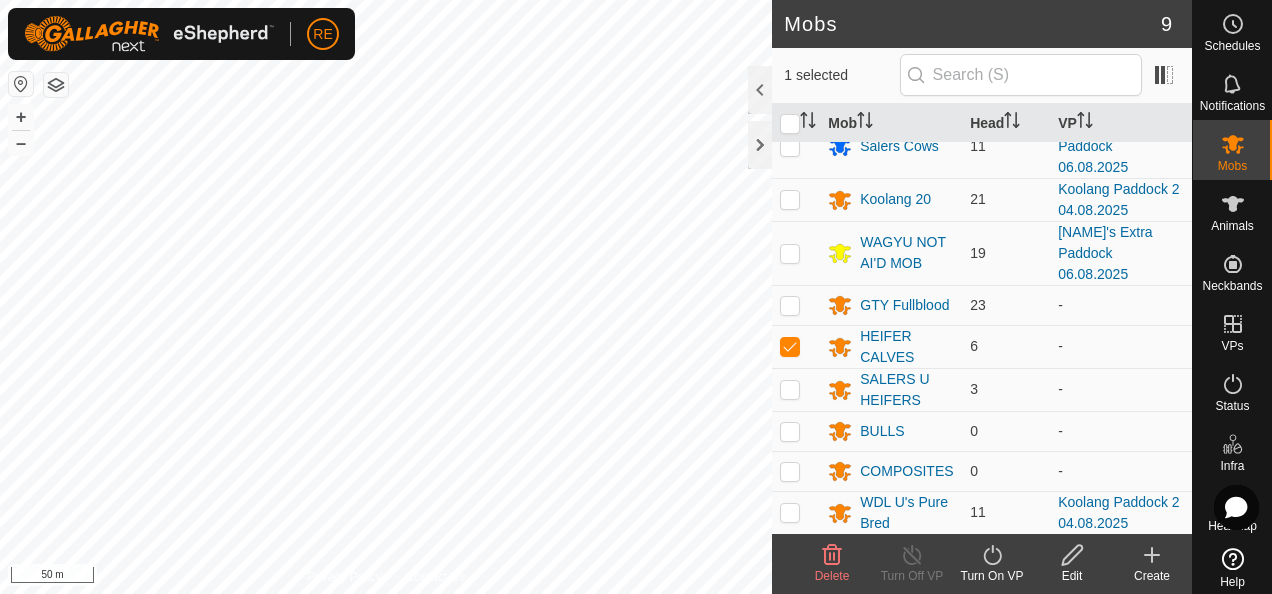 click on "Turn On VP" 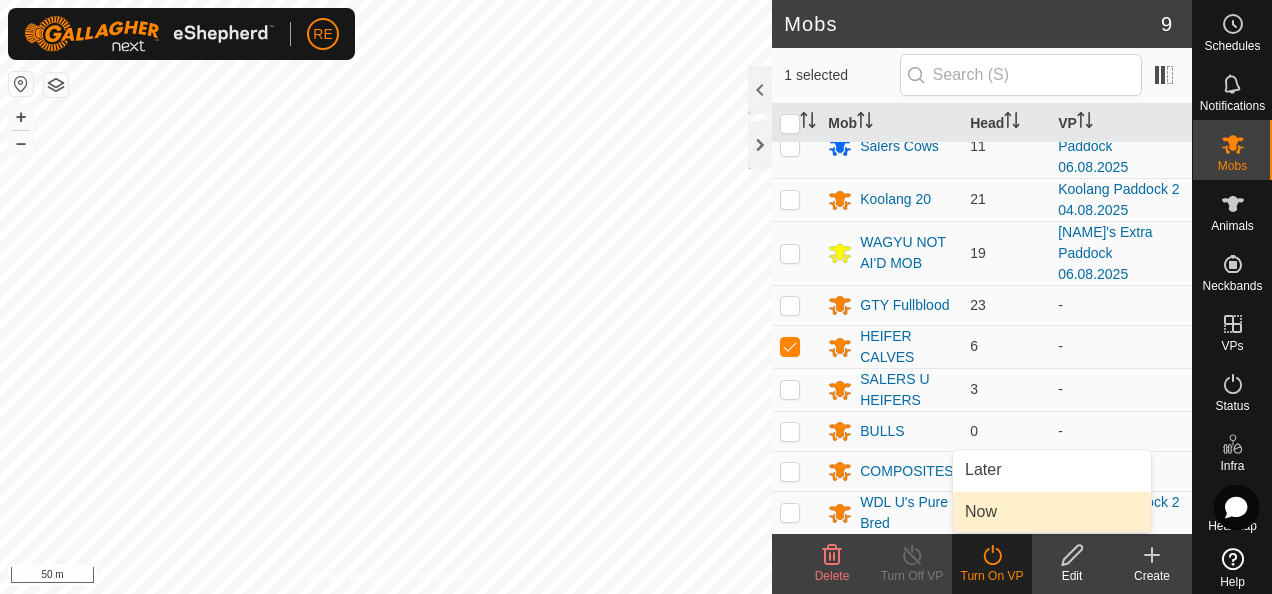click on "Now" at bounding box center [1052, 512] 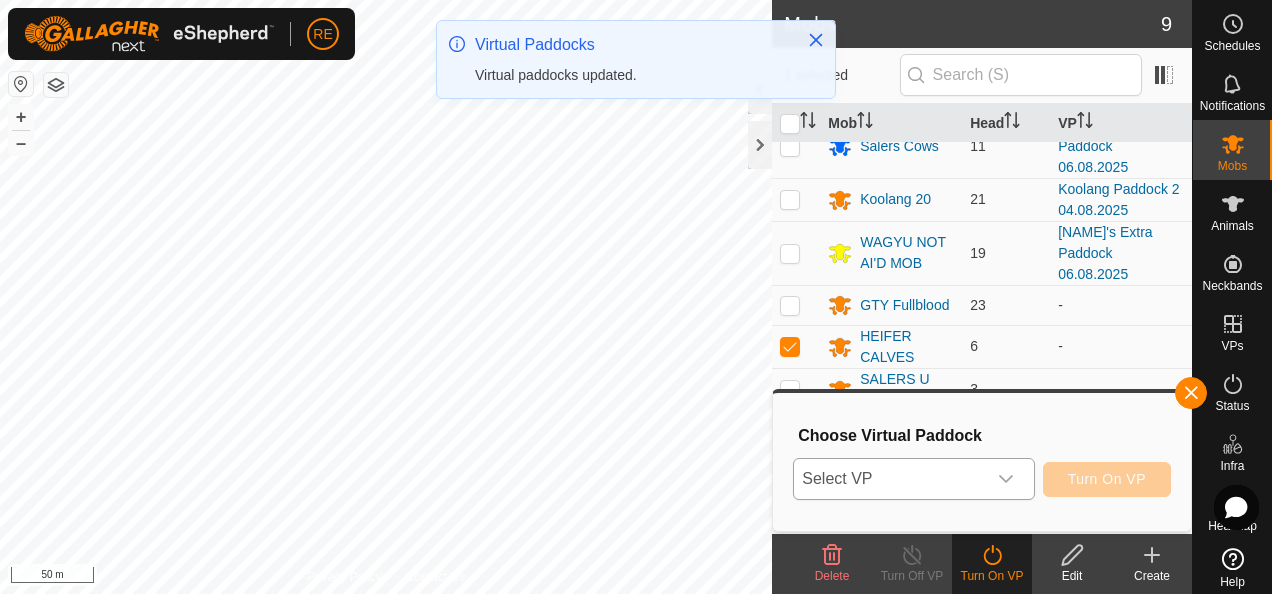 click at bounding box center [1006, 479] 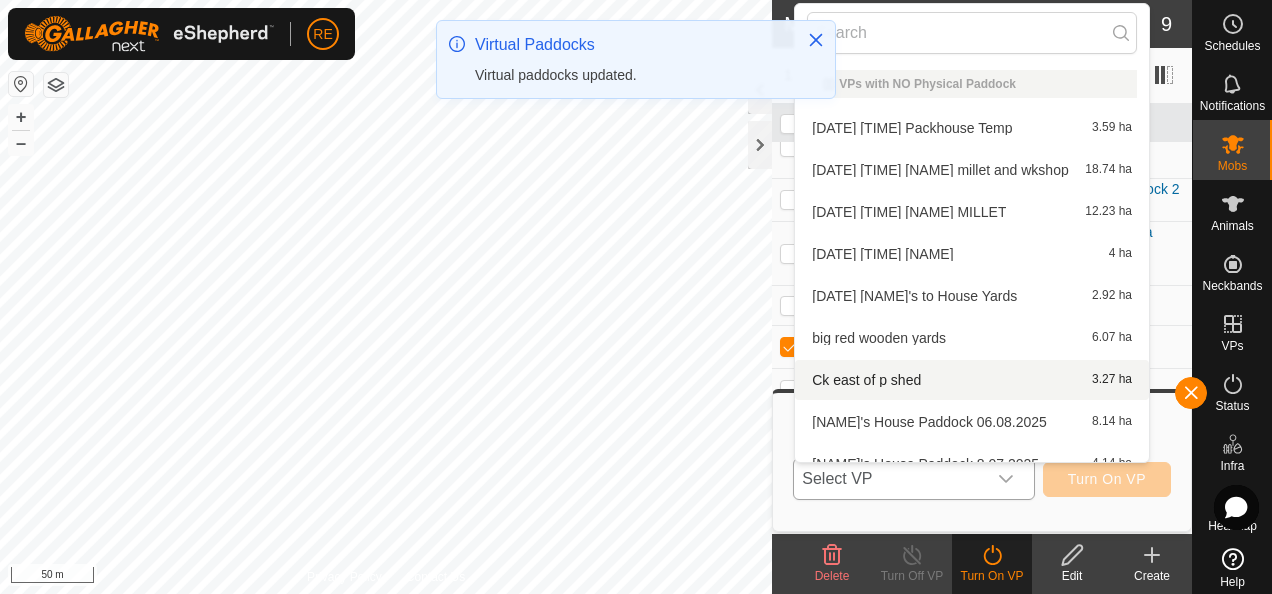 scroll, scrollTop: 22, scrollLeft: 0, axis: vertical 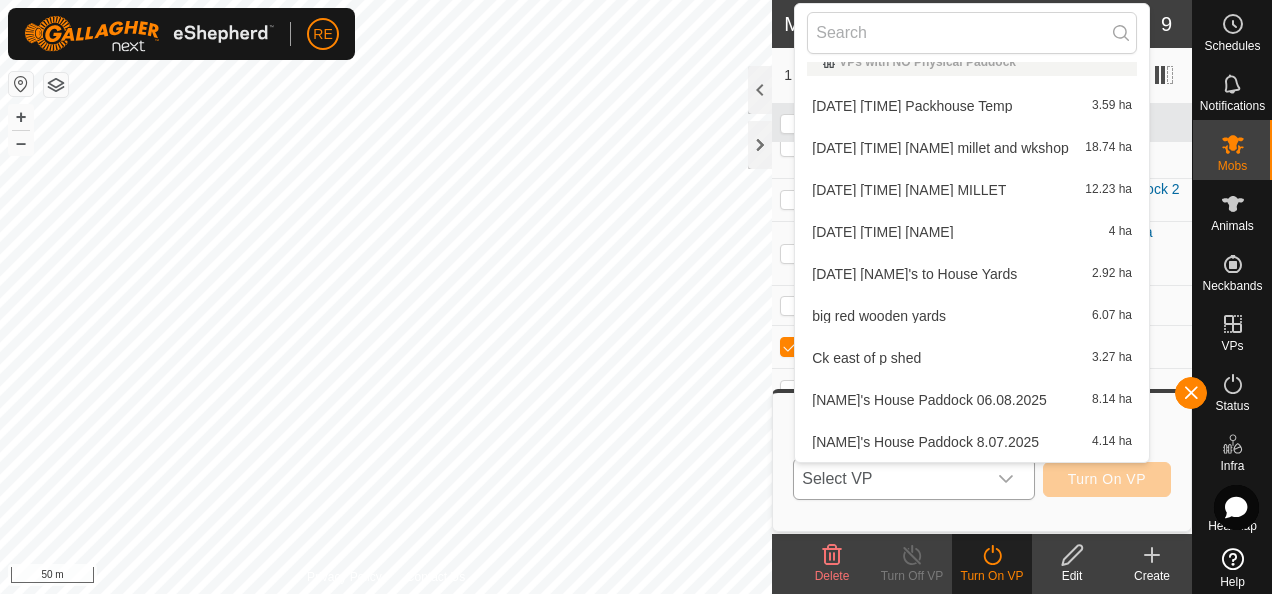 click on "[NAME]'s House Paddock 06.08.2025  8.14 ha" at bounding box center (972, 400) 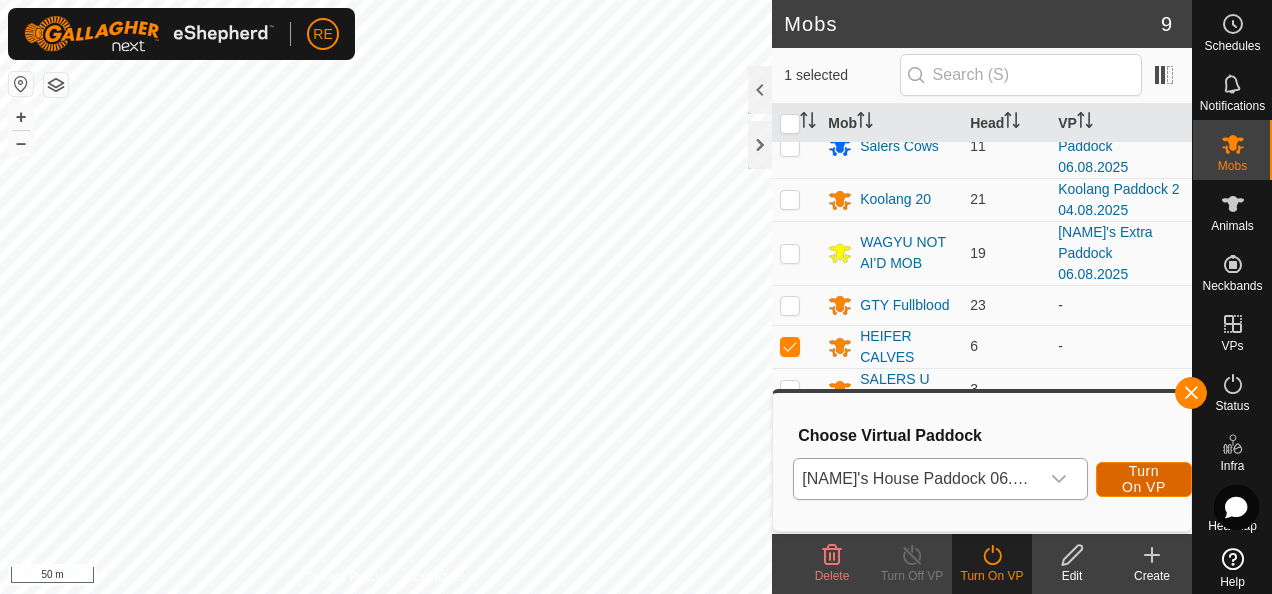 click on "Turn On VP" at bounding box center [1144, 479] 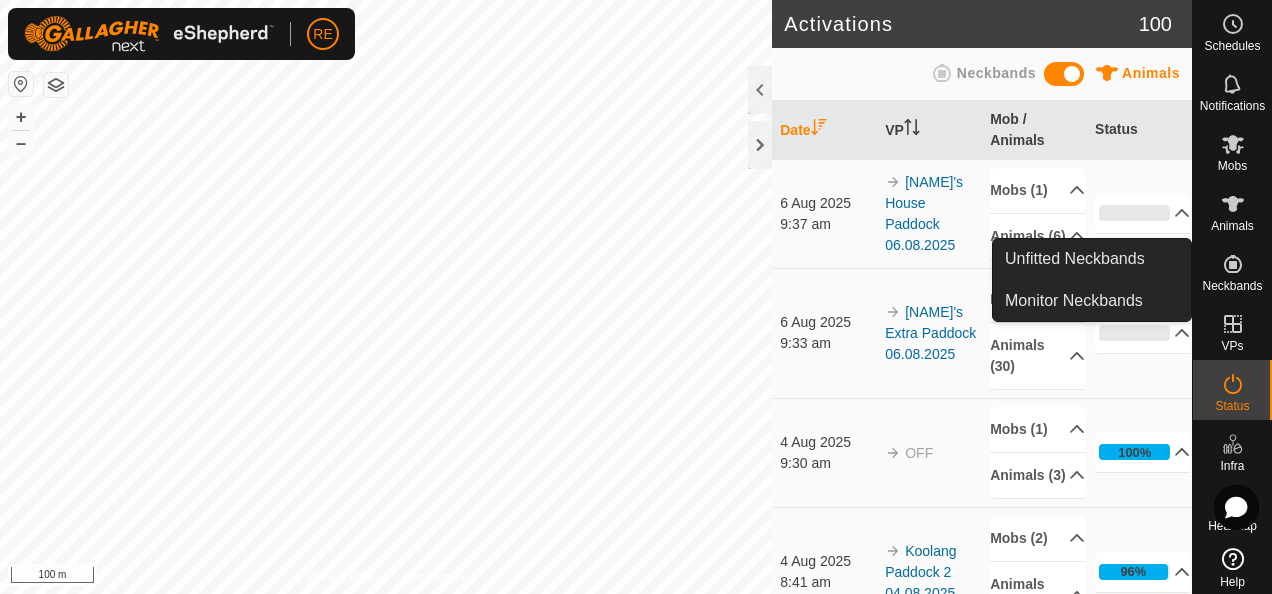 click 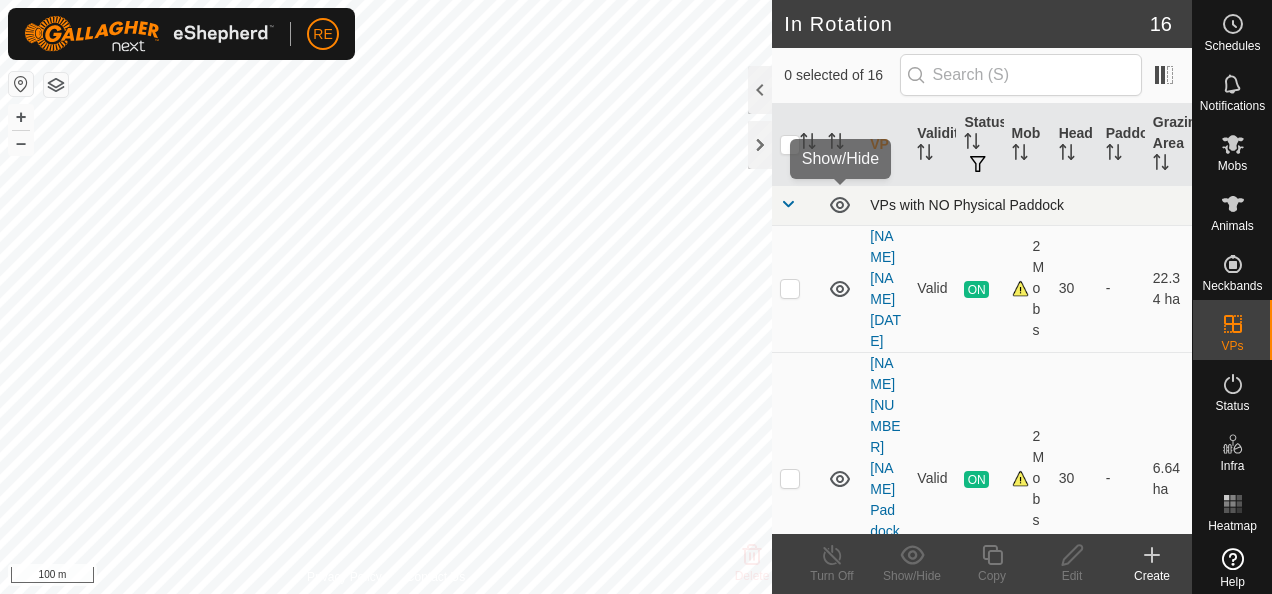 scroll, scrollTop: 0, scrollLeft: 0, axis: both 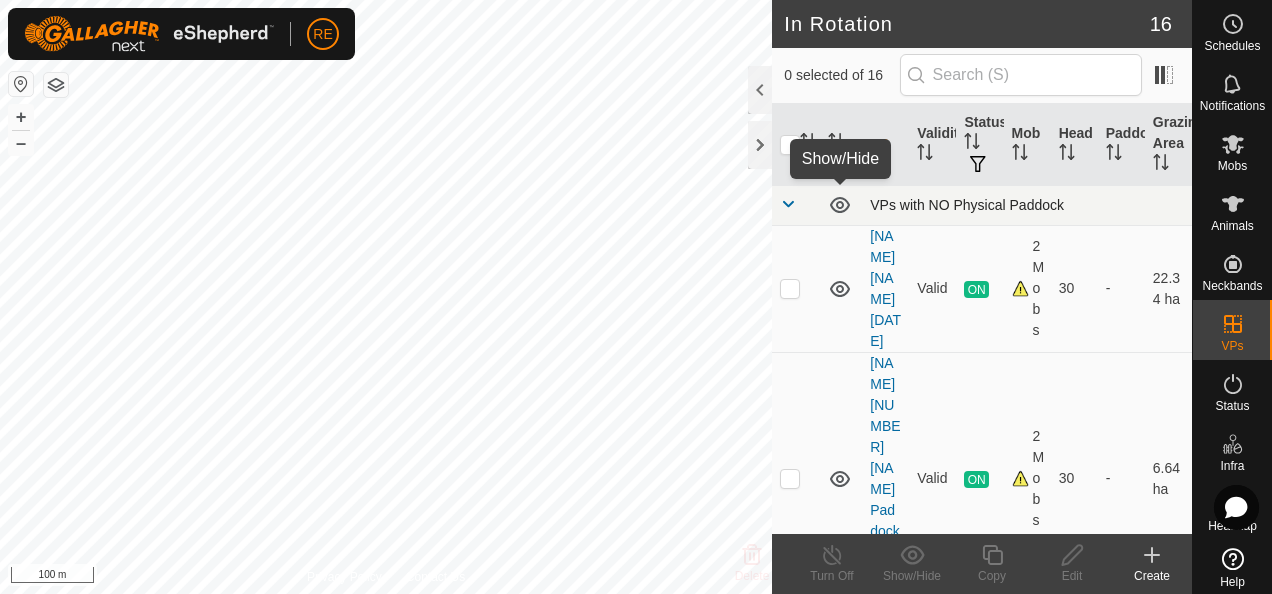 click 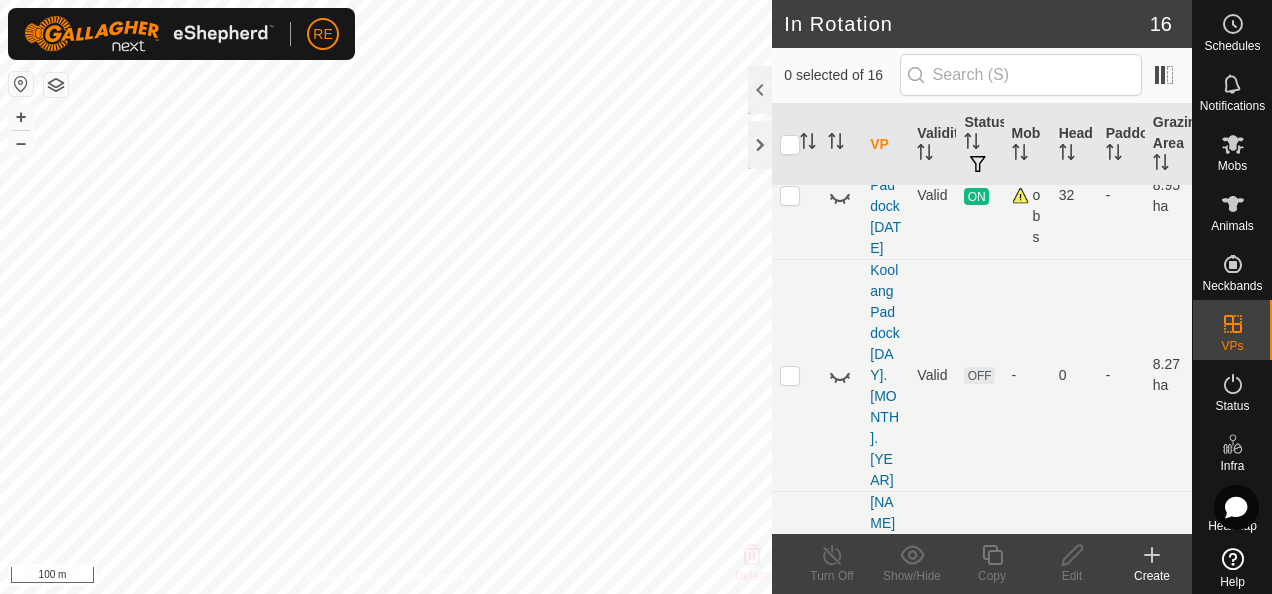 scroll, scrollTop: 500, scrollLeft: 0, axis: vertical 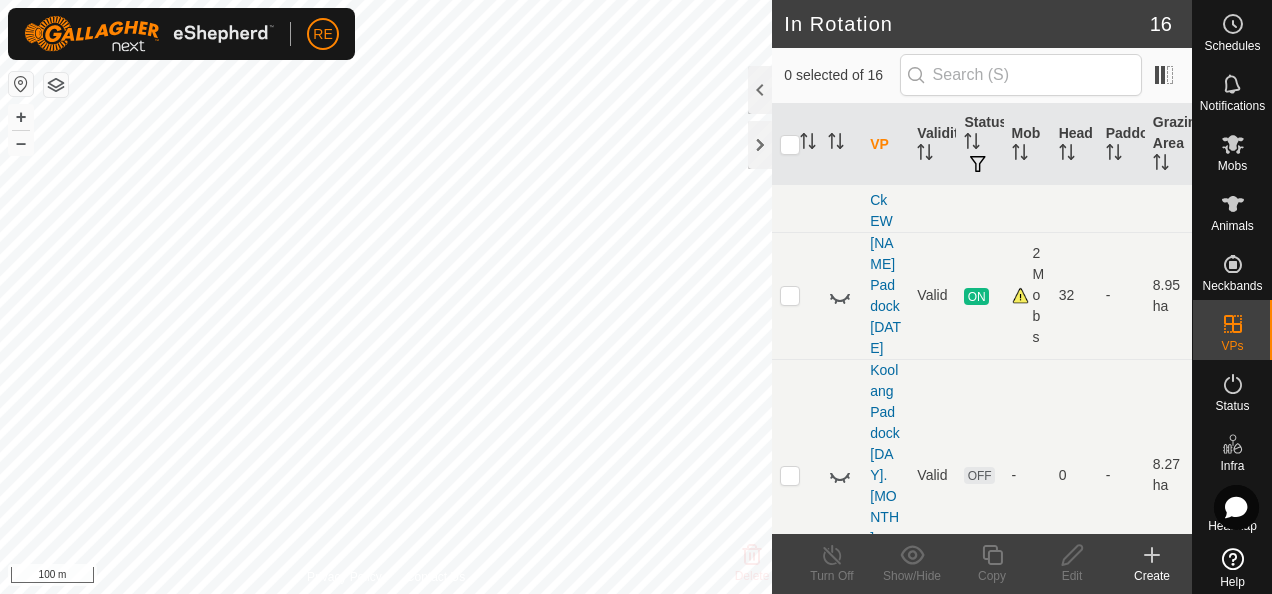 click 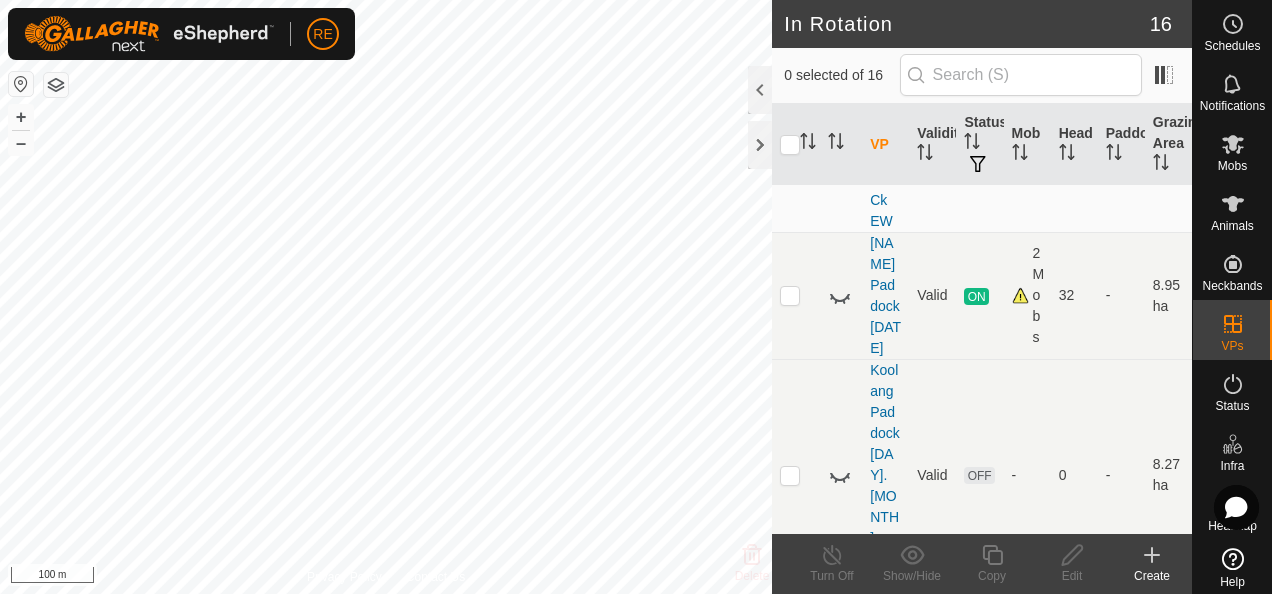 click 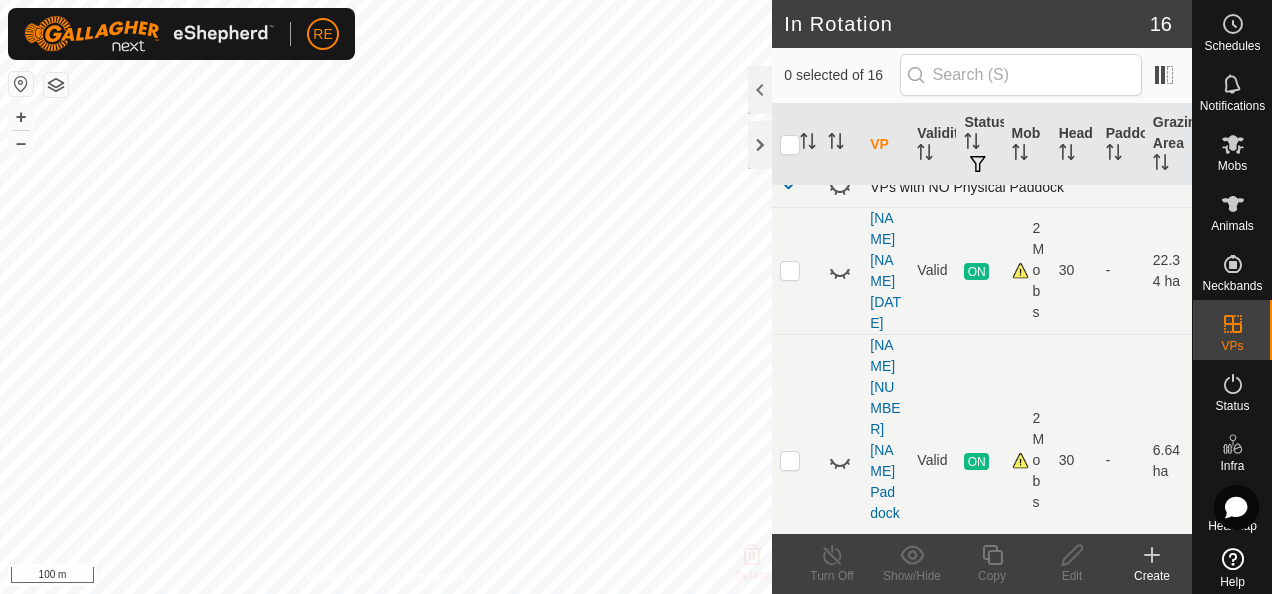 scroll, scrollTop: 0, scrollLeft: 0, axis: both 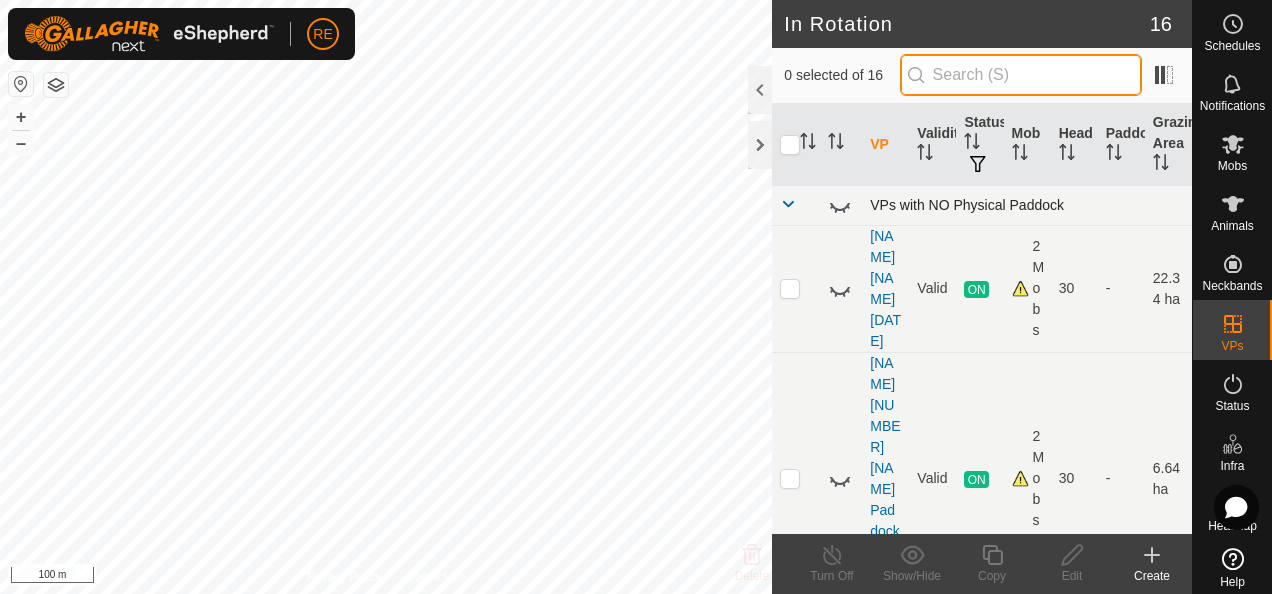 click at bounding box center (1021, 75) 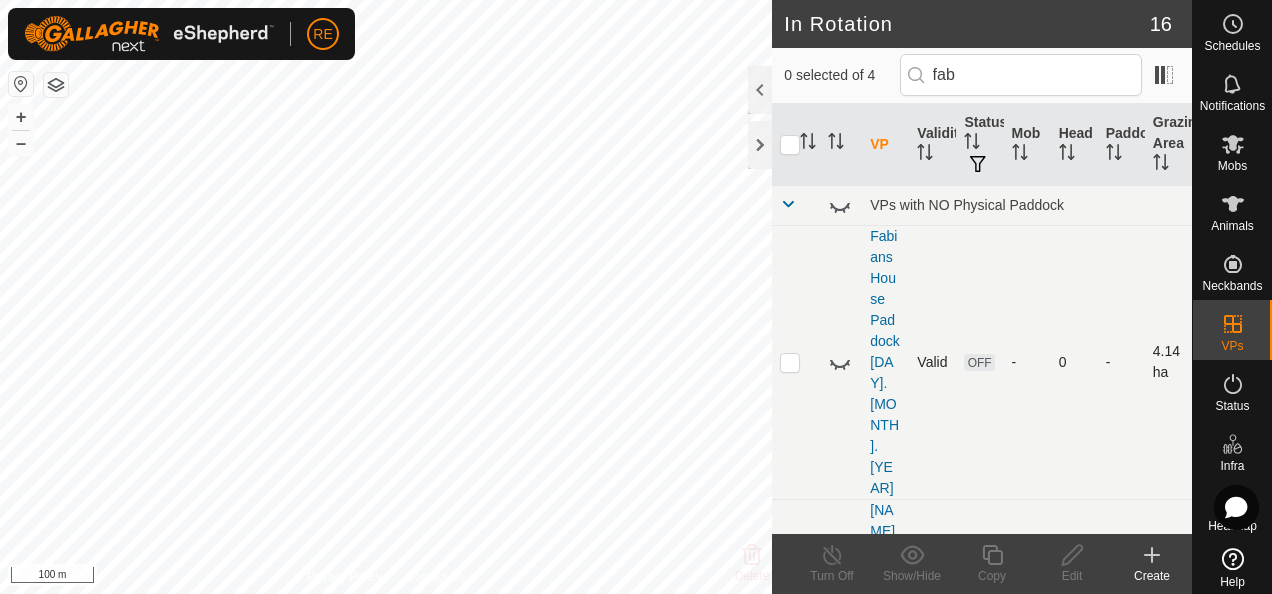 click 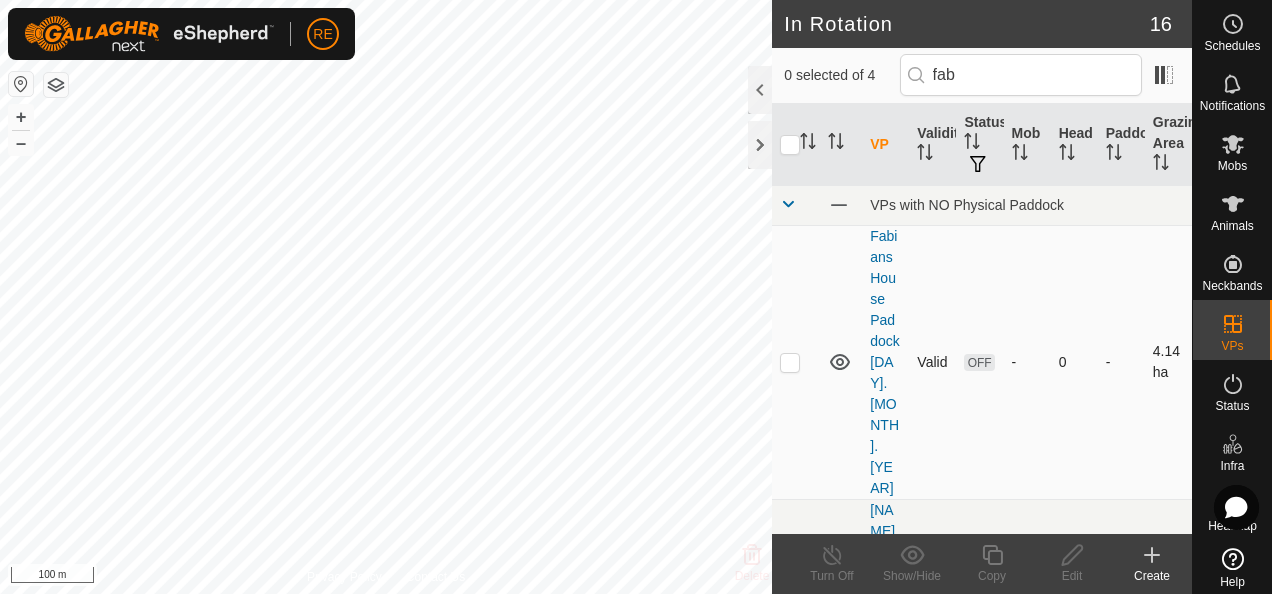 click 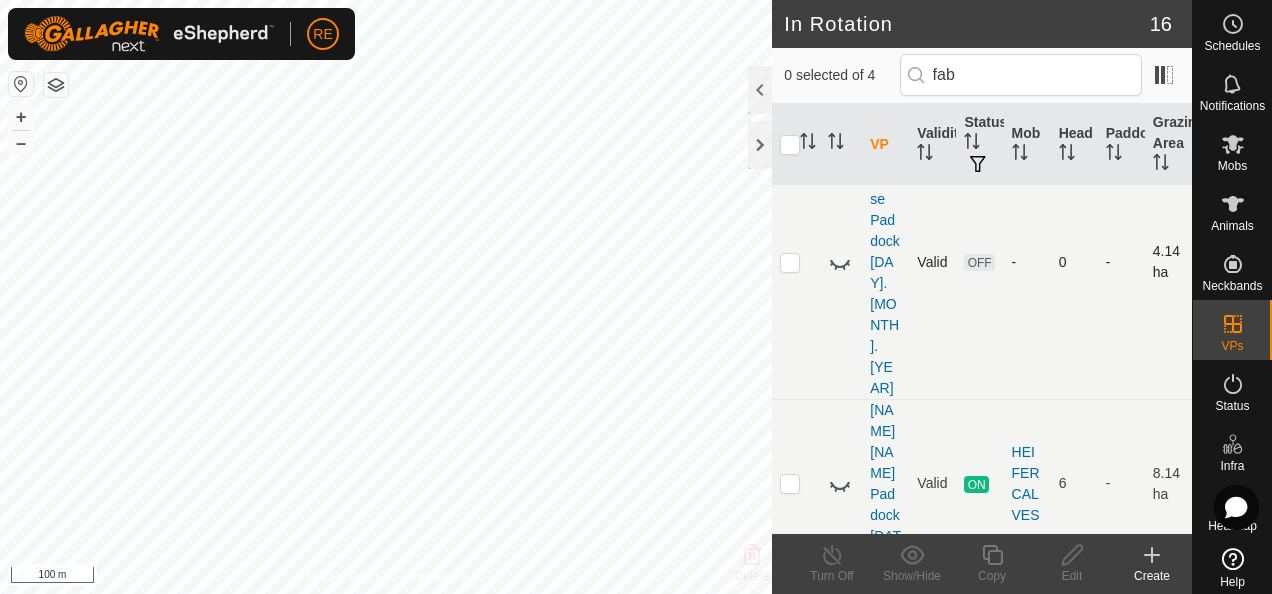 scroll, scrollTop: 200, scrollLeft: 0, axis: vertical 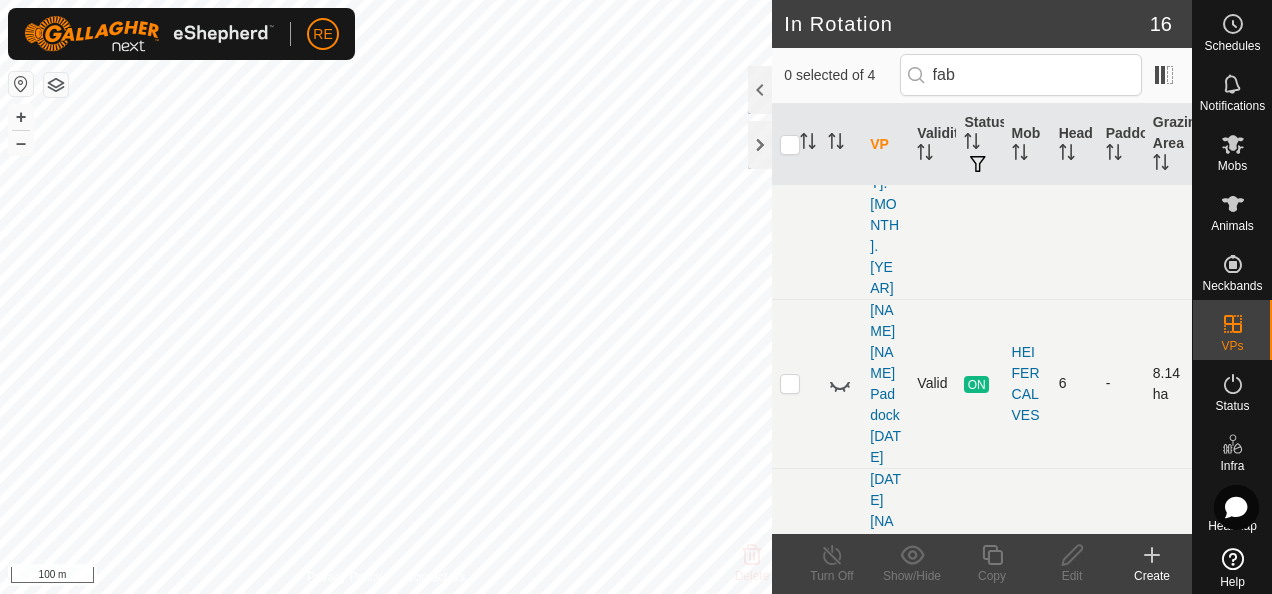 click 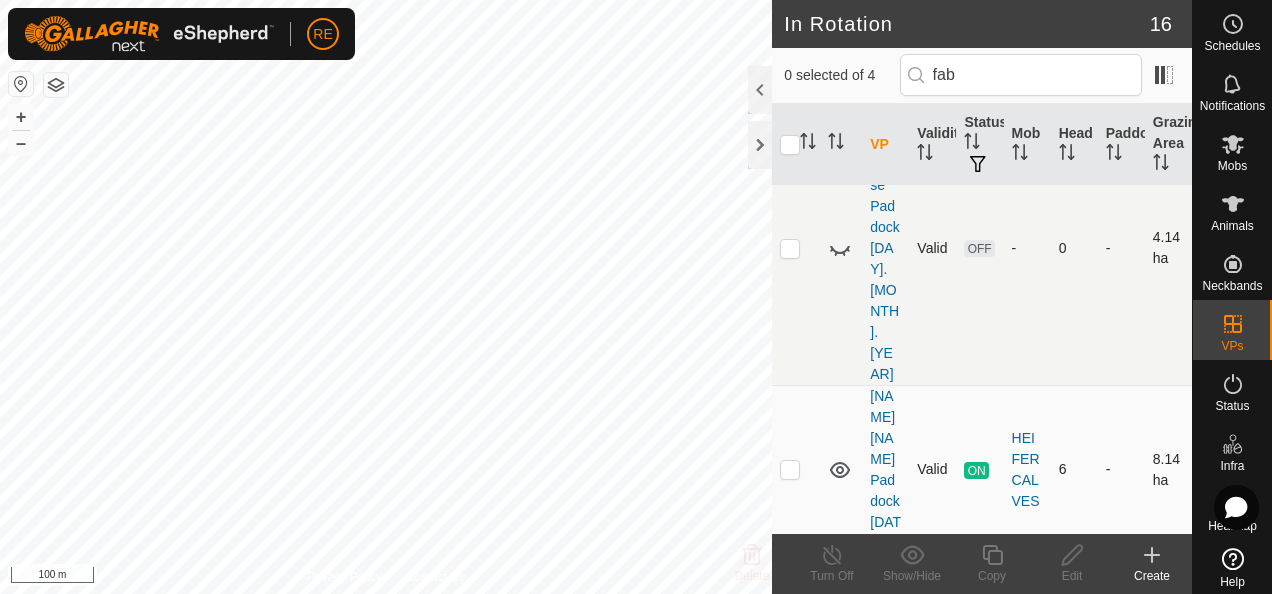 scroll, scrollTop: 200, scrollLeft: 0, axis: vertical 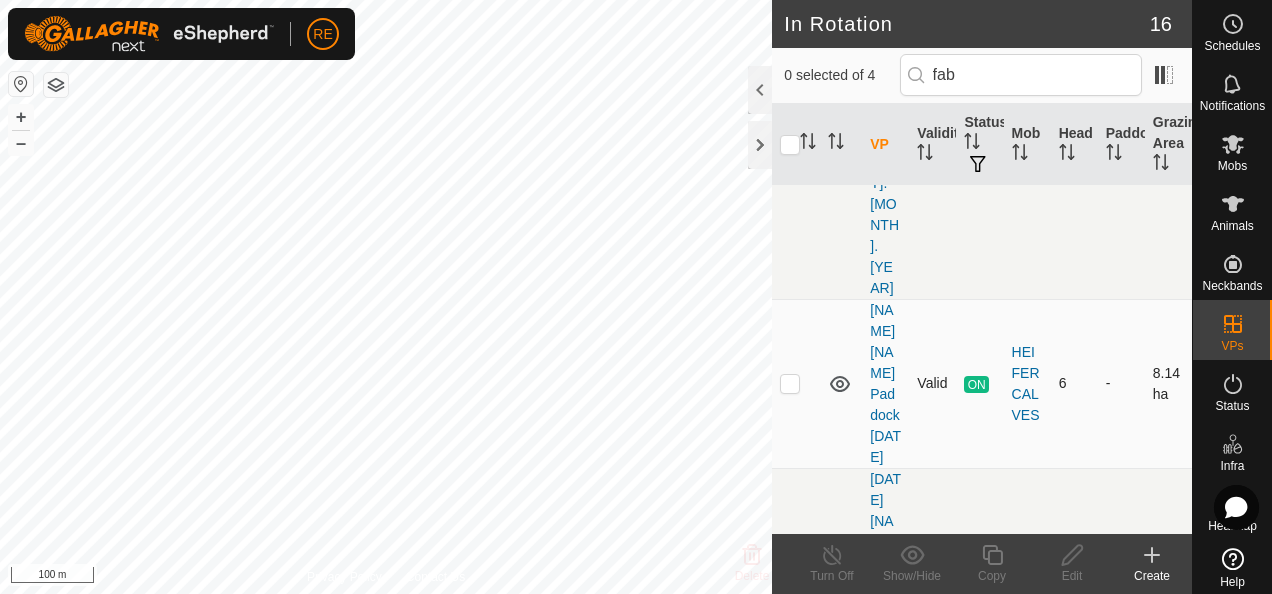click 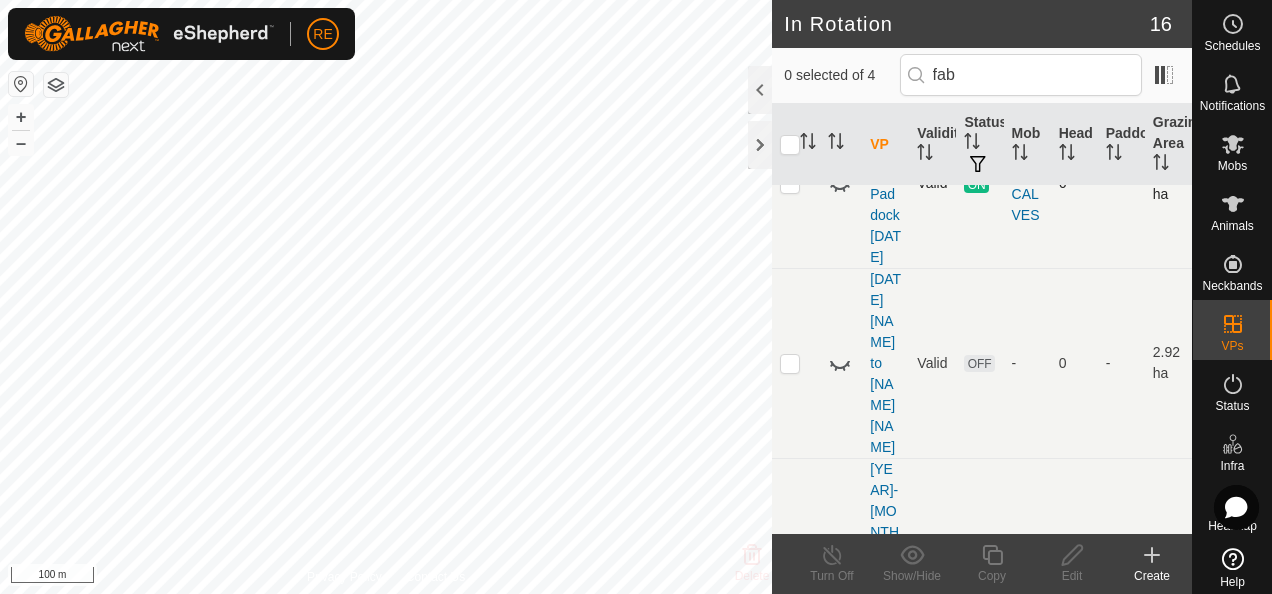 scroll, scrollTop: 490, scrollLeft: 0, axis: vertical 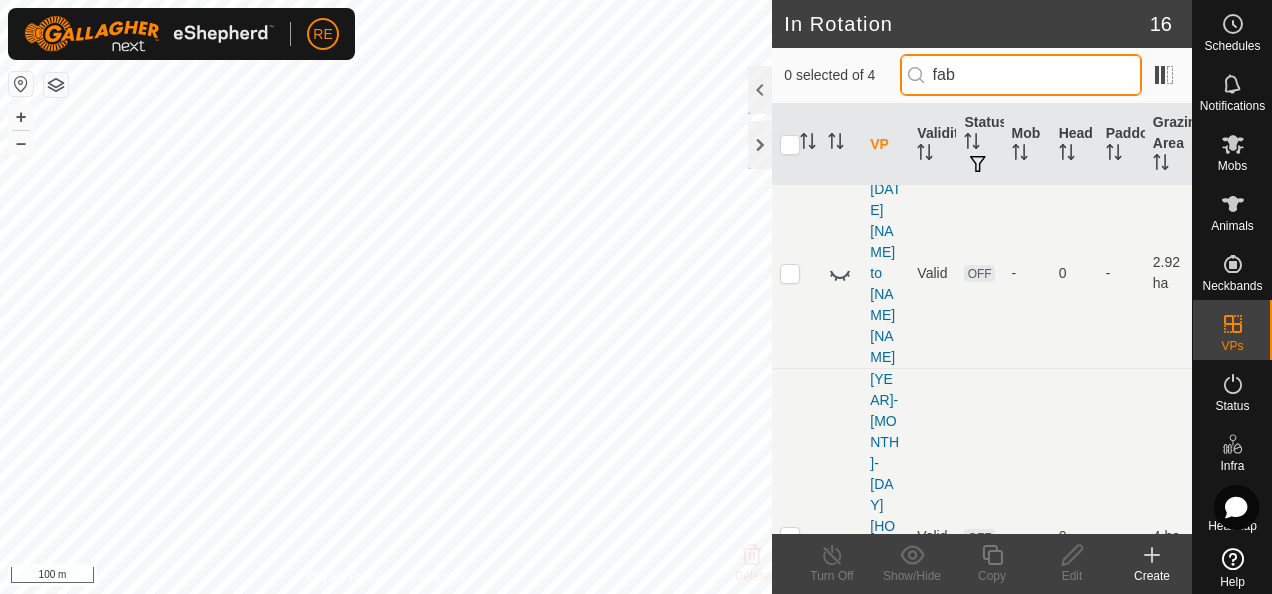 drag, startPoint x: 997, startPoint y: 66, endPoint x: 930, endPoint y: 68, distance: 67.02985 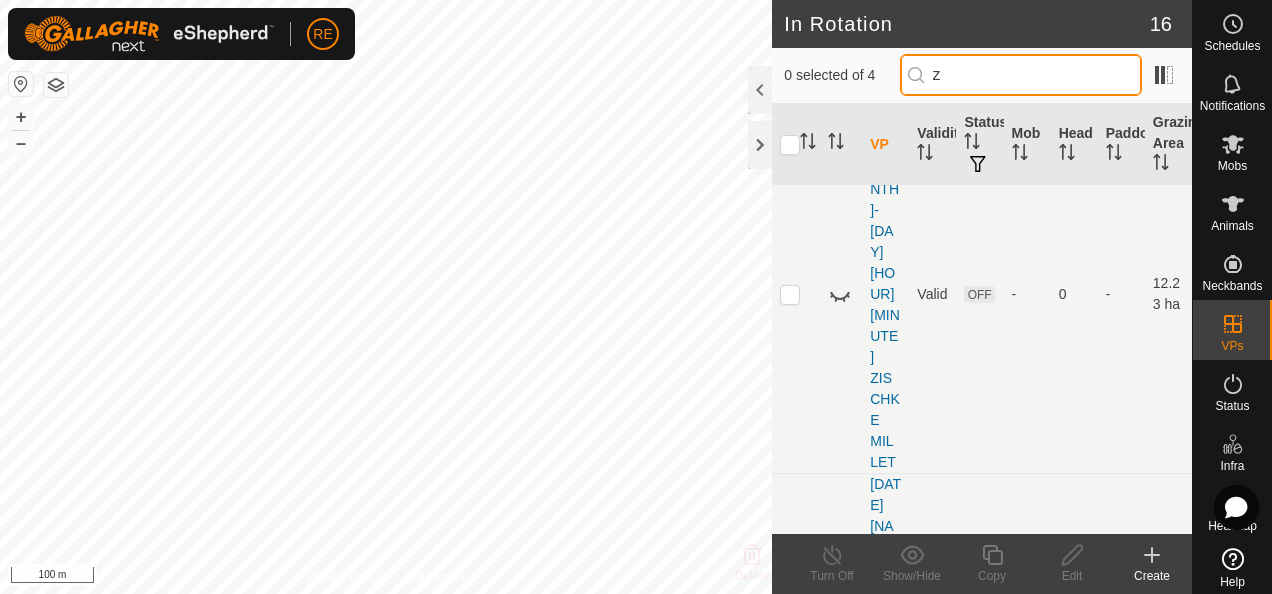 scroll, scrollTop: 0, scrollLeft: 0, axis: both 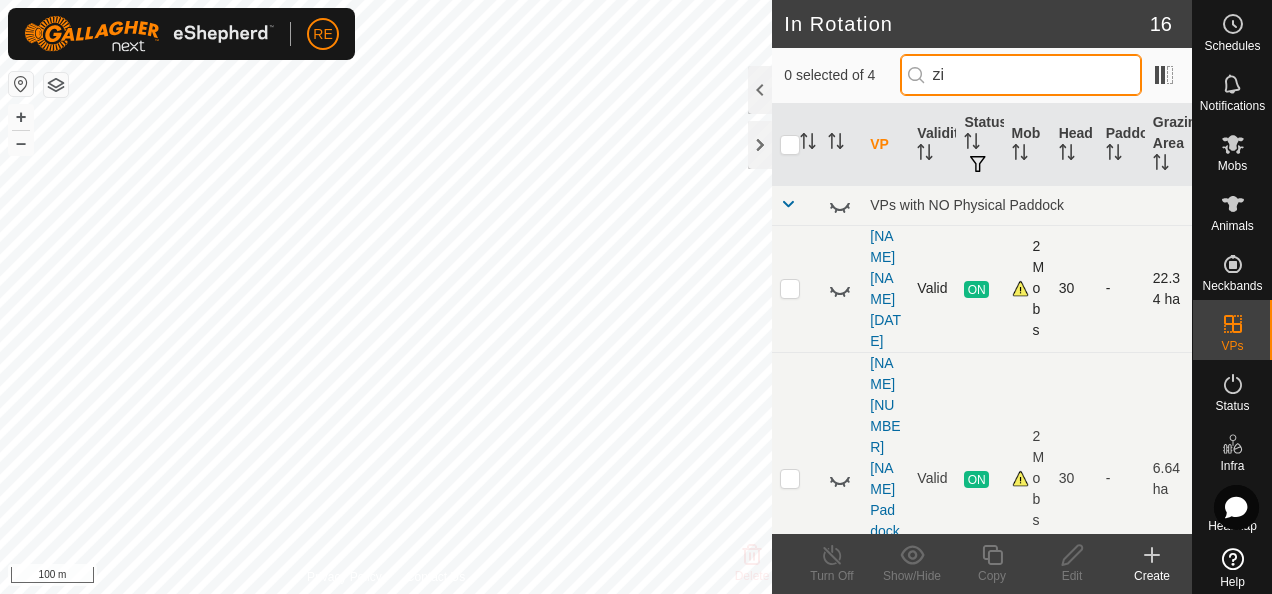 type on "zi" 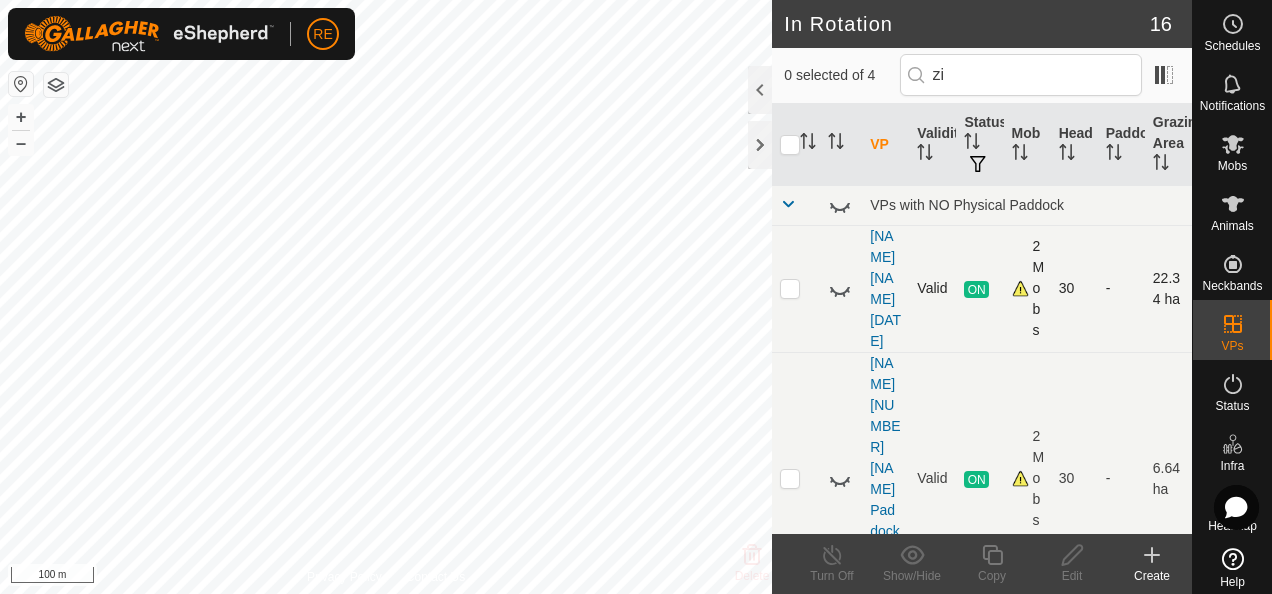 click 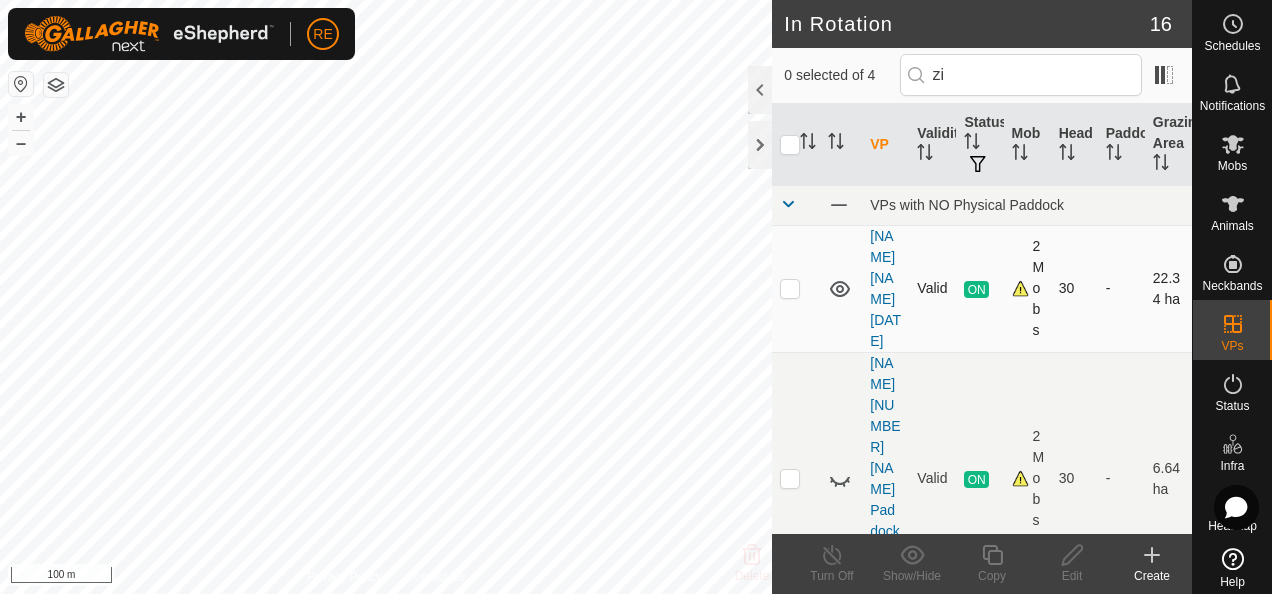 click on "Create" 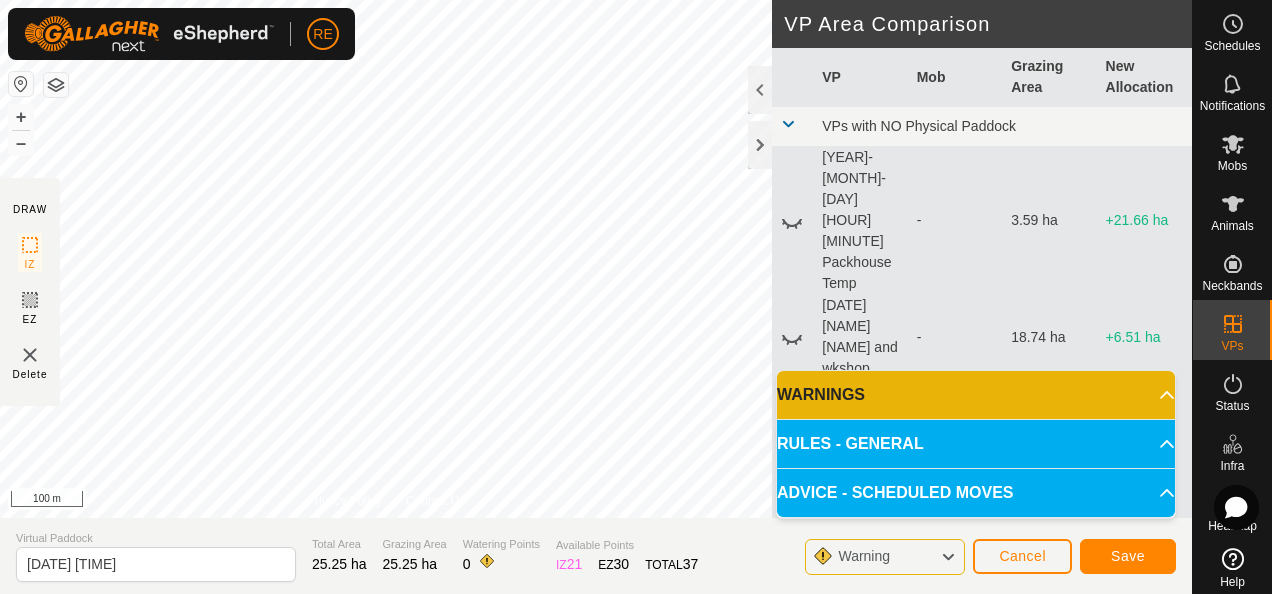 click 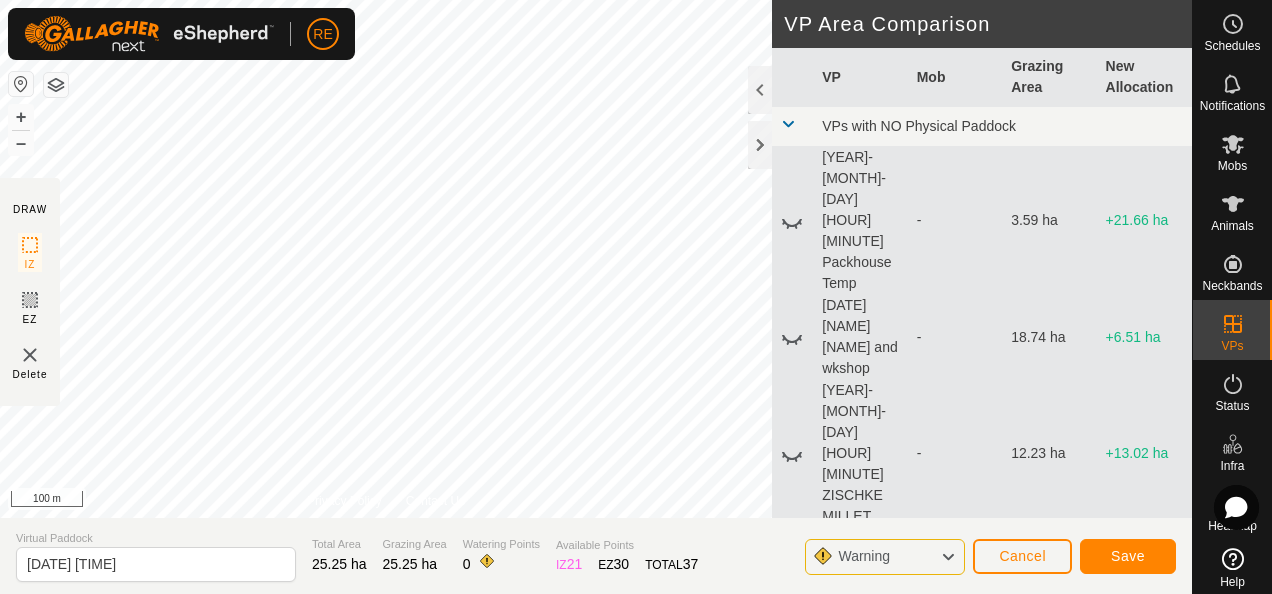 click 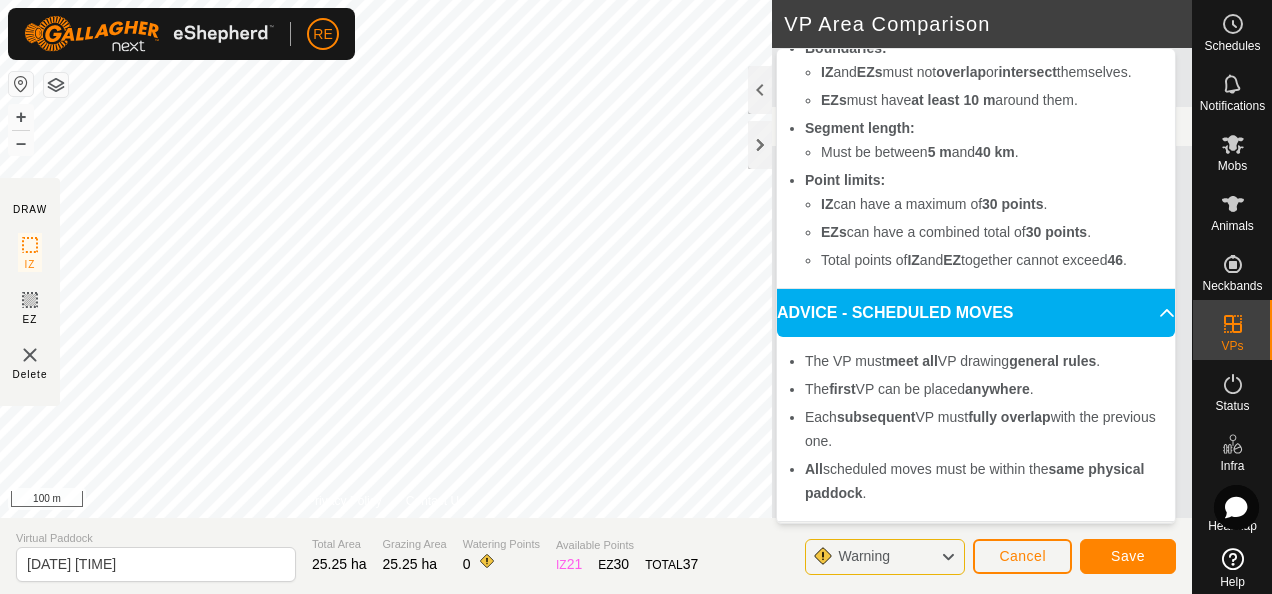 scroll, scrollTop: 0, scrollLeft: 0, axis: both 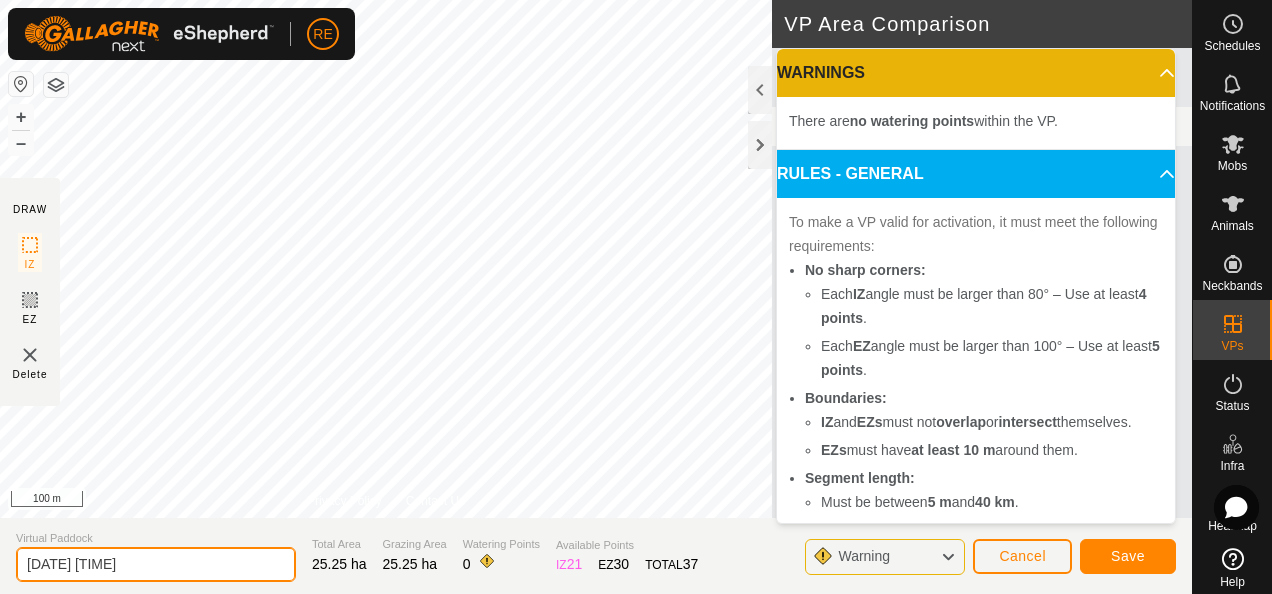 drag, startPoint x: 156, startPoint y: 567, endPoint x: 0, endPoint y: 546, distance: 157.40712 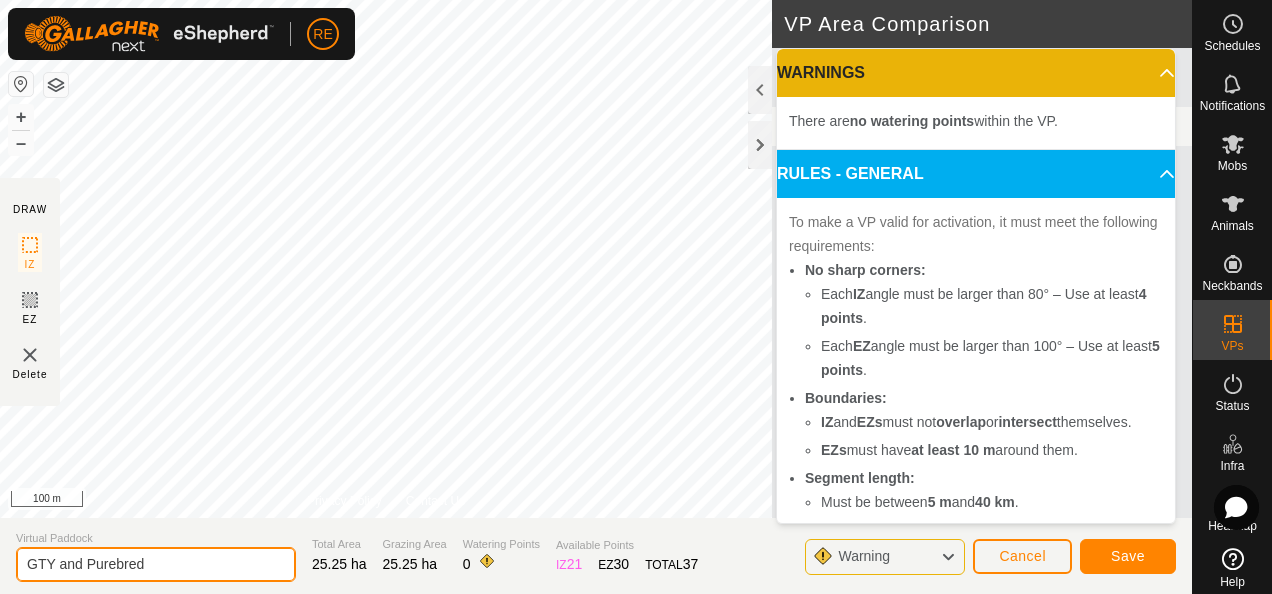 drag, startPoint x: 50, startPoint y: 565, endPoint x: 14, endPoint y: 559, distance: 36.496574 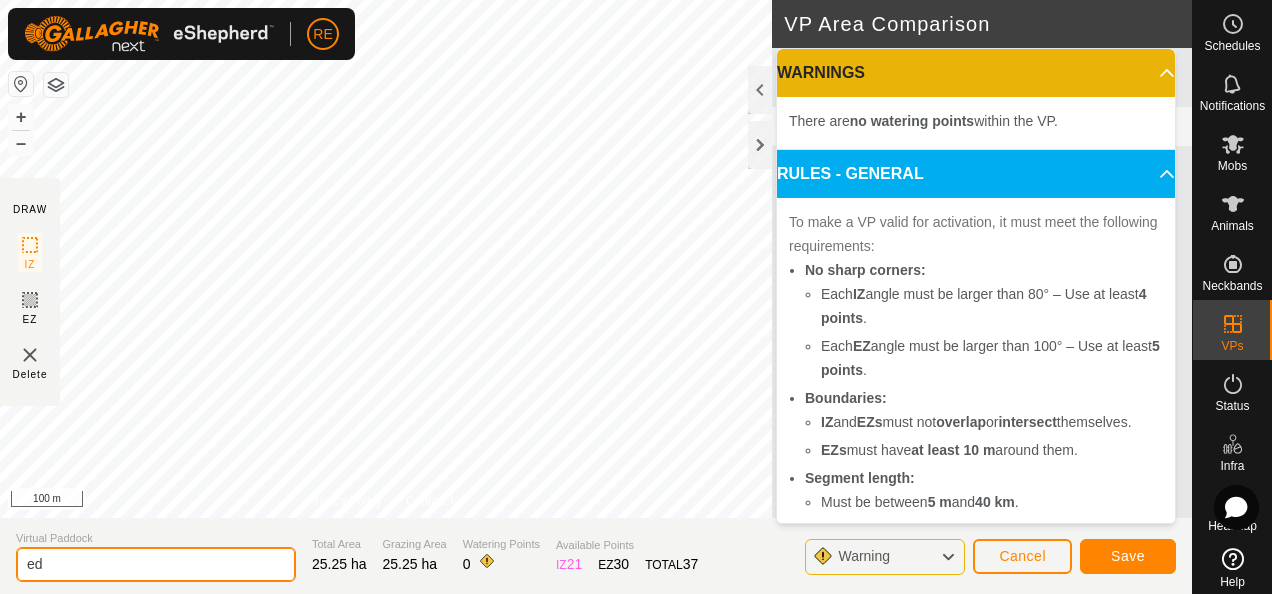 type on "d" 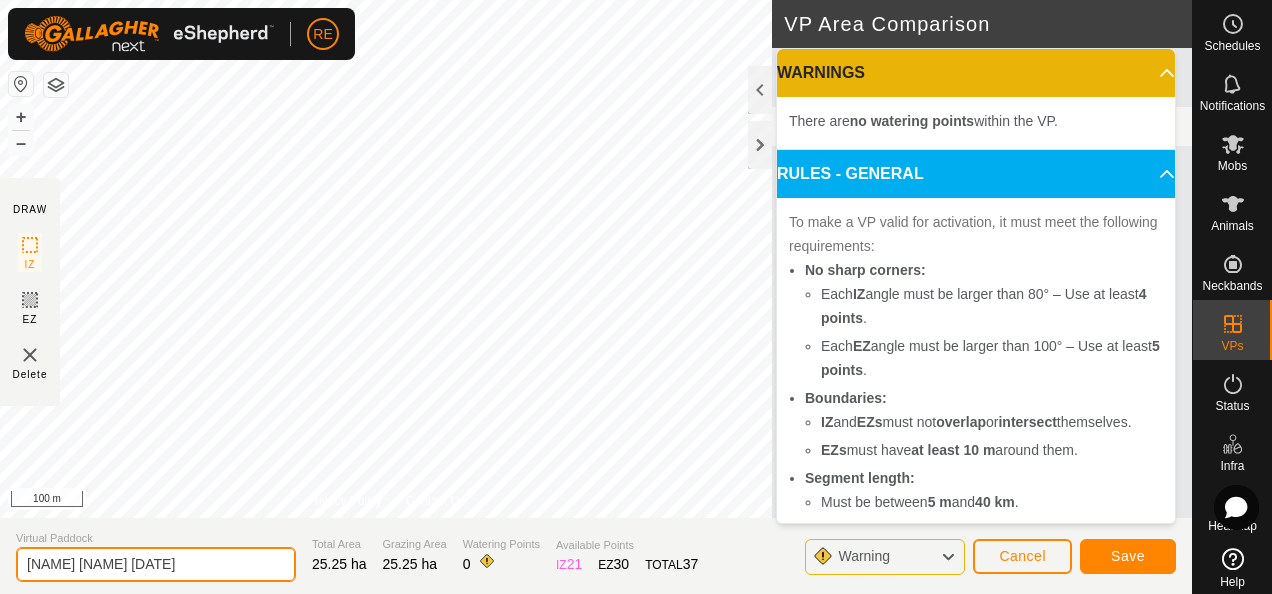 type on "May AI Paddock 06.08.2025" 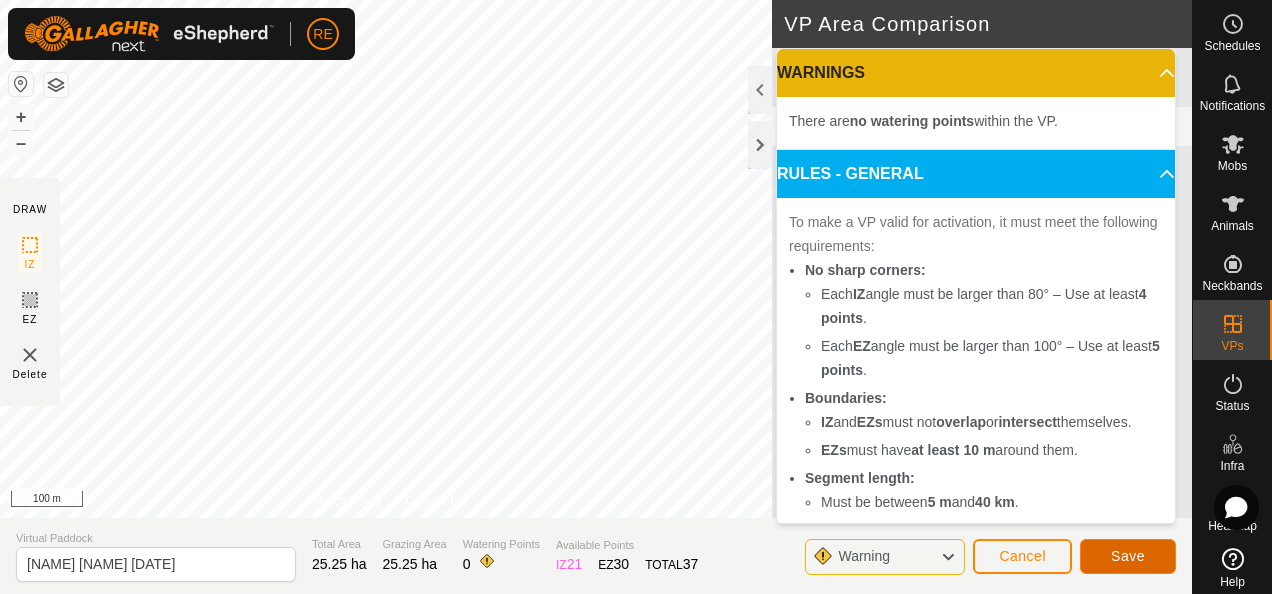 click on "Save" 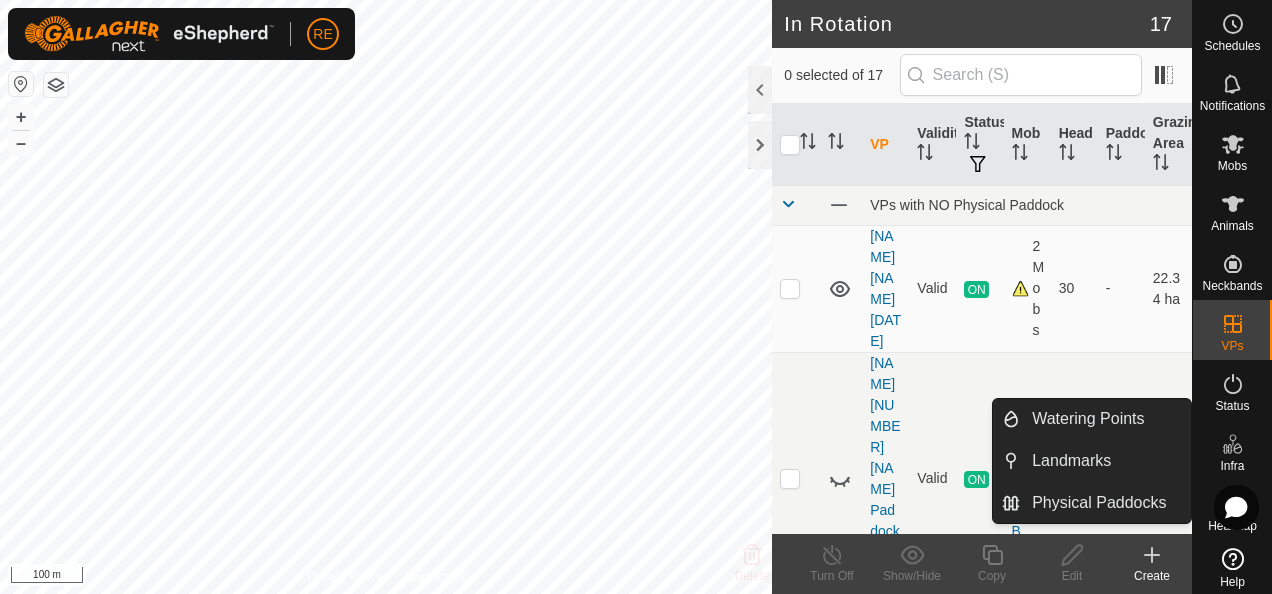 click 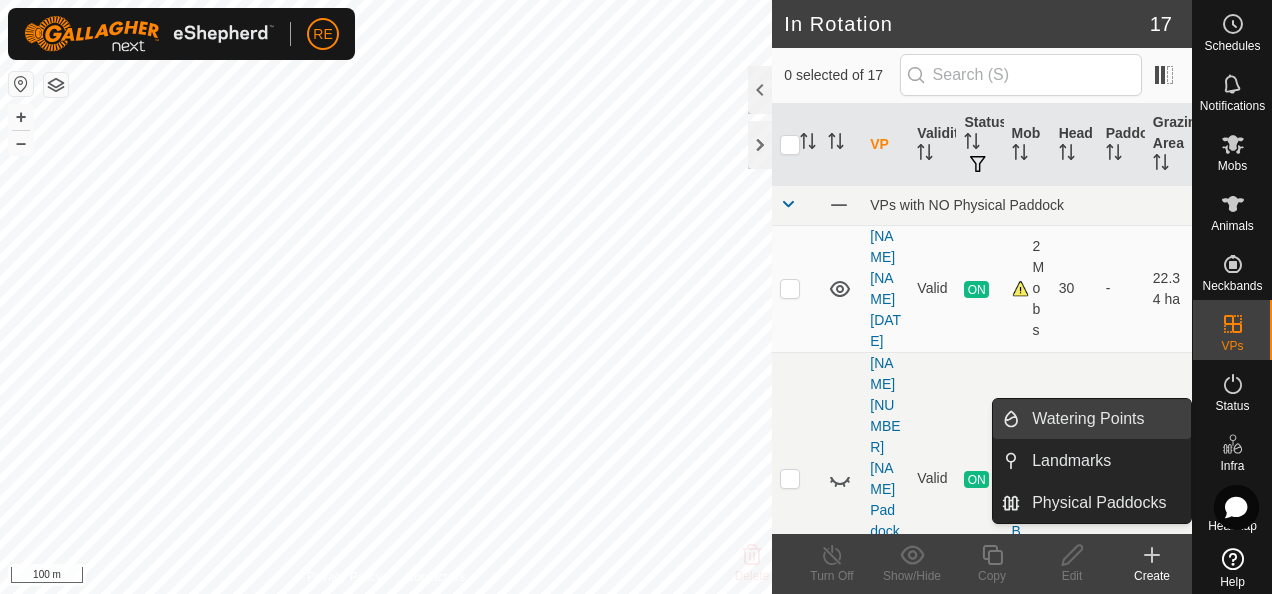click on "Watering Points" at bounding box center [1105, 419] 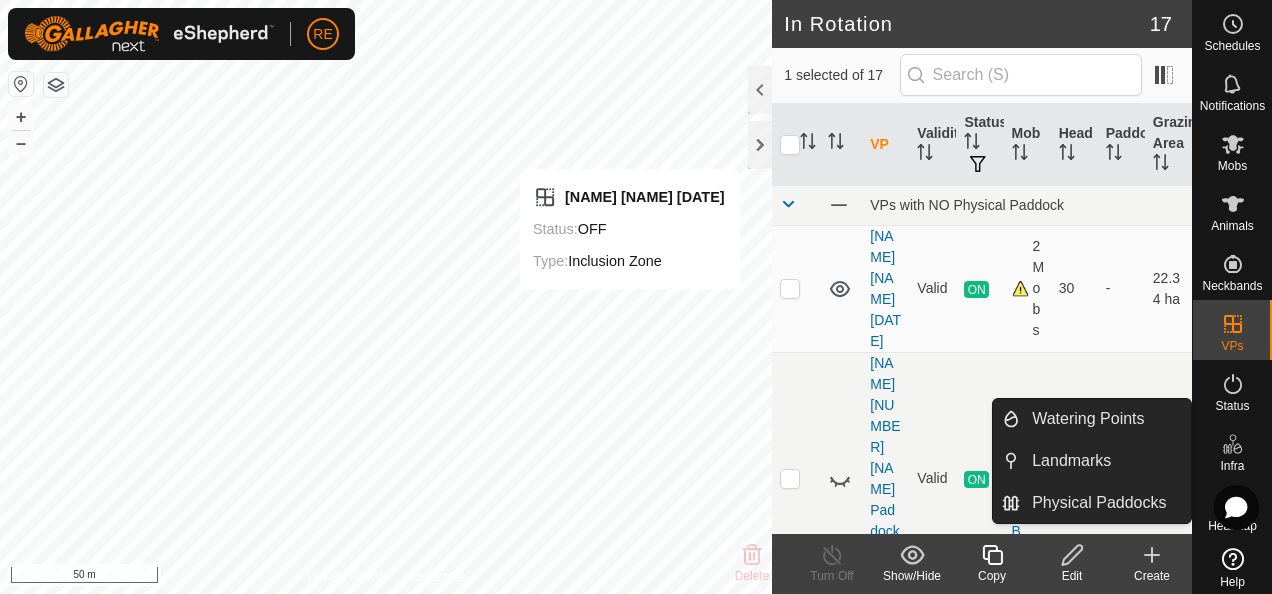 click 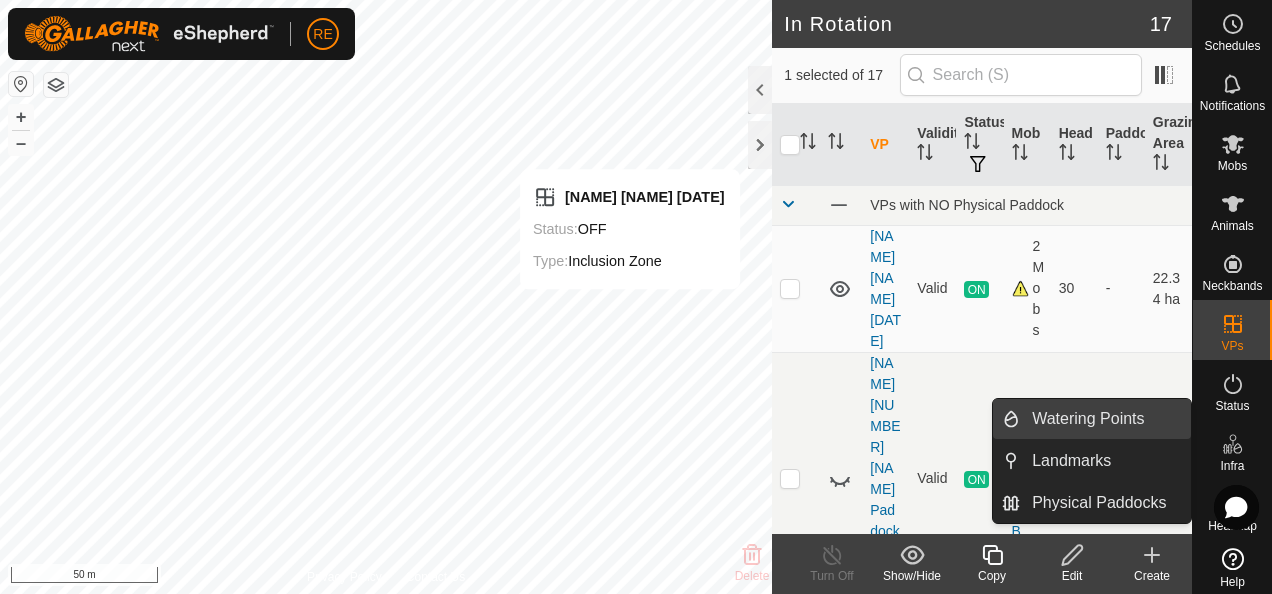 click on "Watering Points" at bounding box center (1105, 419) 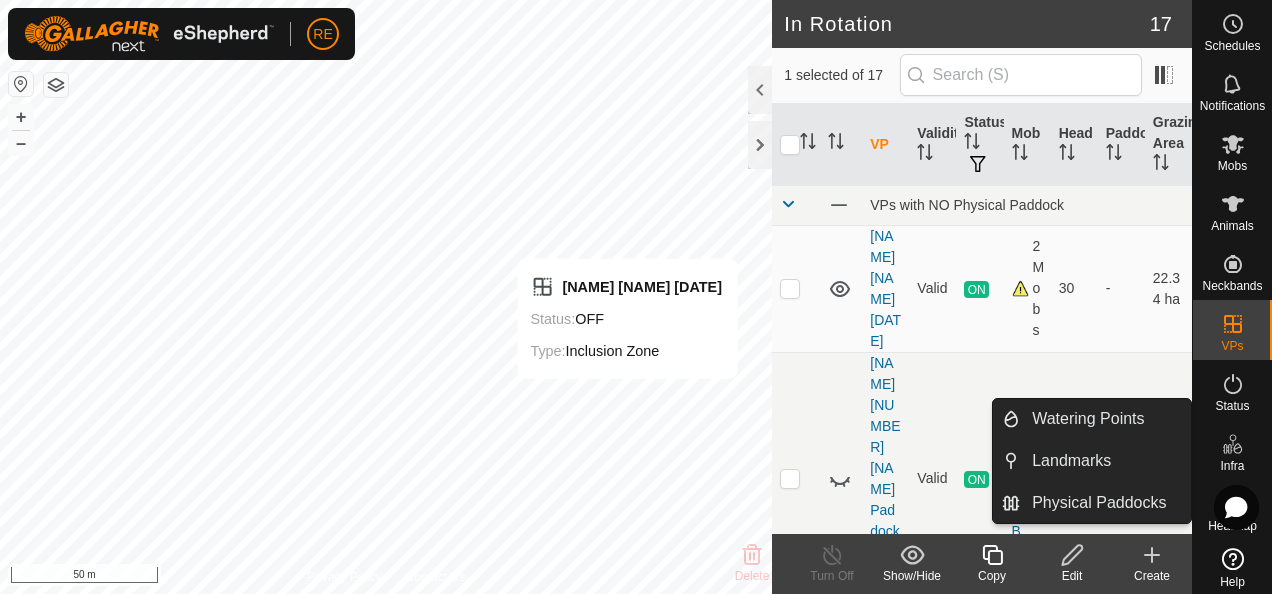 click on "Watering Points" at bounding box center (1105, 419) 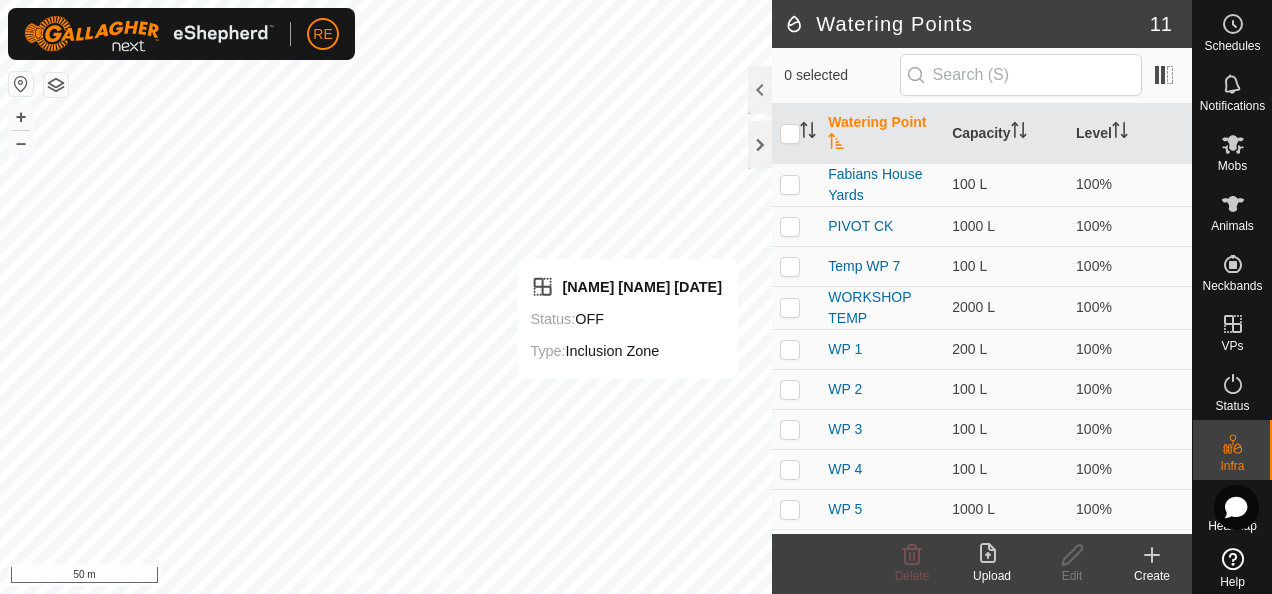 click 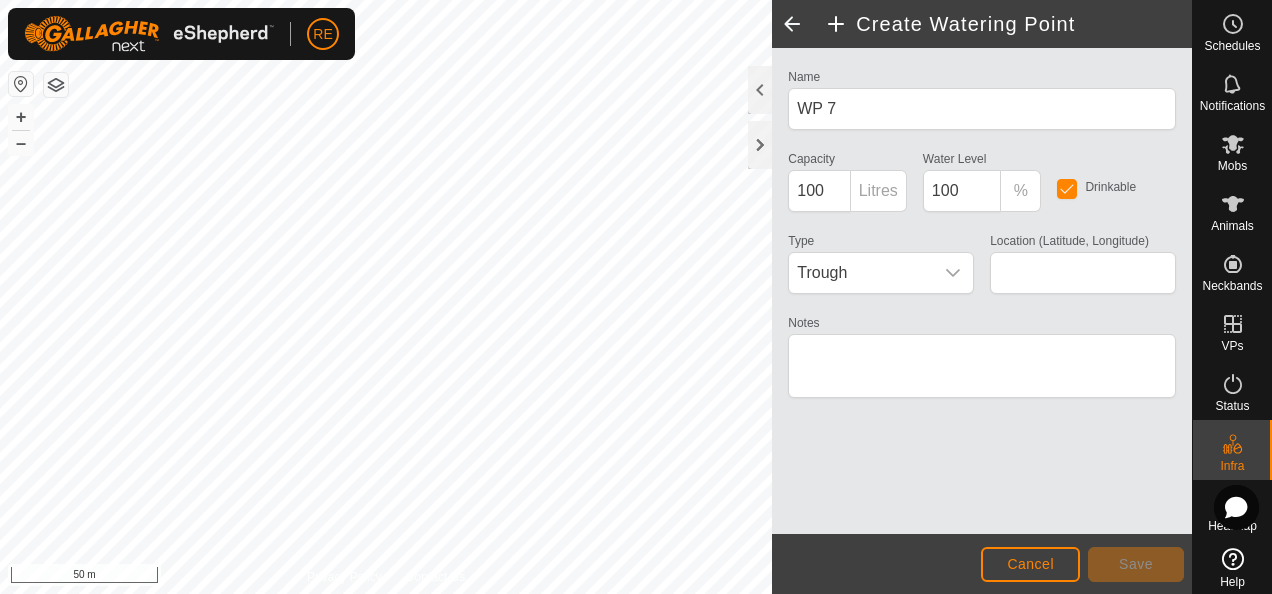 type on "-27.747262, 152.367756" 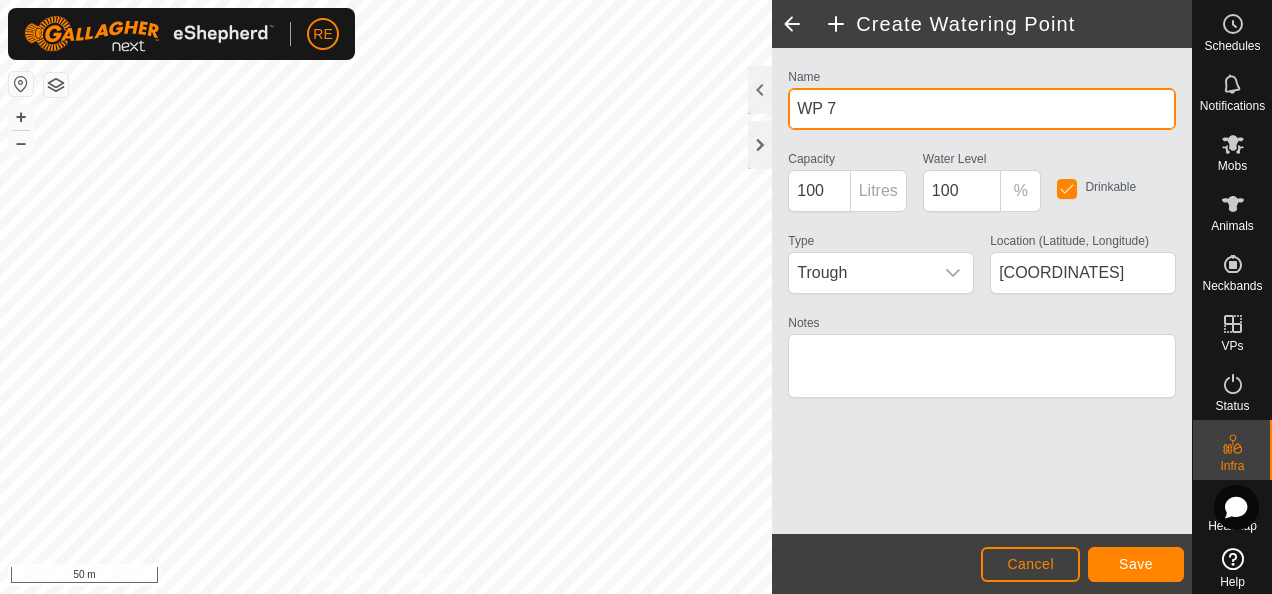 drag, startPoint x: 838, startPoint y: 107, endPoint x: 847, endPoint y: 117, distance: 13.453624 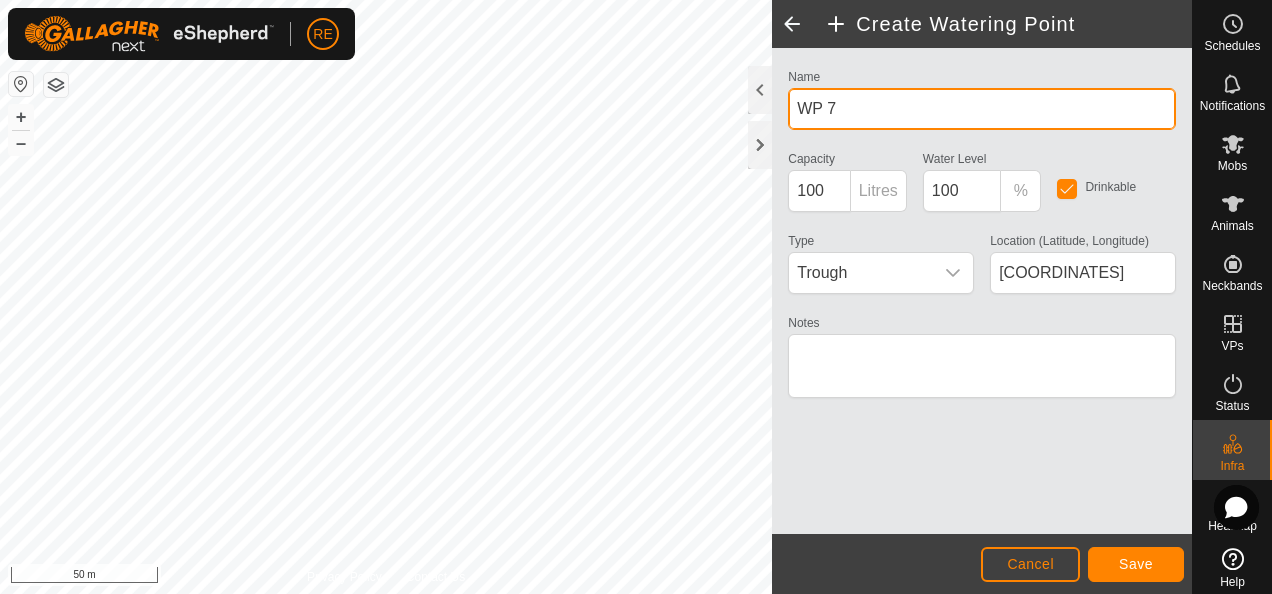 click on "WP 7" at bounding box center [982, 109] 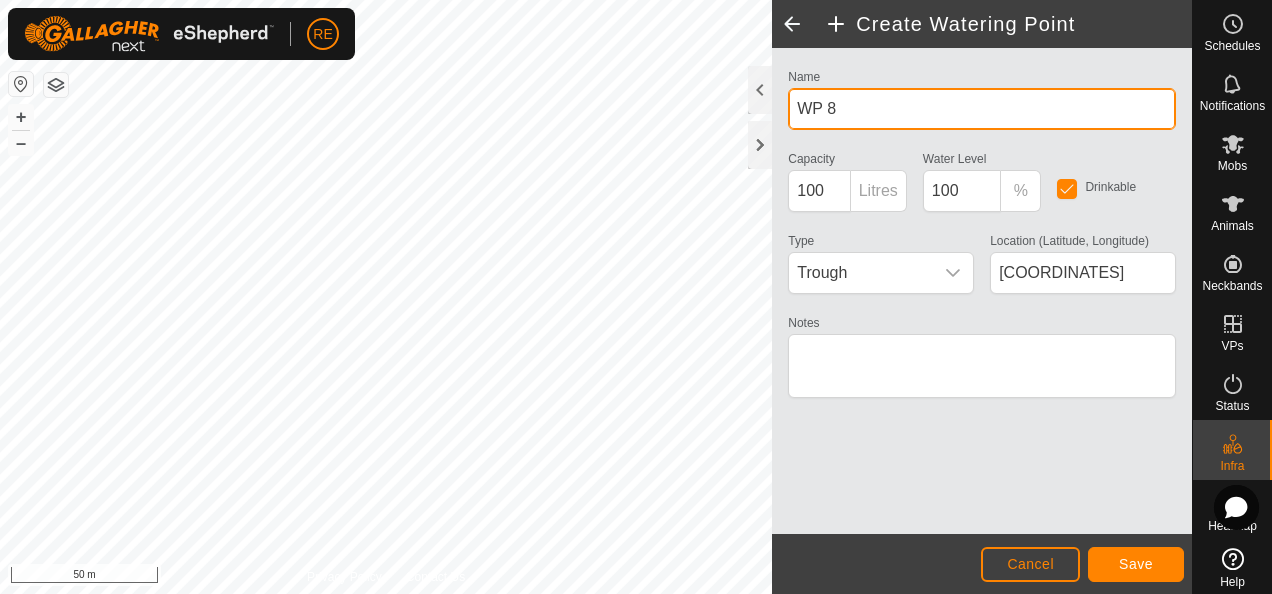 type on "WP 8" 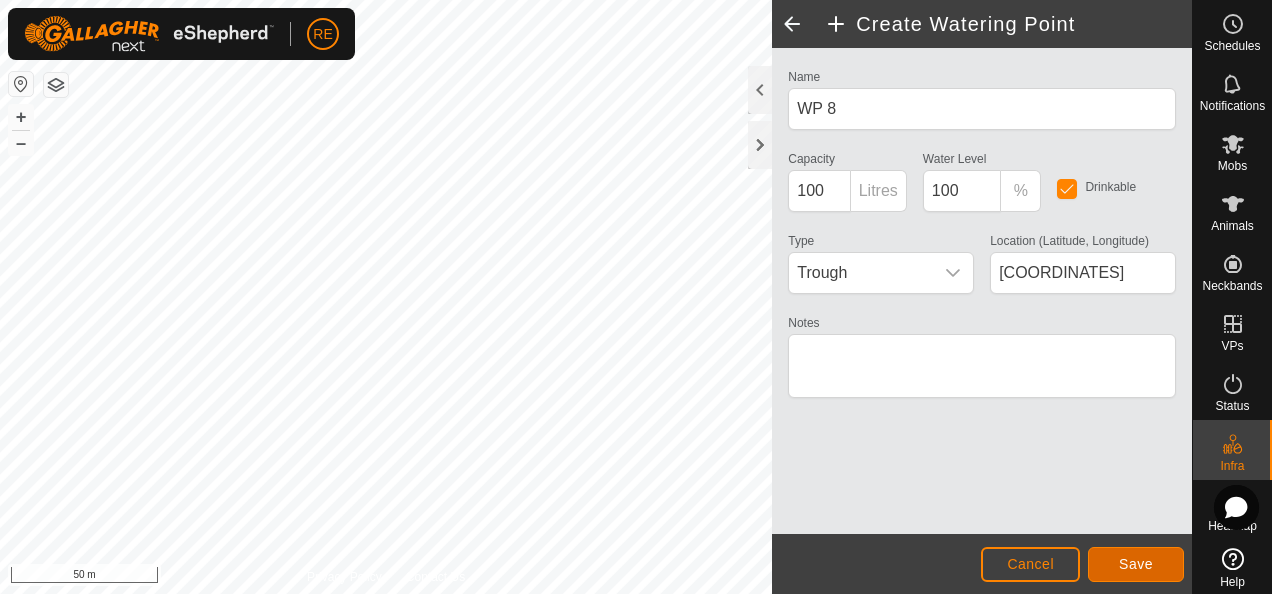 click on "Save" 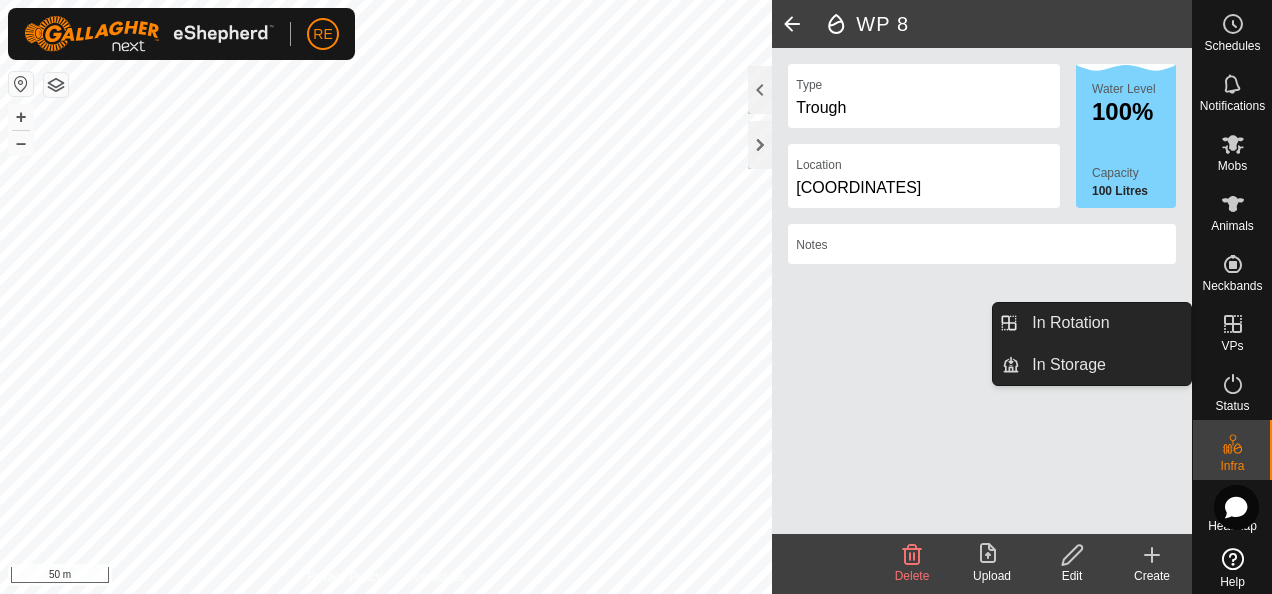 click 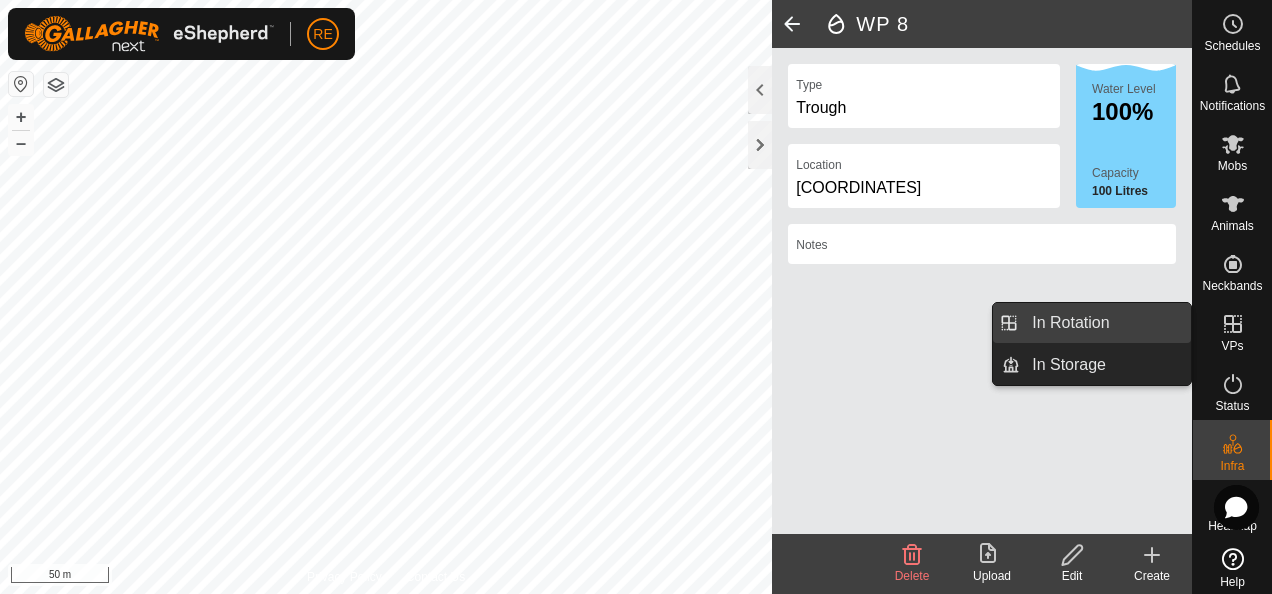 click on "In Rotation" at bounding box center (1105, 323) 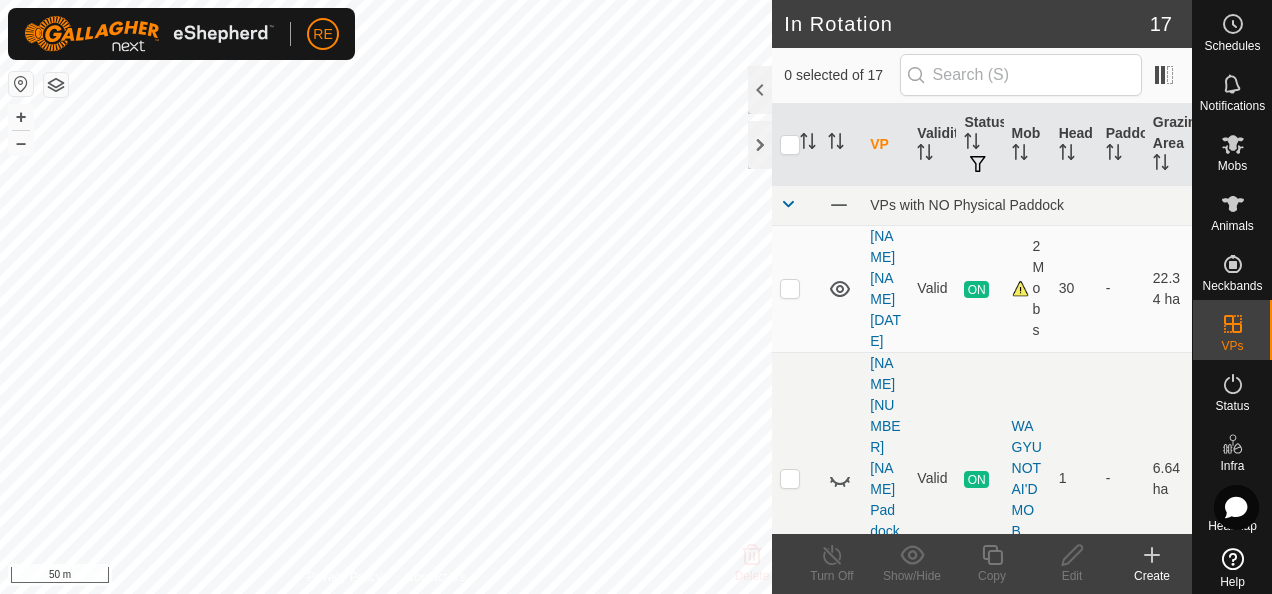 click 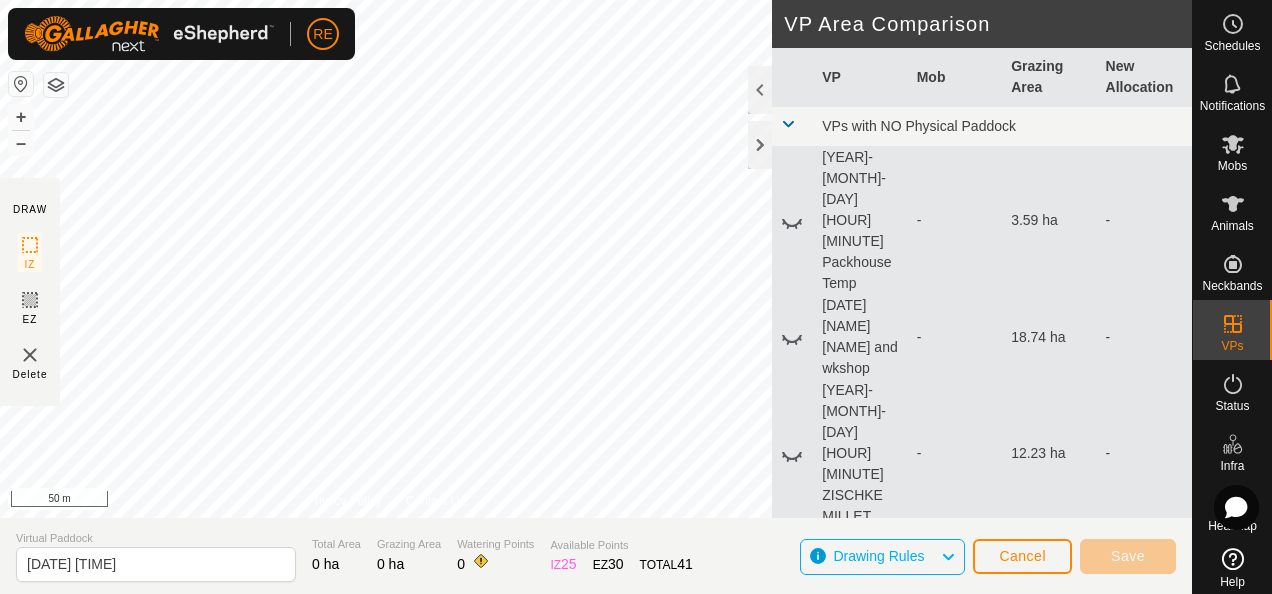 click on "RE Schedules Notifications Mobs Animals Neckbands VPs Status Infra Heatmap Help DRAW IZ EZ Delete Privacy Policy Contact Us + – ⇧ i 50 m VP Area Comparison     VP   Mob   Grazing Area   New Allocation  VPs with NO Physical Paddock  2025-06-29 080124 Packhouse Temp  -  3.59 ha   -   2025-07-03 104626 Zischke millet and wkshop  -  18.74 ha   -   2025-07-04 075628 ZISCHKE MILLET  -  12.23 ha   -   2025-07-04 080044 FABIANS HOUSE  -  4 ha   -   290625 Fabs to House Yards  -  2.92 ha   -   big red wooden yards  -  6.07 ha   -   Ck east of p shed  -  3.27 ha   -   Fabians House Paddock 06.08.2025   HEIFER CALVES   8.14 ha   -   Fabians House Paddock 8.07.2025  -  4.14 ha   -   Farm Fest Salers  -  0.1 ha   -   Koolang and WDL U's Paddock 24.07.2025  -  2.97 ha   -   Koolang Paddock 08.07.2025  -  8.27 ha   -   Koolang Paddock 2 04.08.2025   2 Mobs   8.95 ha   -   May AI Paddock 06.08.2025  -  25.25 ha   -   PHouse yards - Ck EW  -  6.05 ha   -   Zischkes 2 Extra Millet Paddock- 04.08.2025   6.64 ha" at bounding box center [636, 297] 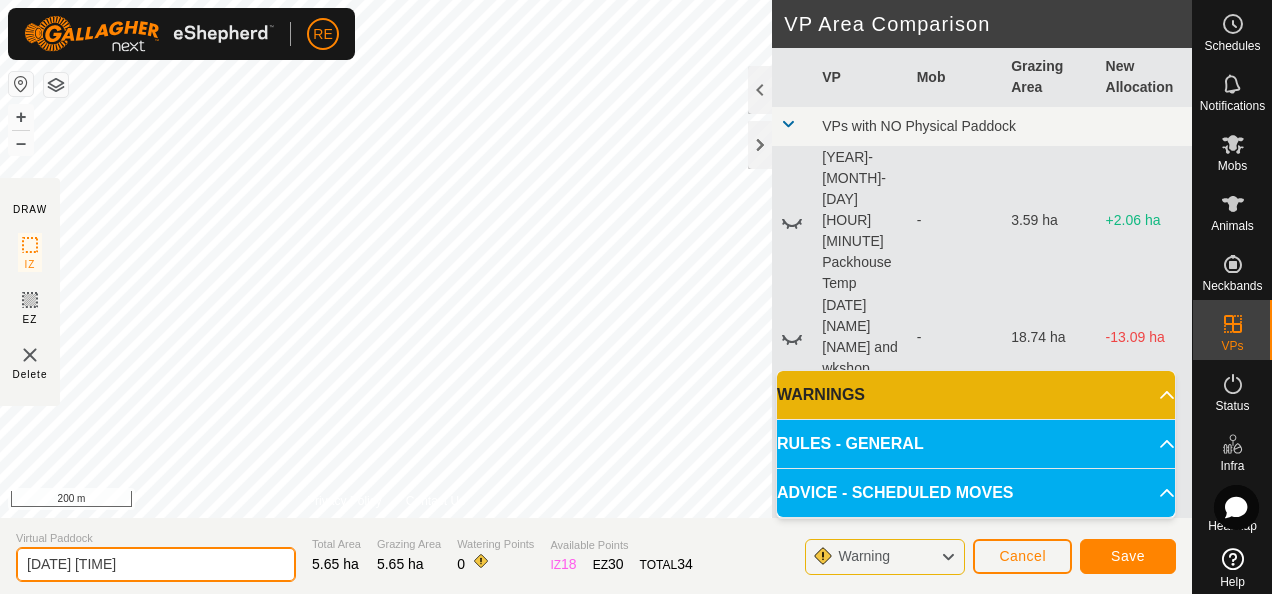 drag, startPoint x: 158, startPoint y: 563, endPoint x: -4, endPoint y: 552, distance: 162.37303 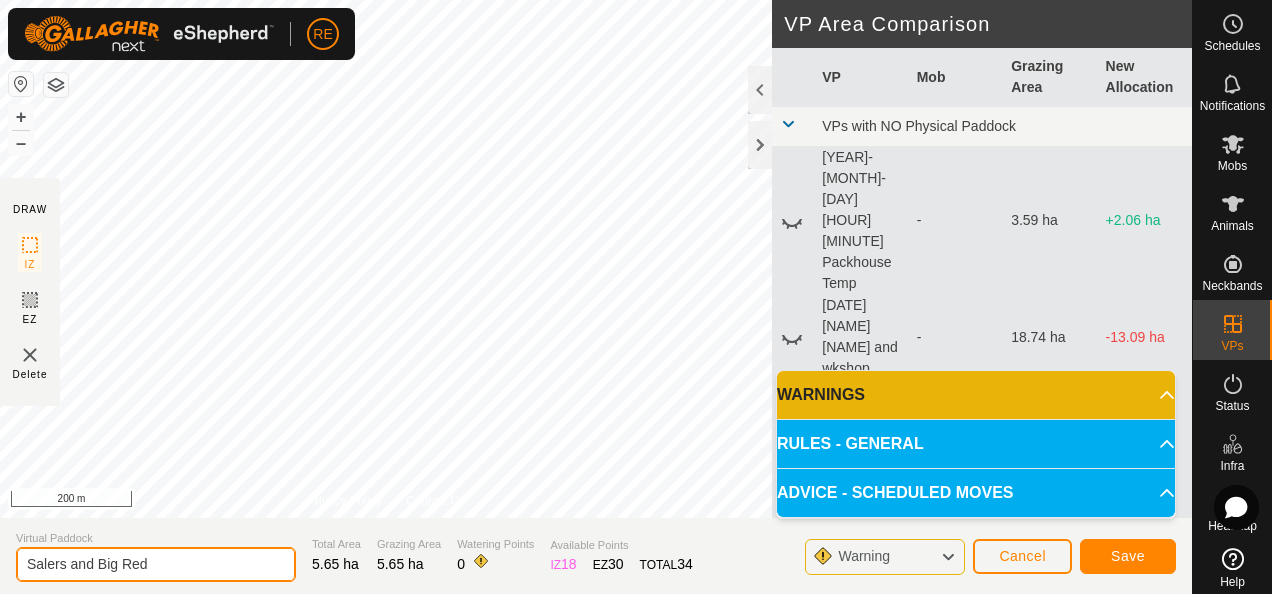 click on "Salers and Big Red" 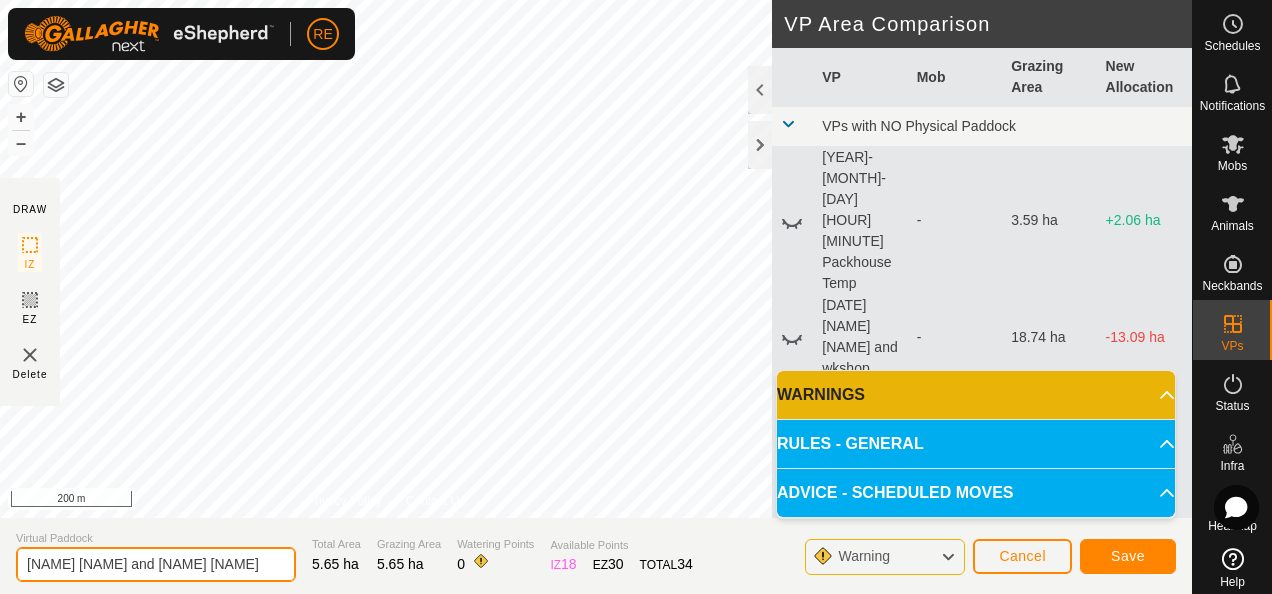 click on "Salers U's and Big Red" 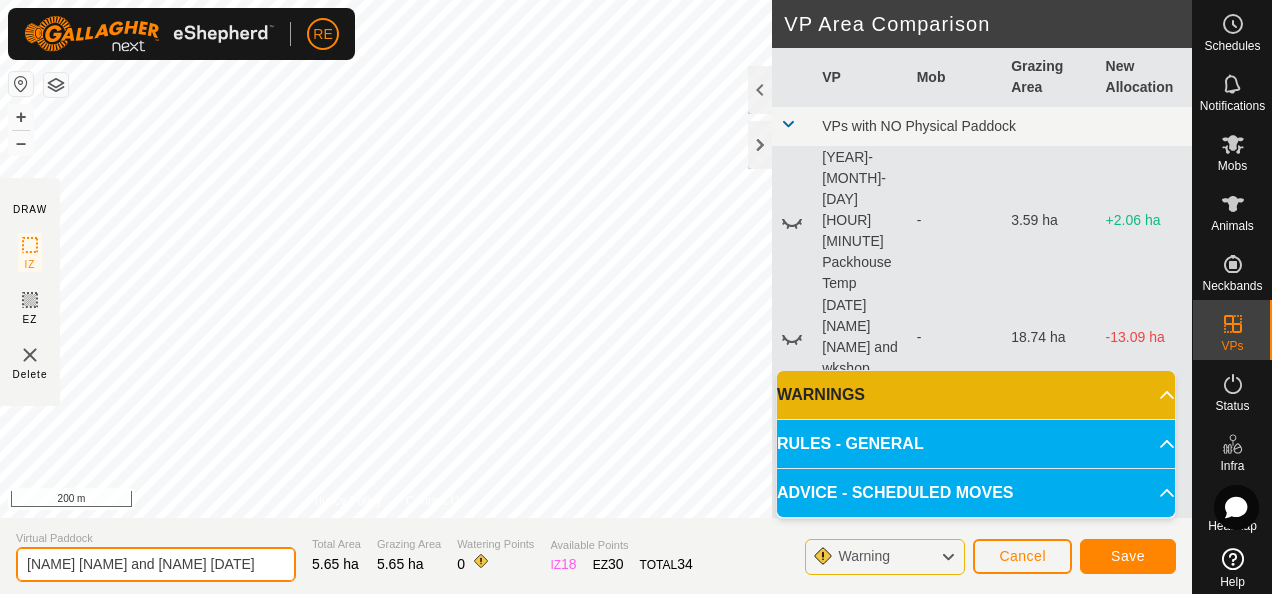 type on "Salers U's and Big Red 04.08.2025" 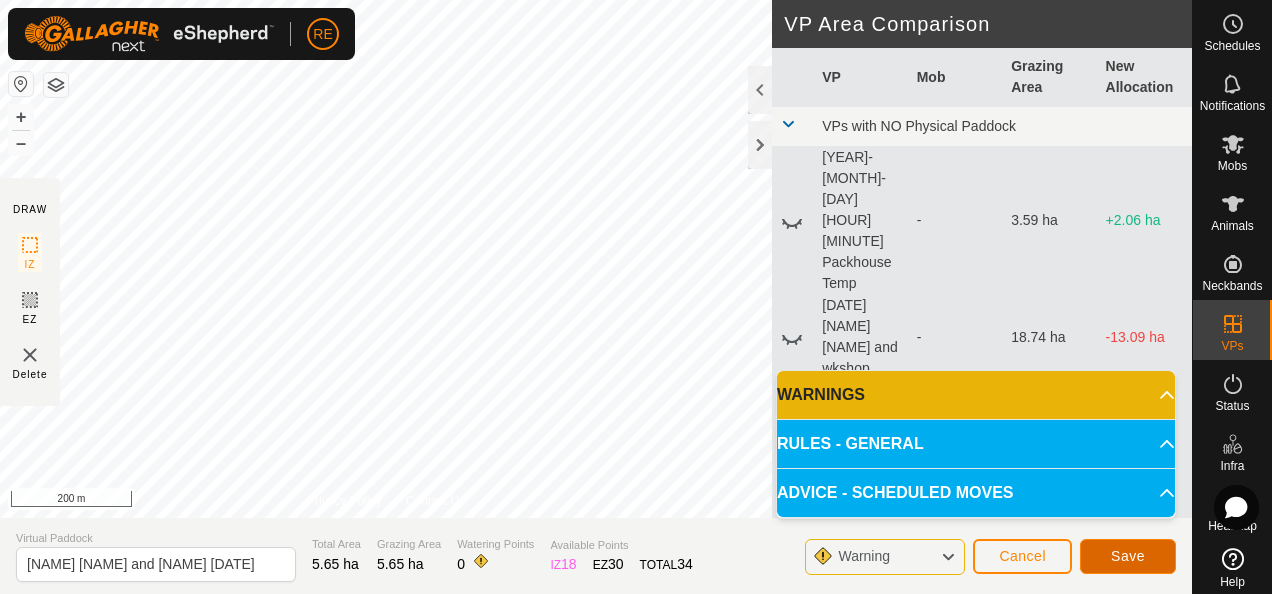 click on "Save" 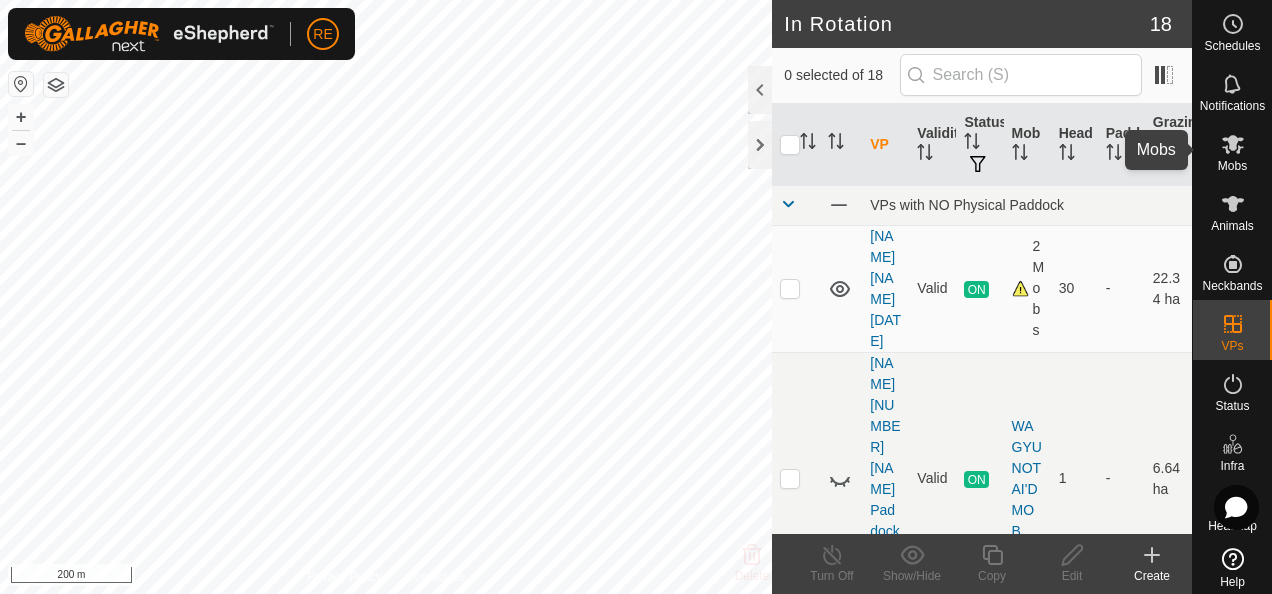 click on "Mobs" at bounding box center (1232, 166) 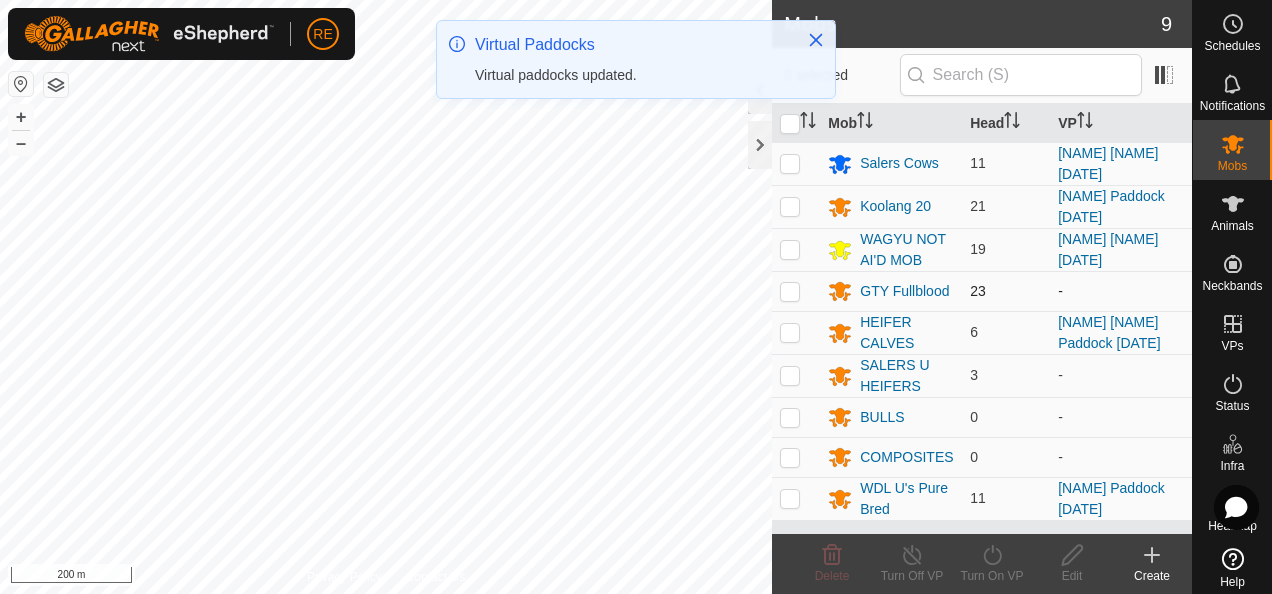 scroll, scrollTop: 48, scrollLeft: 0, axis: vertical 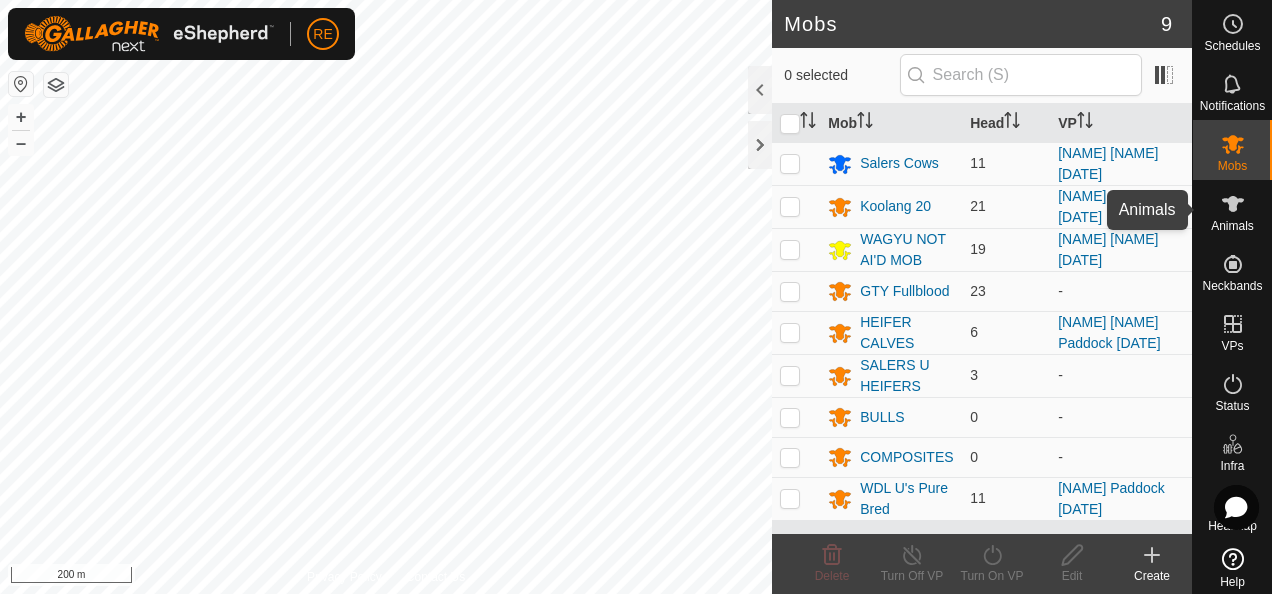 click 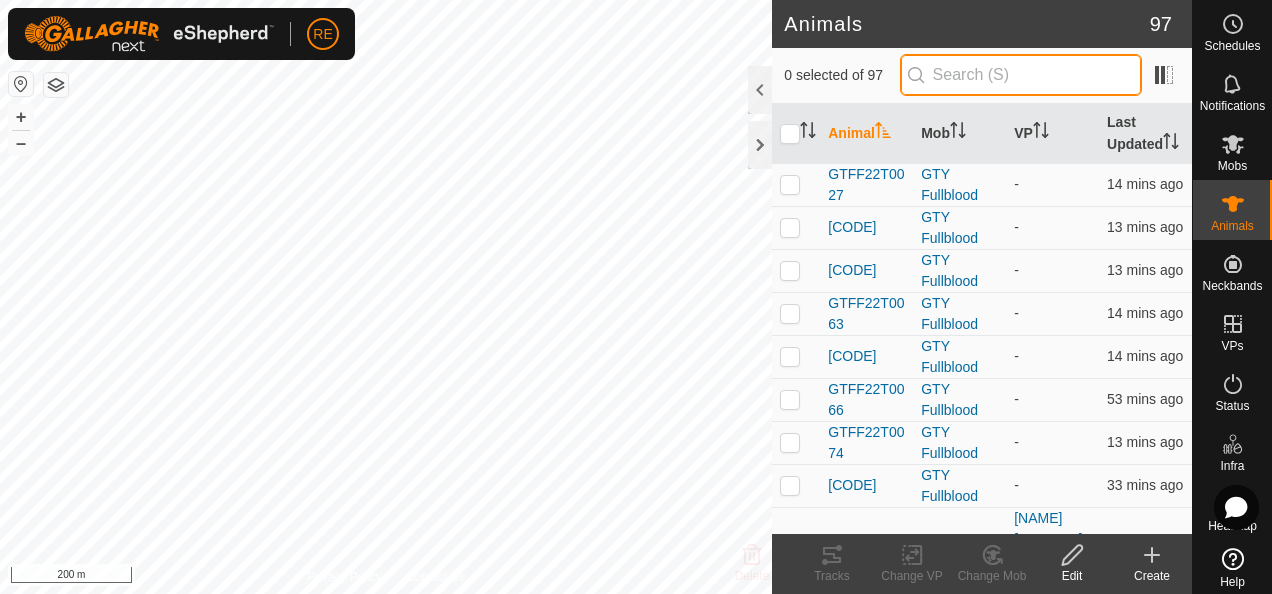 click at bounding box center [1021, 75] 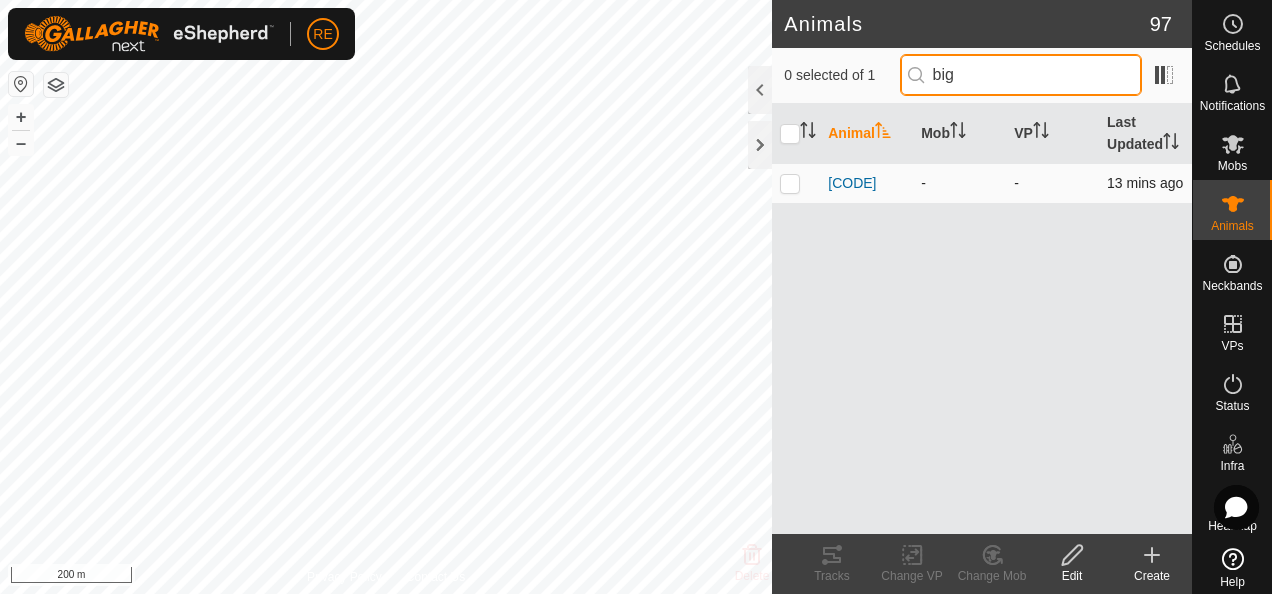 type on "big" 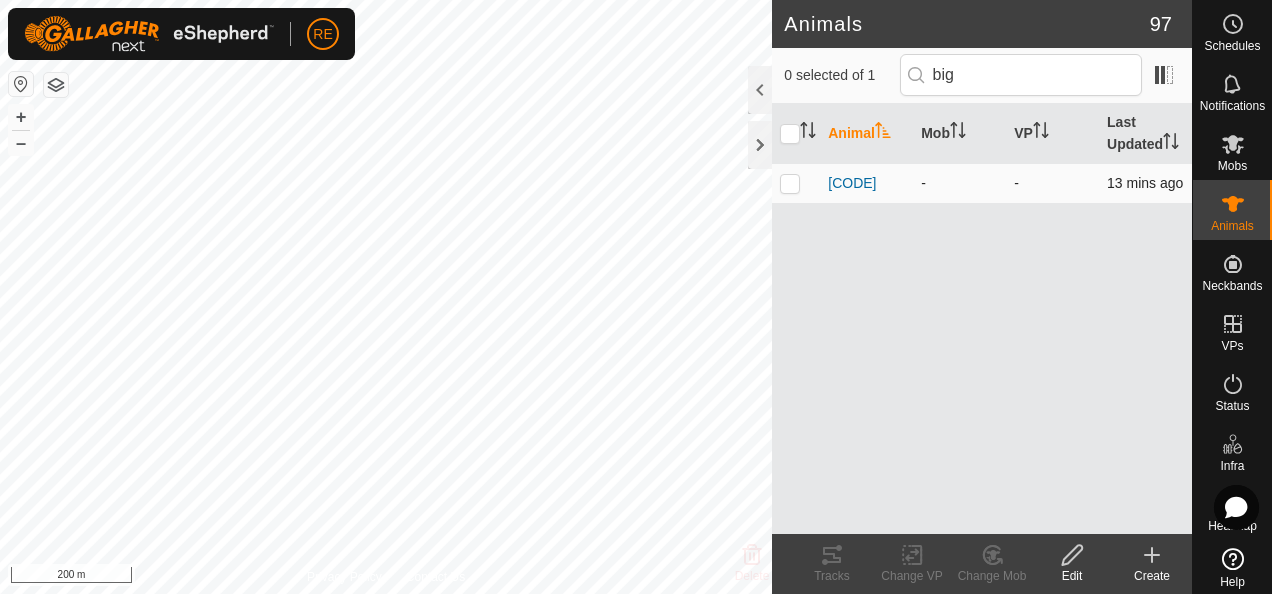 click at bounding box center [790, 183] 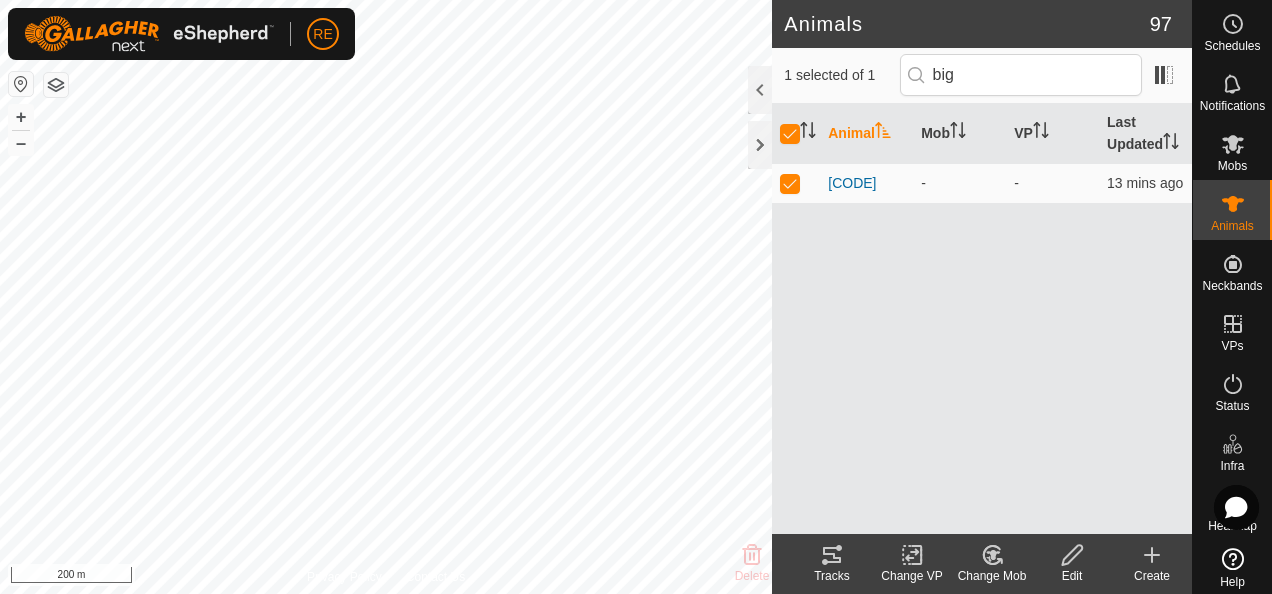 click on "Change Mob" 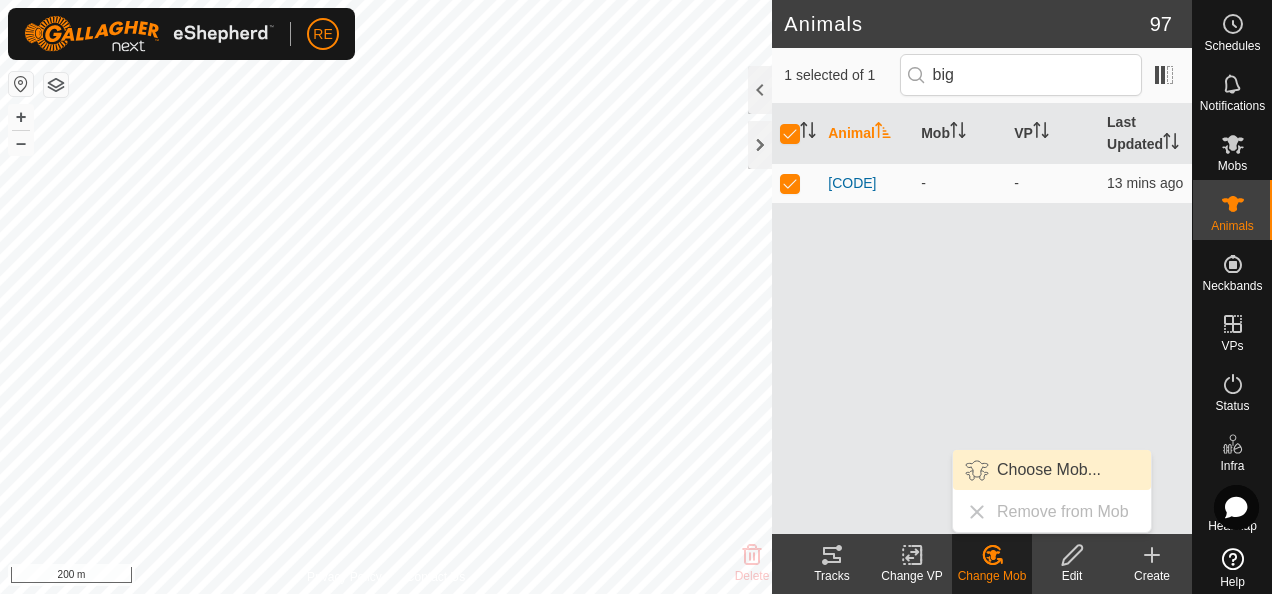 click on "Choose Mob..." at bounding box center (1052, 470) 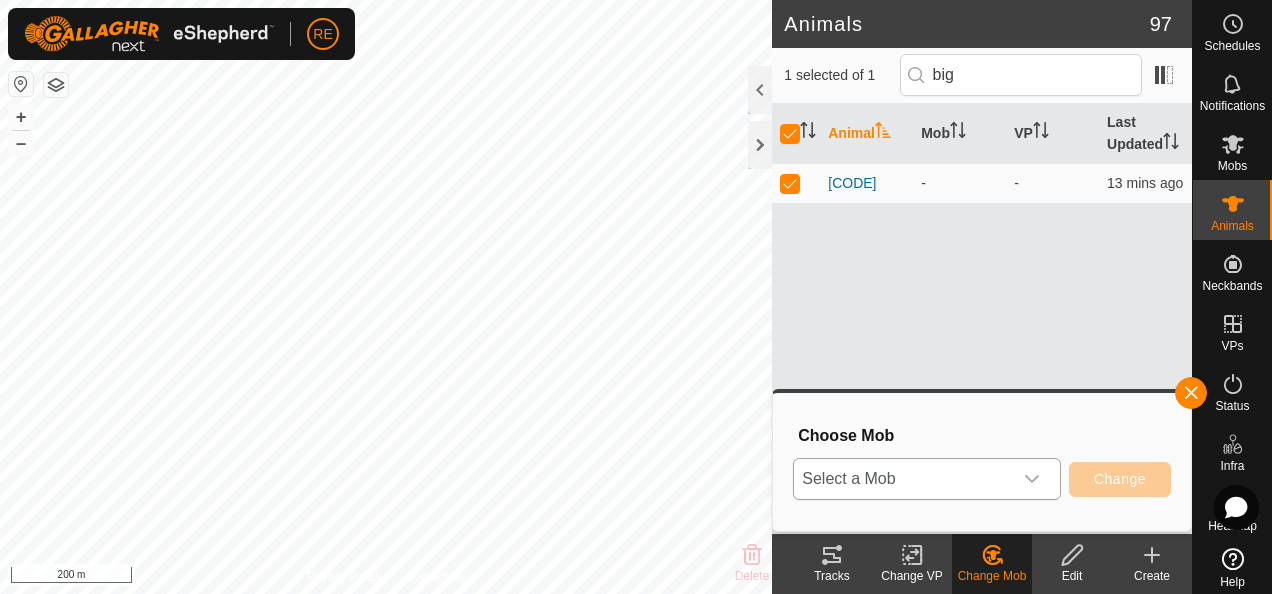 click at bounding box center (1032, 479) 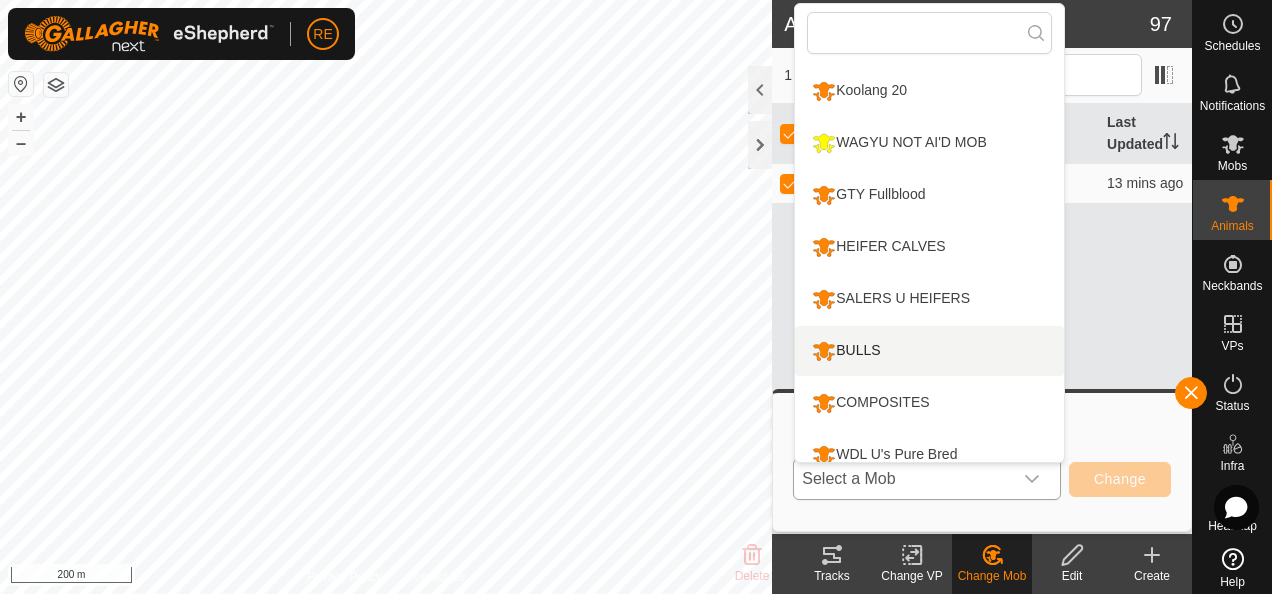 scroll, scrollTop: 66, scrollLeft: 0, axis: vertical 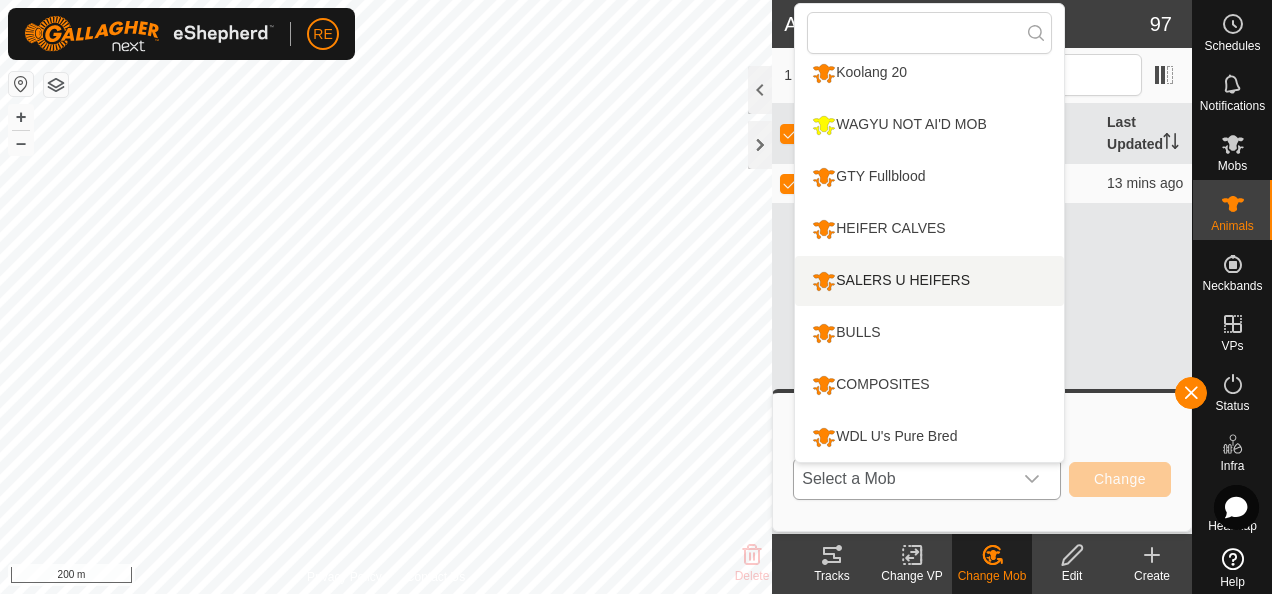 click on "SALERS U HEIFERS" at bounding box center (929, 281) 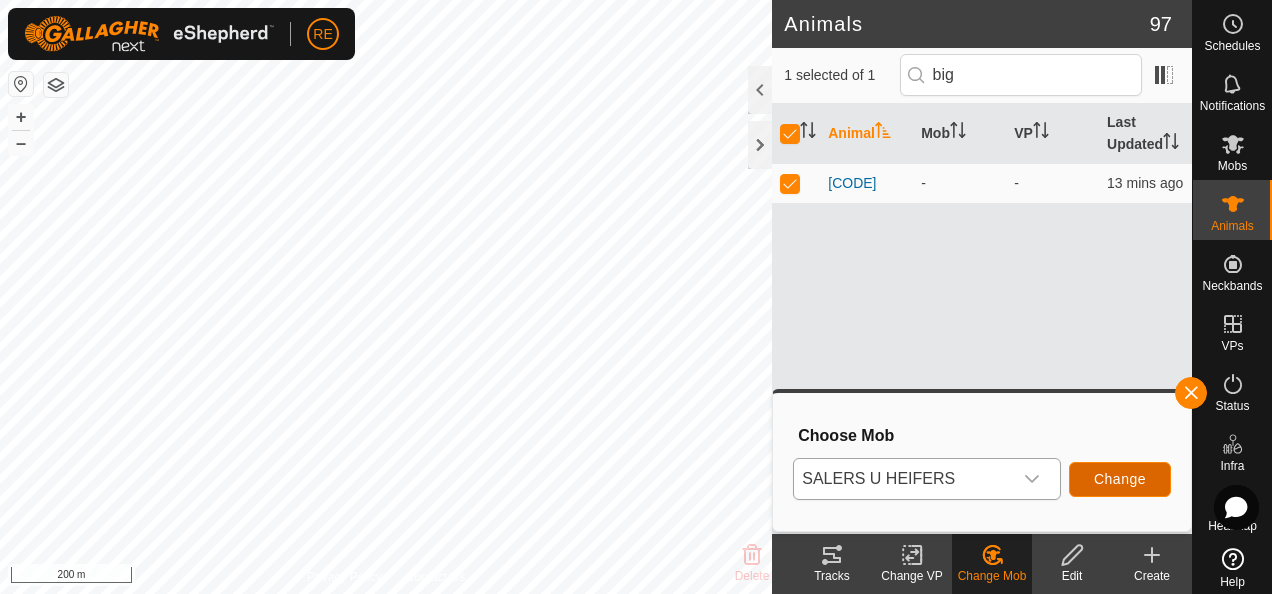 click on "Change" at bounding box center (1120, 479) 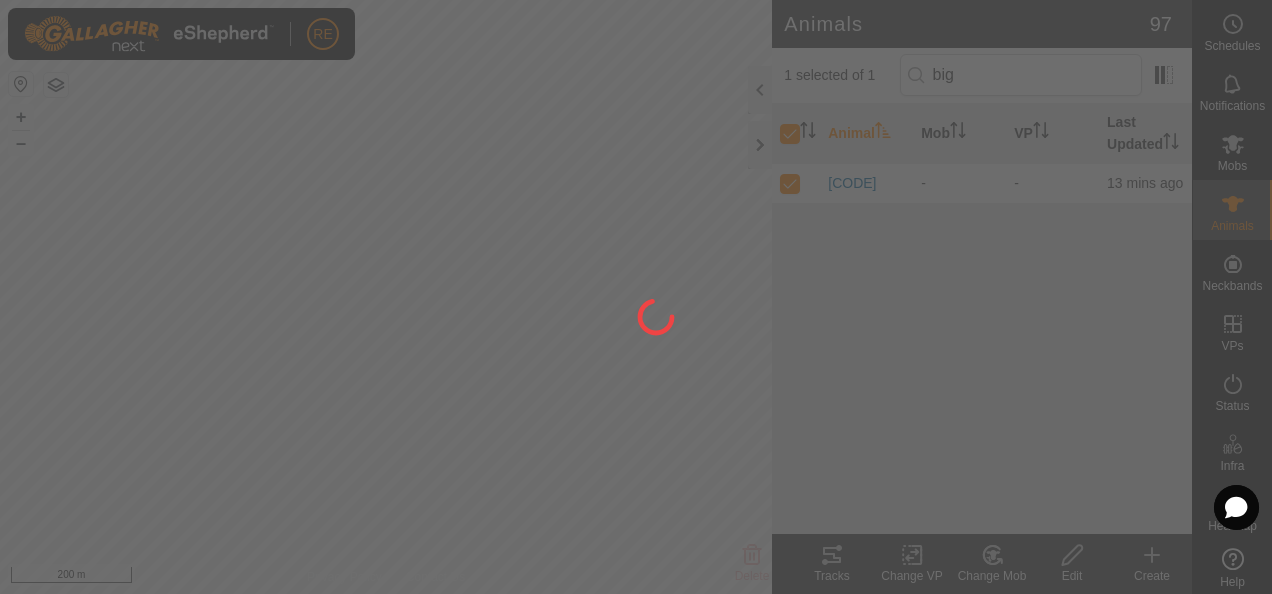 checkbox on "false" 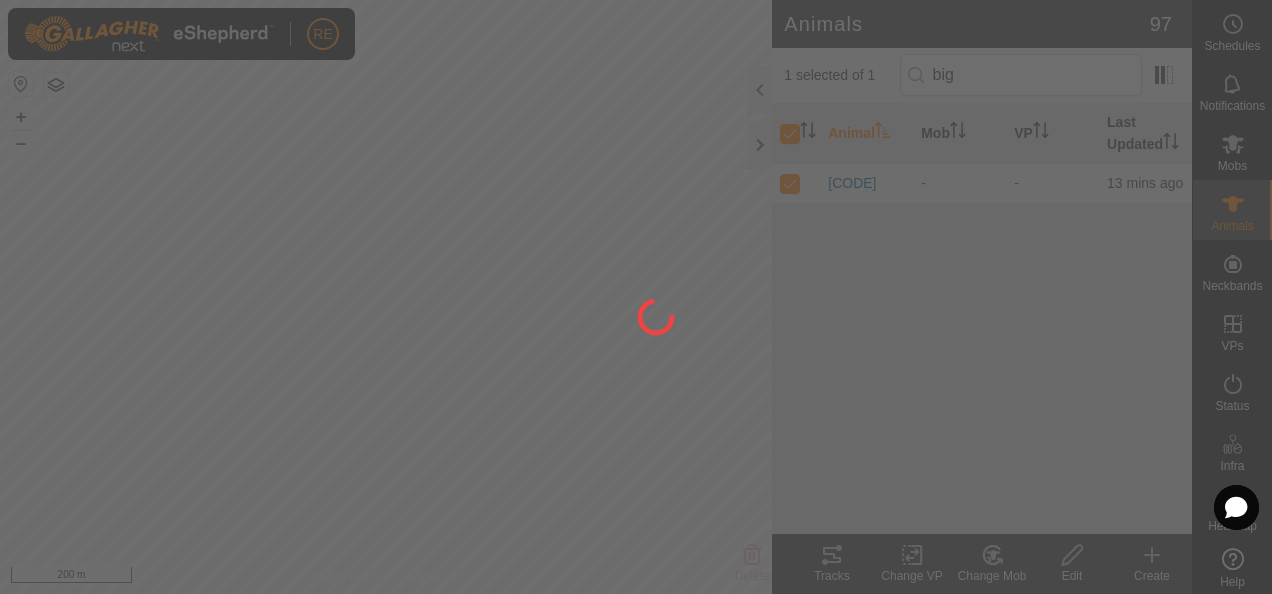 checkbox on "false" 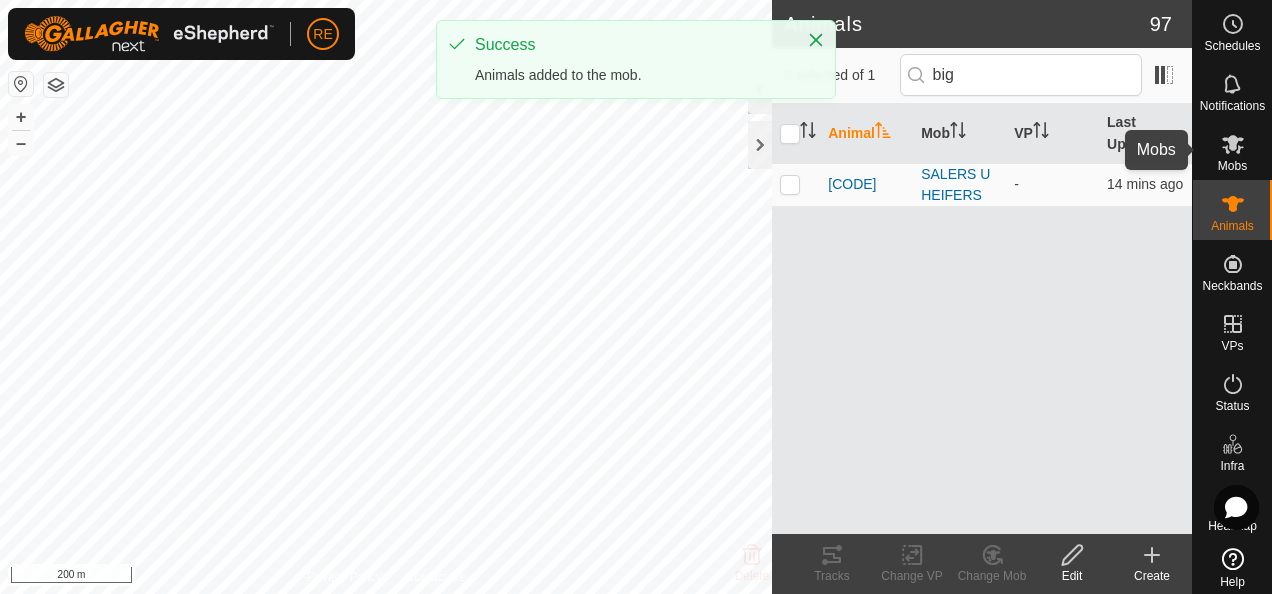 click 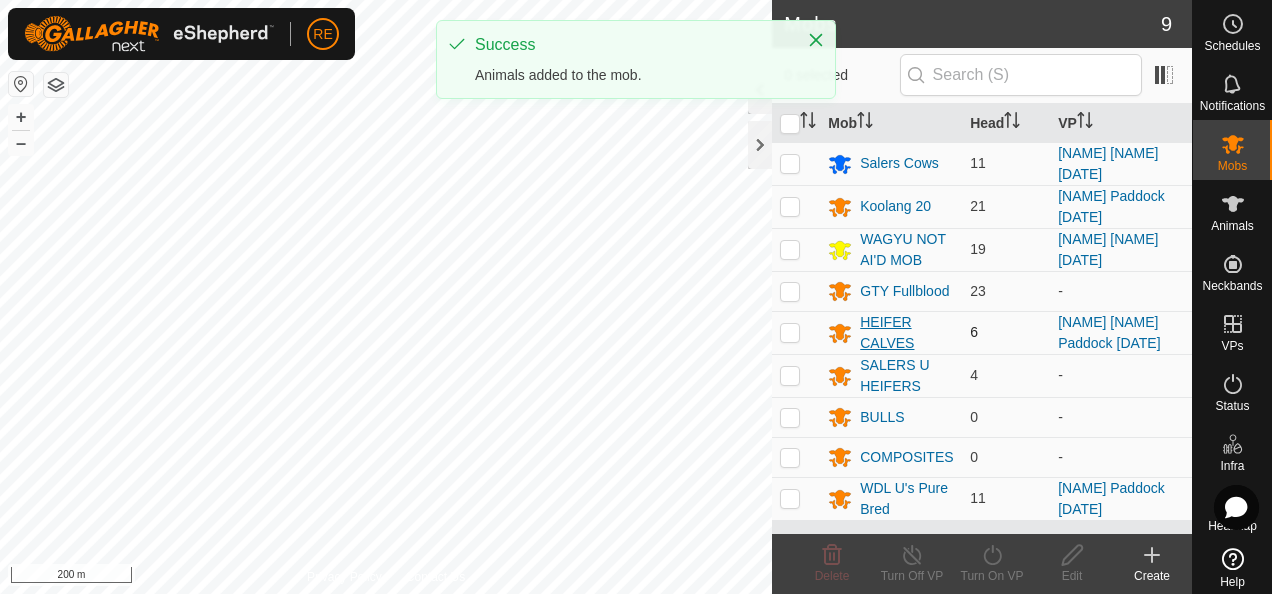 scroll, scrollTop: 48, scrollLeft: 0, axis: vertical 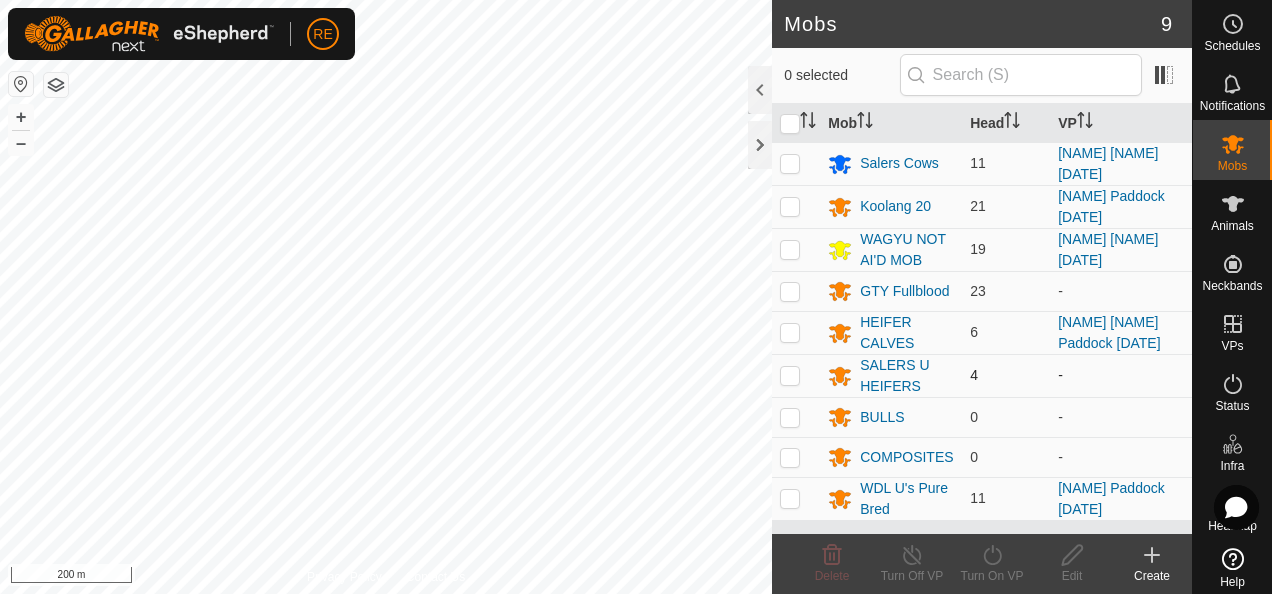 click at bounding box center (790, 375) 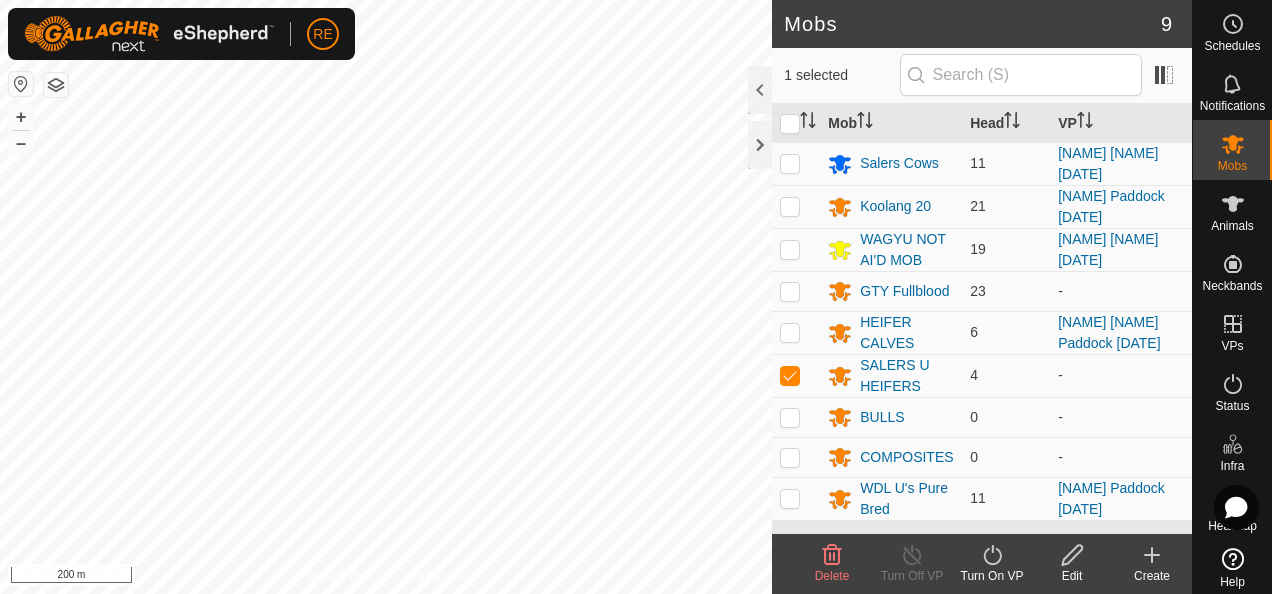 click 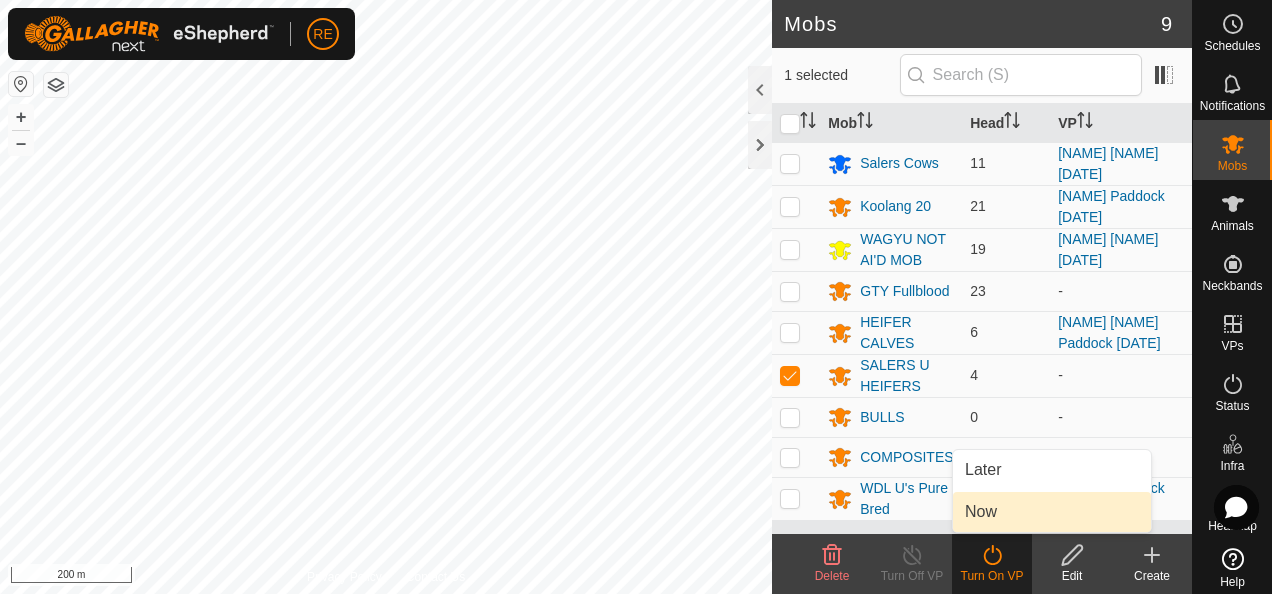 click on "Now" at bounding box center (1052, 512) 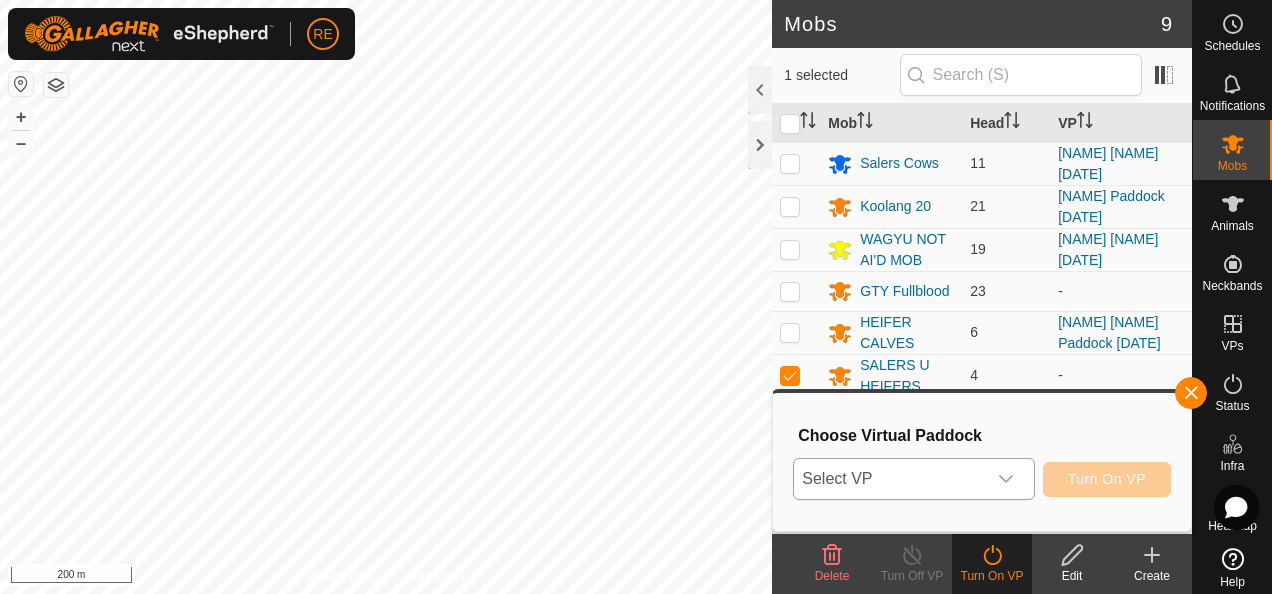 click 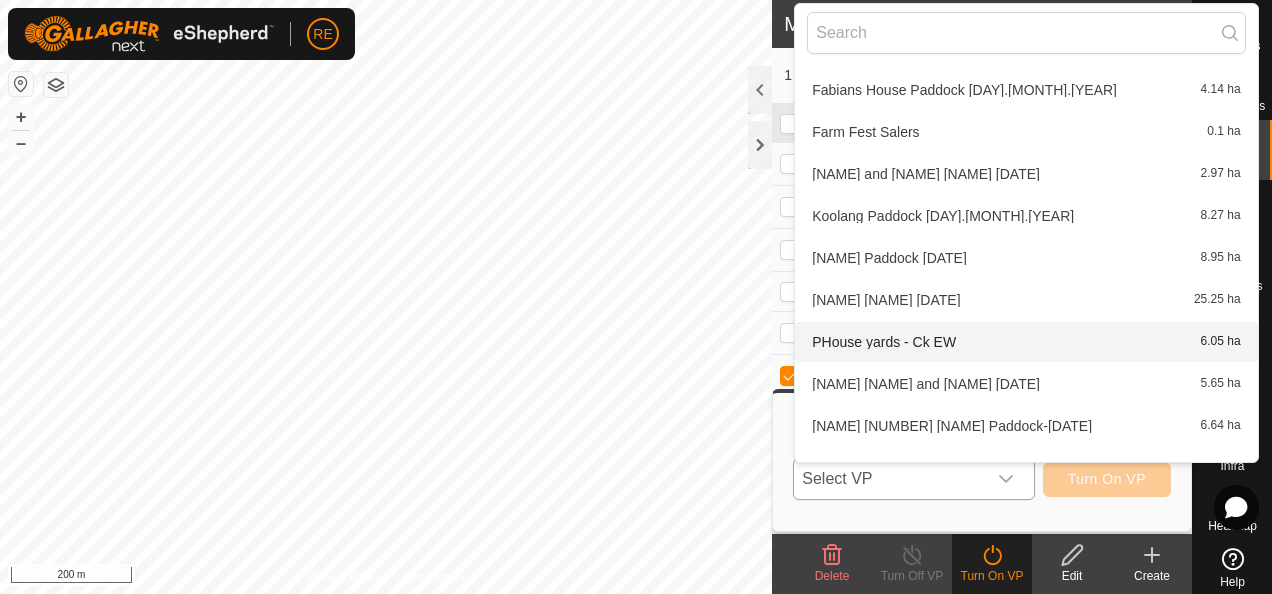 scroll, scrollTop: 400, scrollLeft: 0, axis: vertical 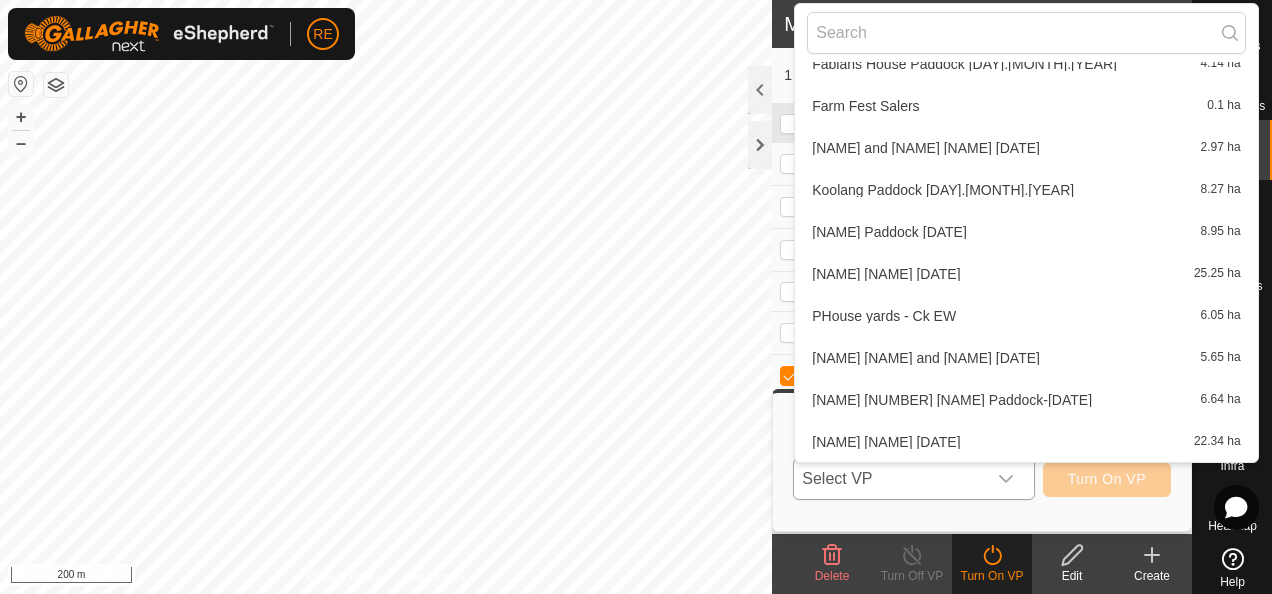 click on "Salers U's and Big Red 04.08.2025  5.65 ha" at bounding box center (1026, 358) 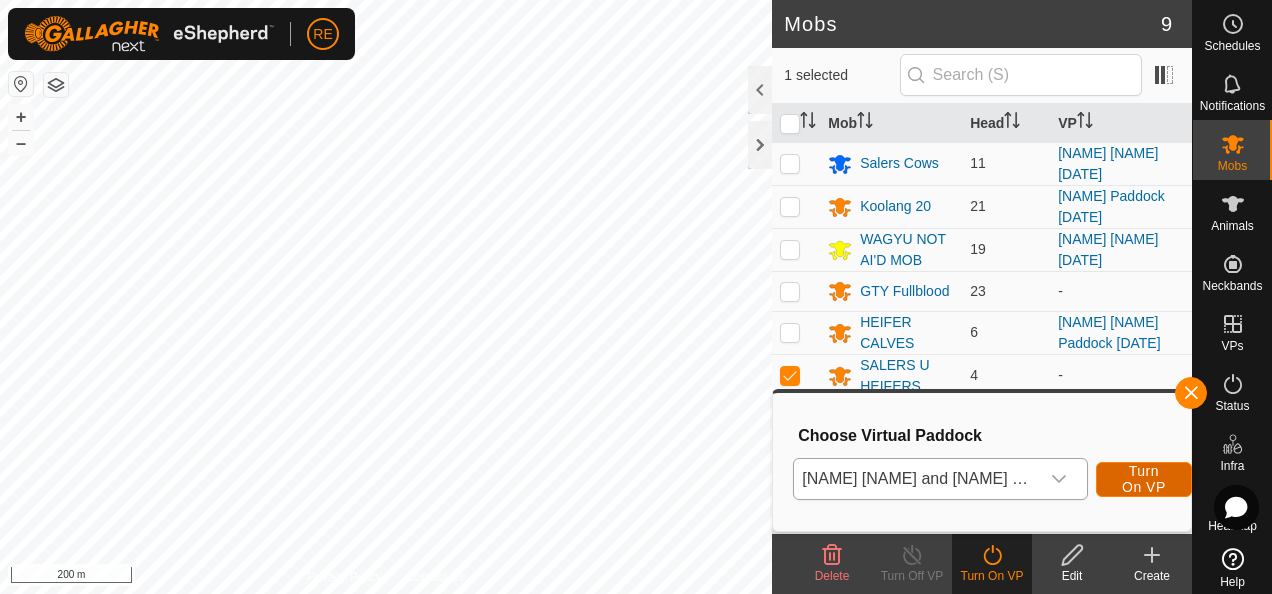 click on "Turn On VP" at bounding box center [1144, 479] 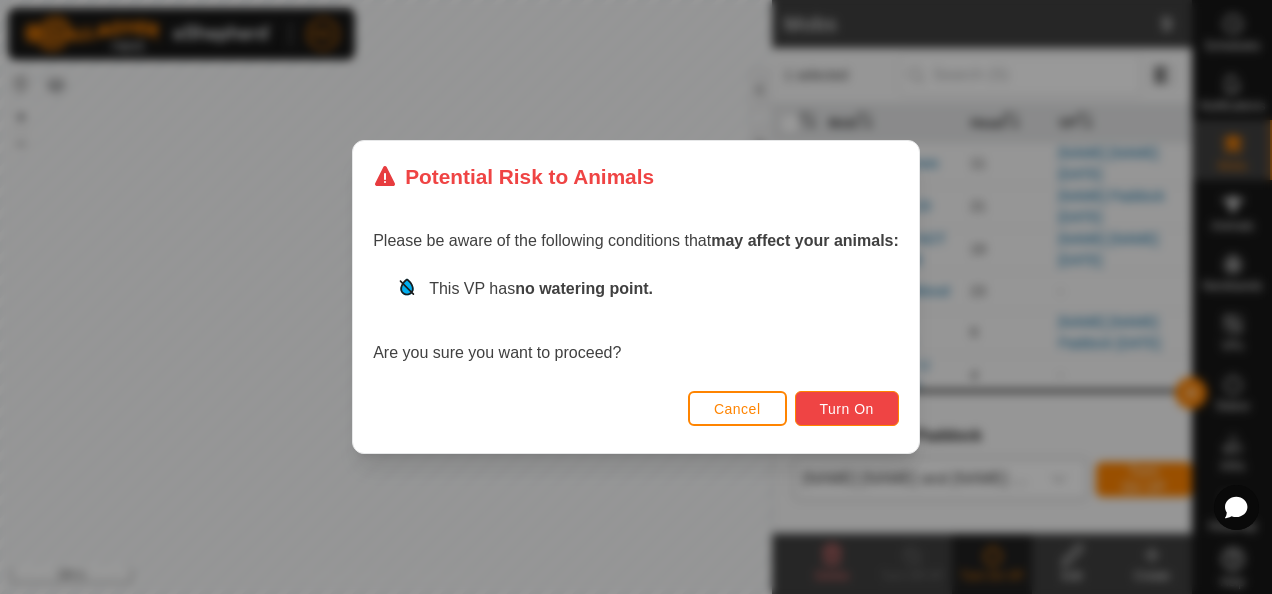 click on "Turn On" at bounding box center (847, 409) 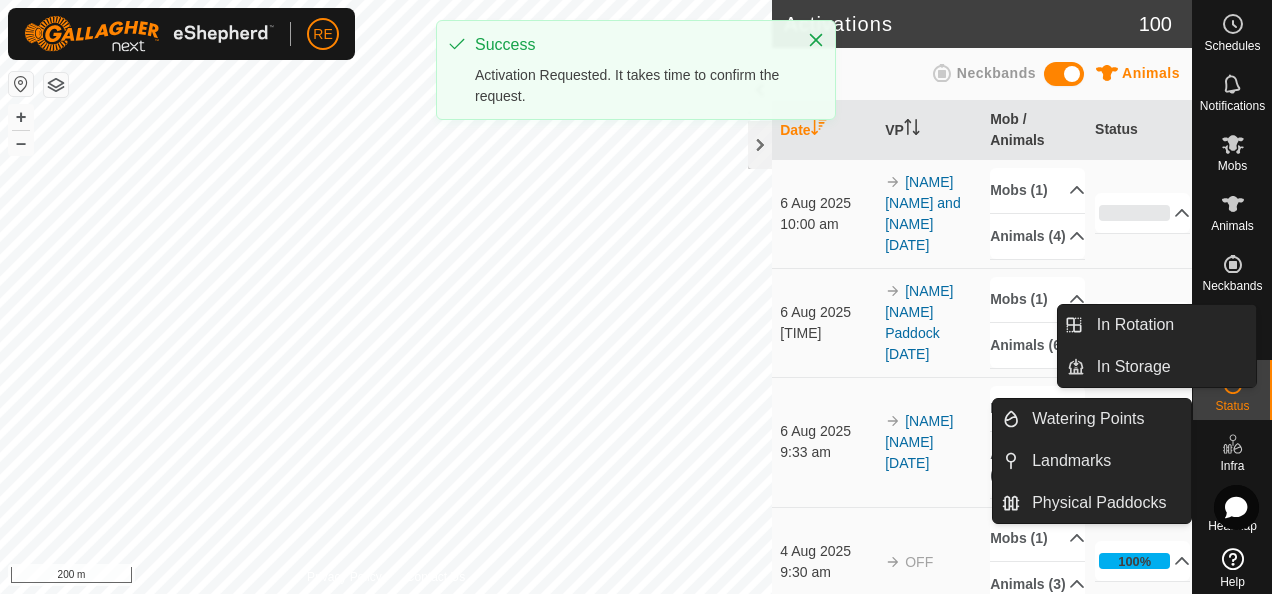 click 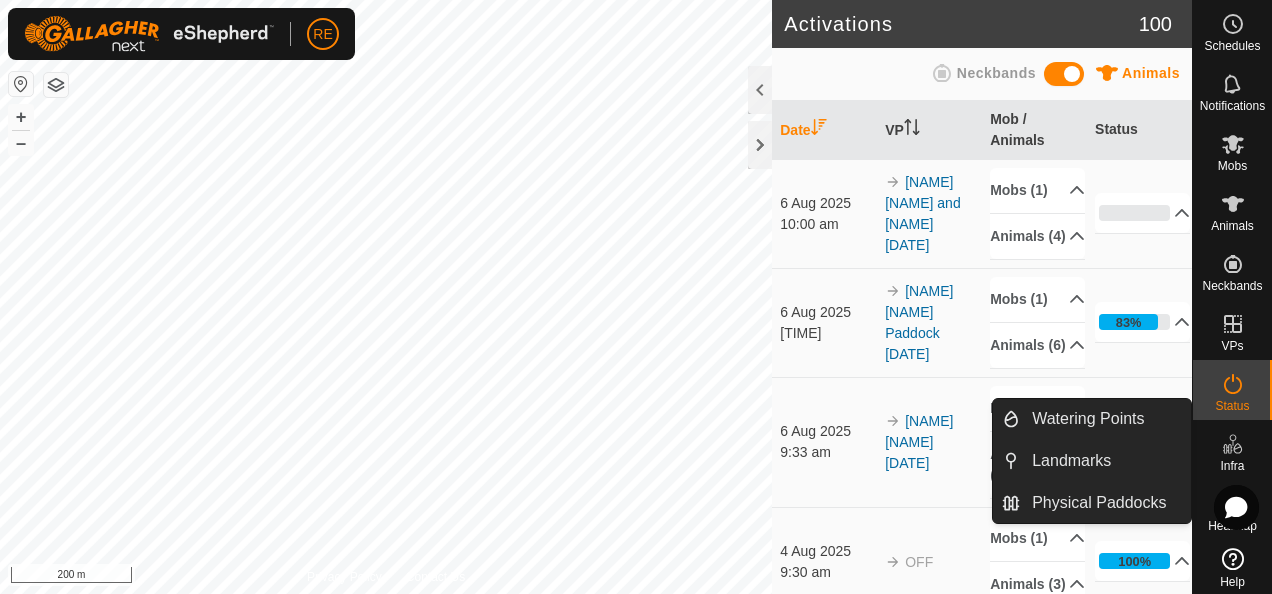 click on "Watering Points" at bounding box center [1105, 419] 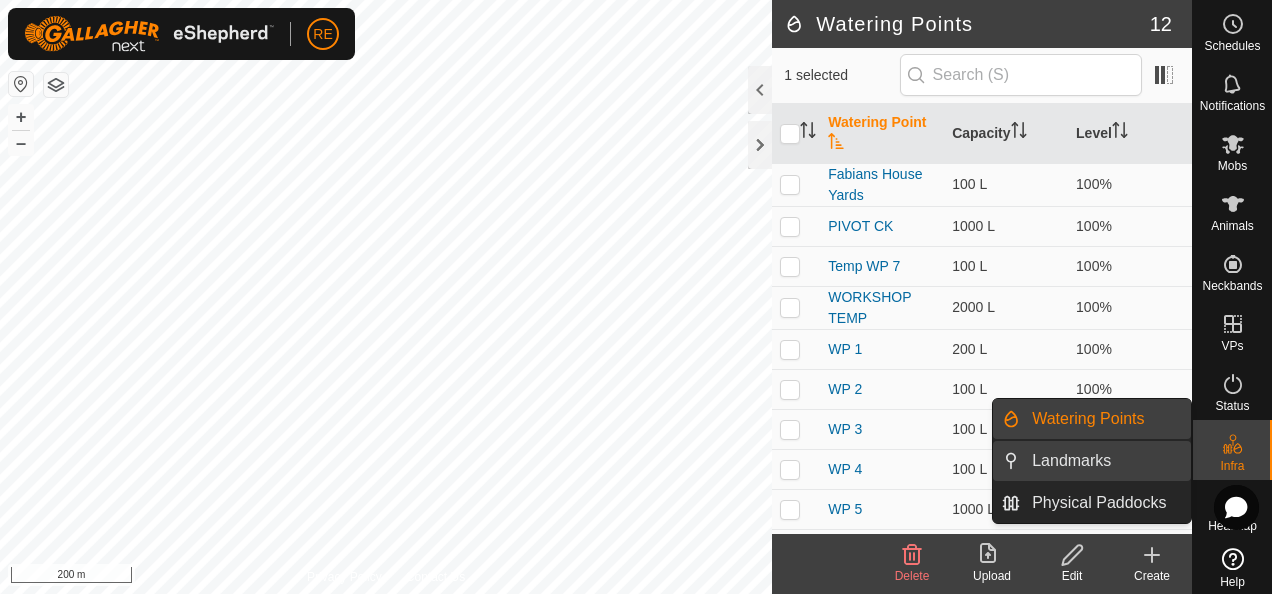 click on "Landmarks" at bounding box center [1105, 461] 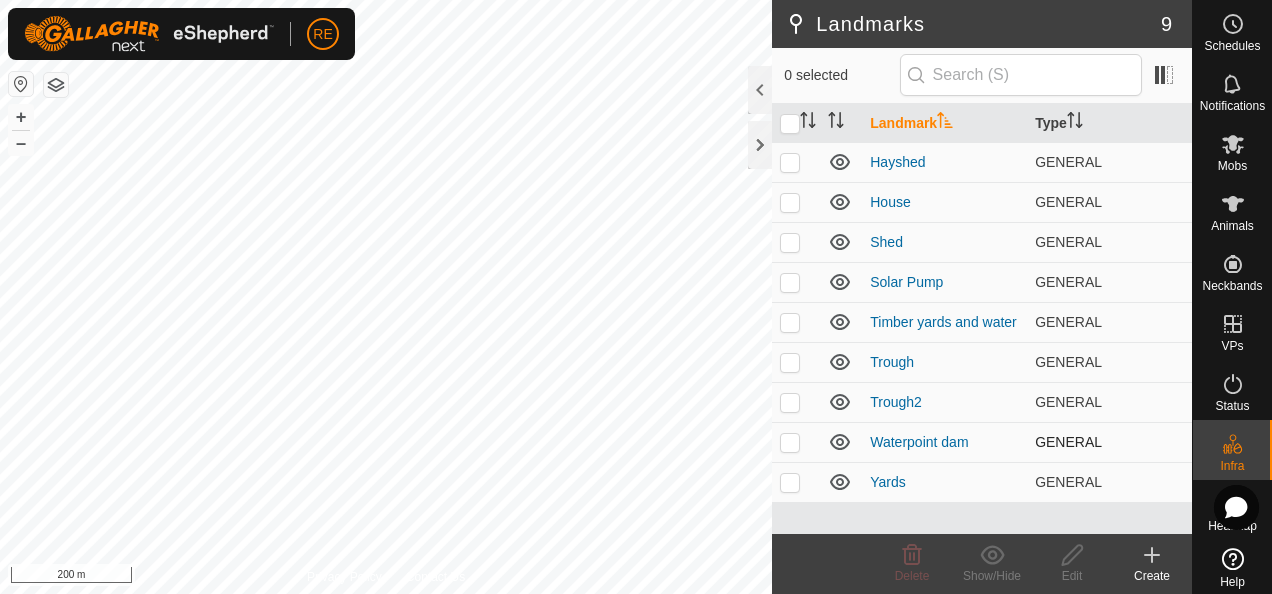 click at bounding box center [790, 442] 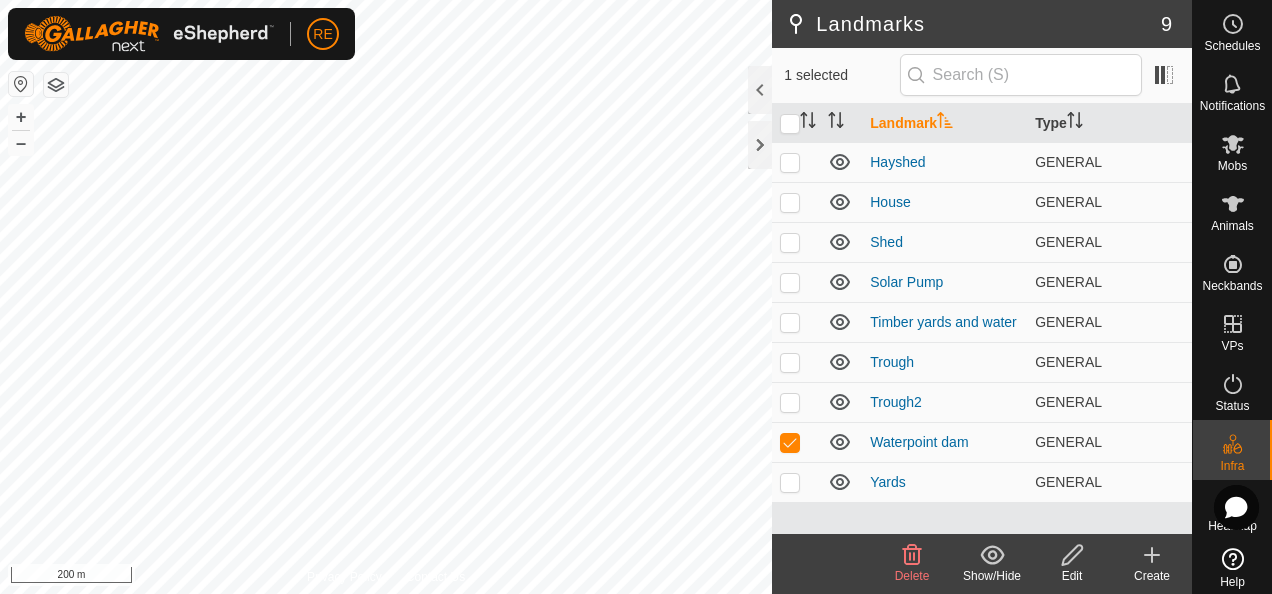 click 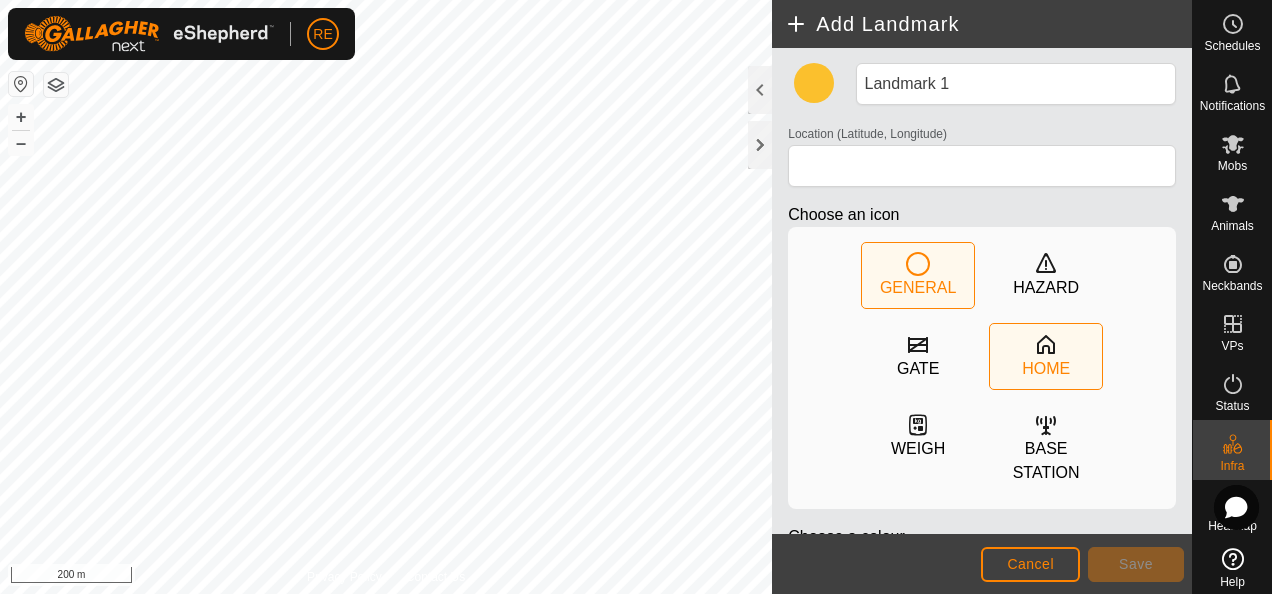 scroll, scrollTop: 0, scrollLeft: 0, axis: both 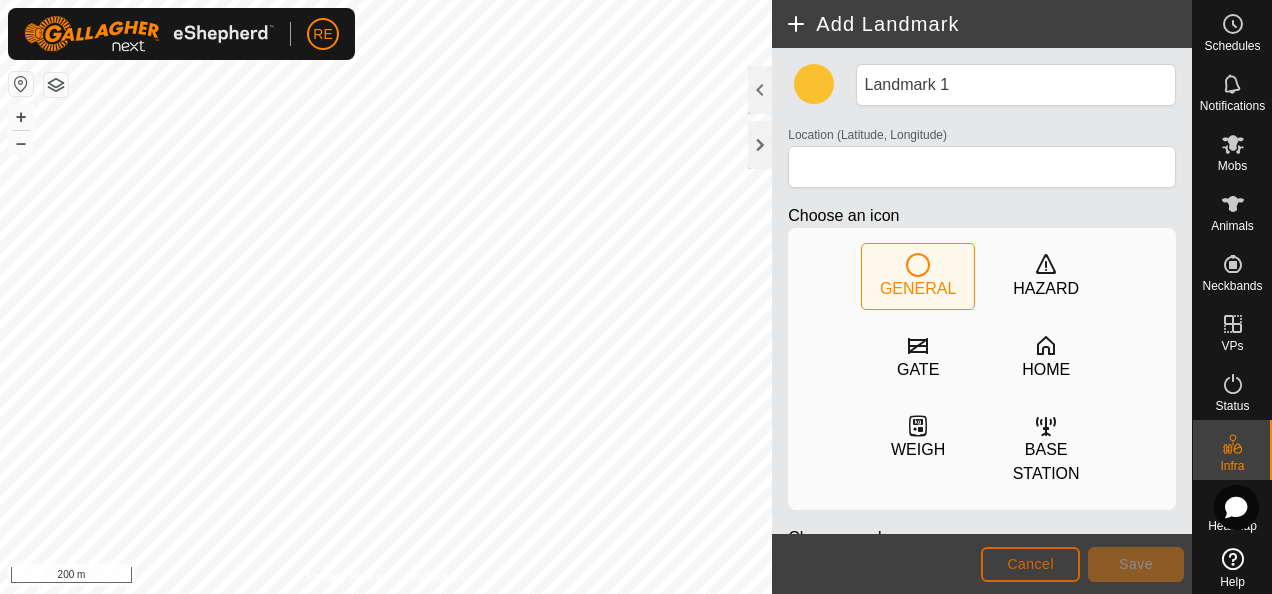 click on "Cancel" 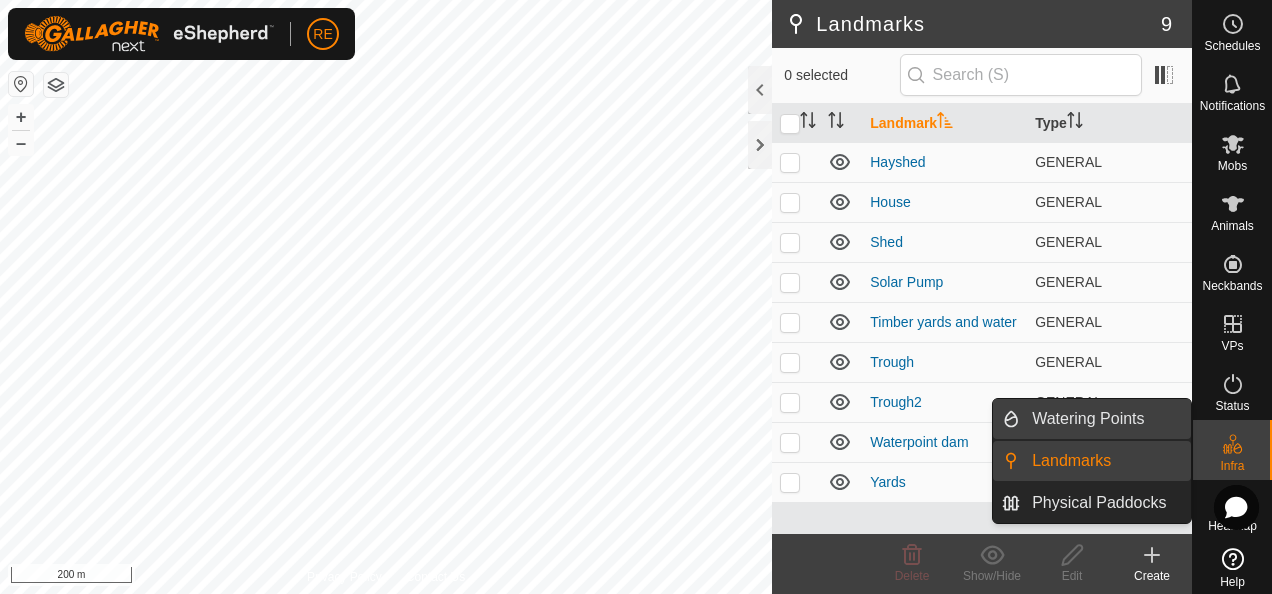 click on "Watering Points" at bounding box center [1105, 419] 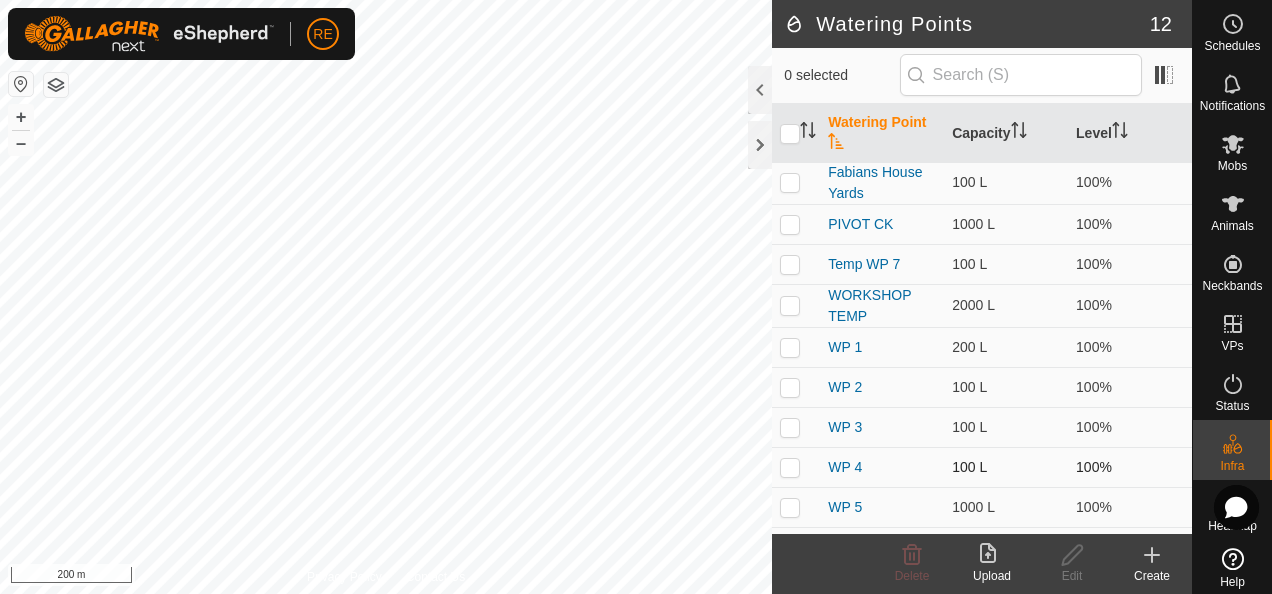 scroll, scrollTop: 0, scrollLeft: 0, axis: both 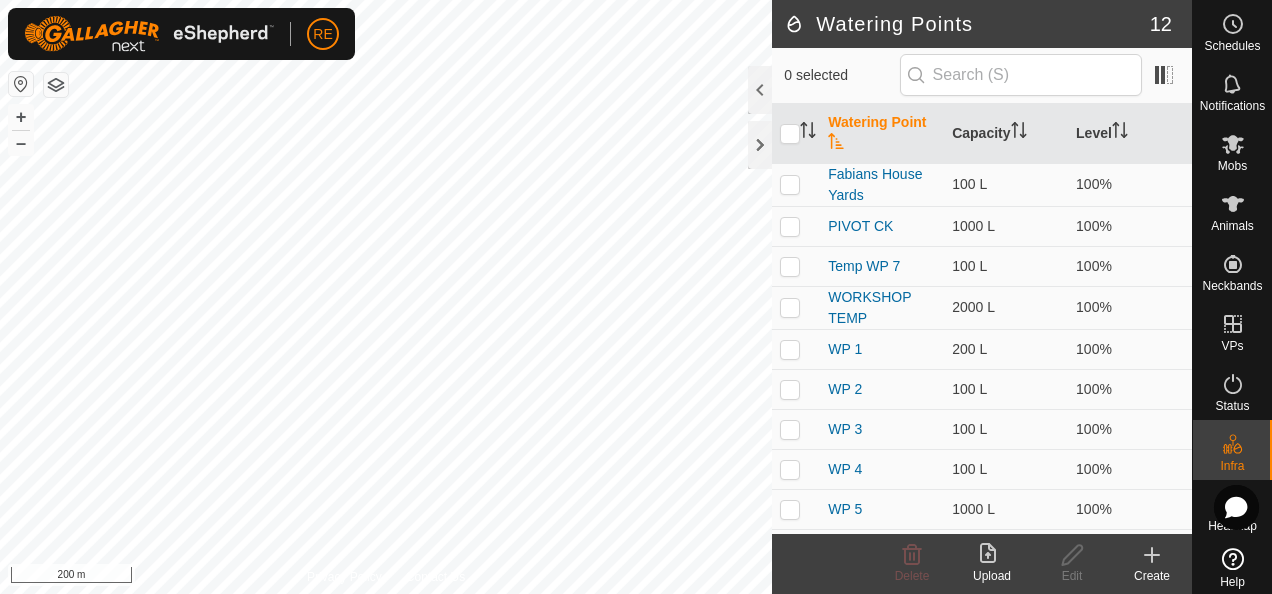 click 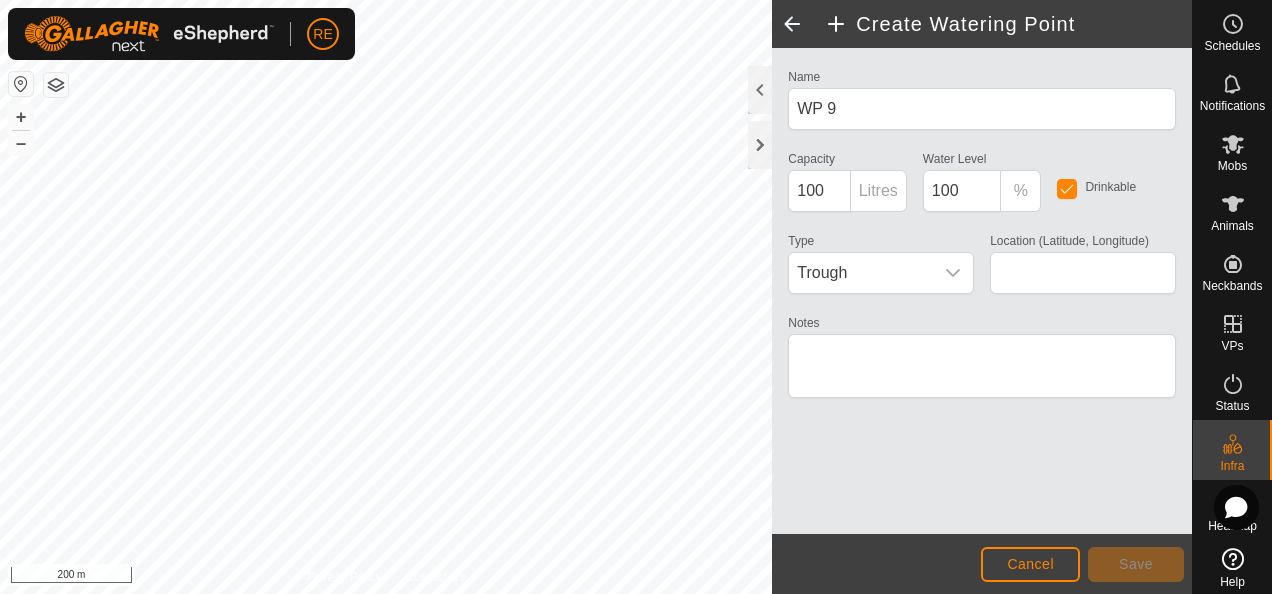 type on "-27.723745, 152.355868" 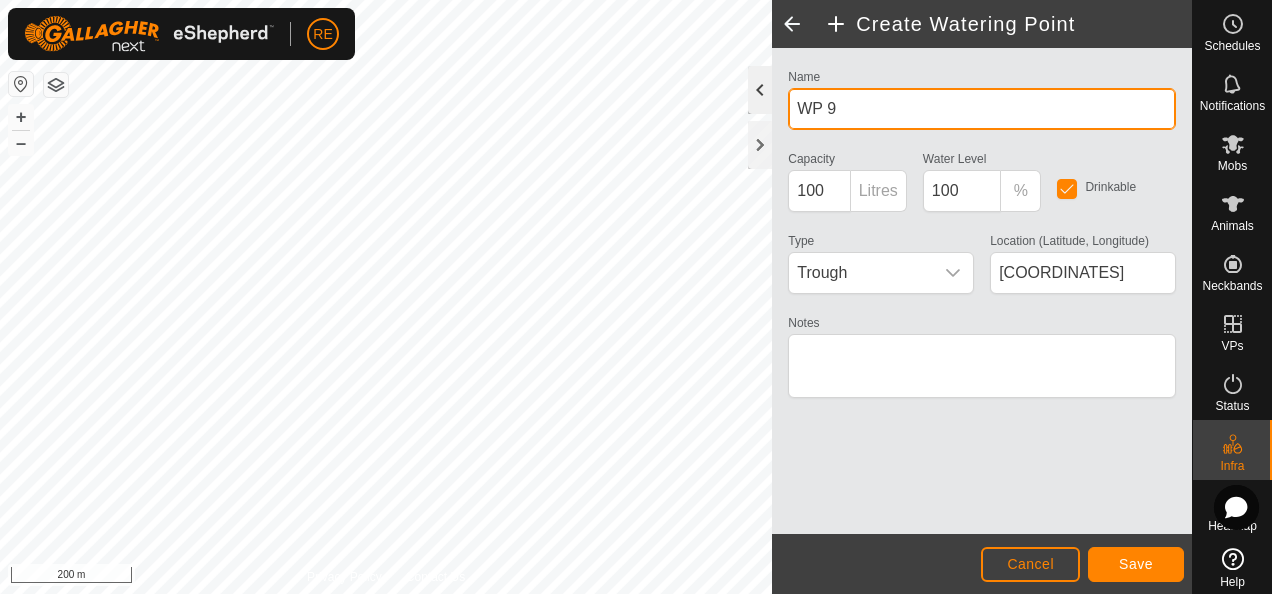click on "Privacy Policy Contact Us
WP 9
Type:   trough
Capacity:  100L
Water Level:  100%
Drinkable:  Yes
+ – ⇧ i 200 m  Create Watering Point  Name WP 9 Capacity 100 Litres Water Level  100 % Drinkable Type Trough Location (Latitude, Longitude) -27.723745, 152.355868 Notes                  Cancel Save" 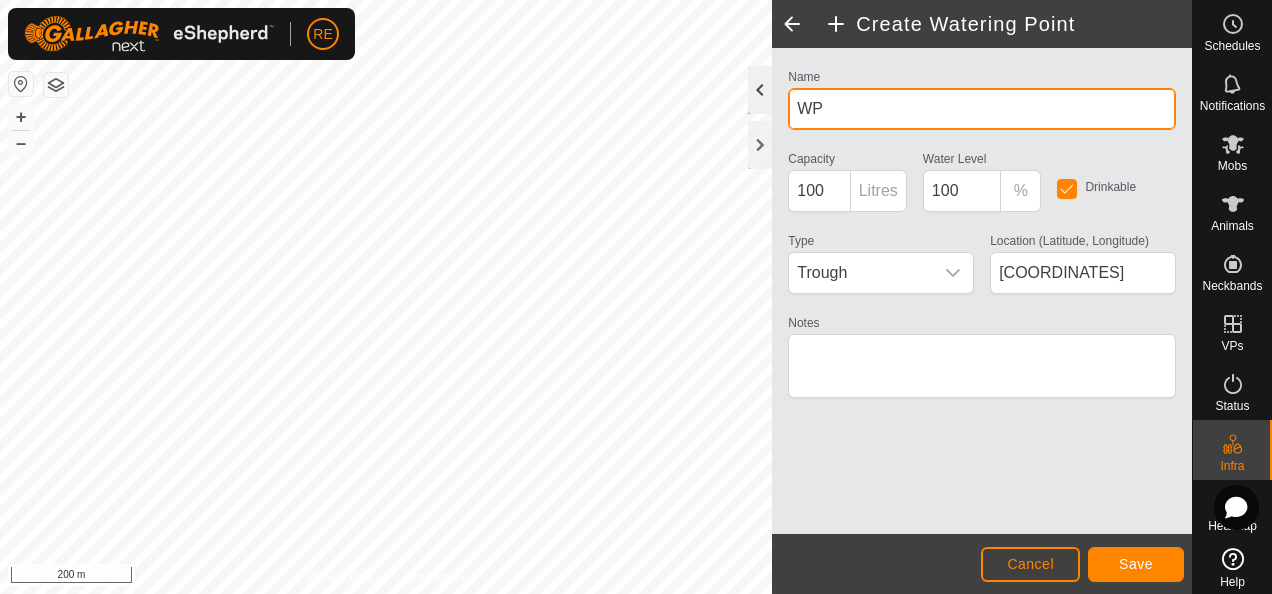 type on "W" 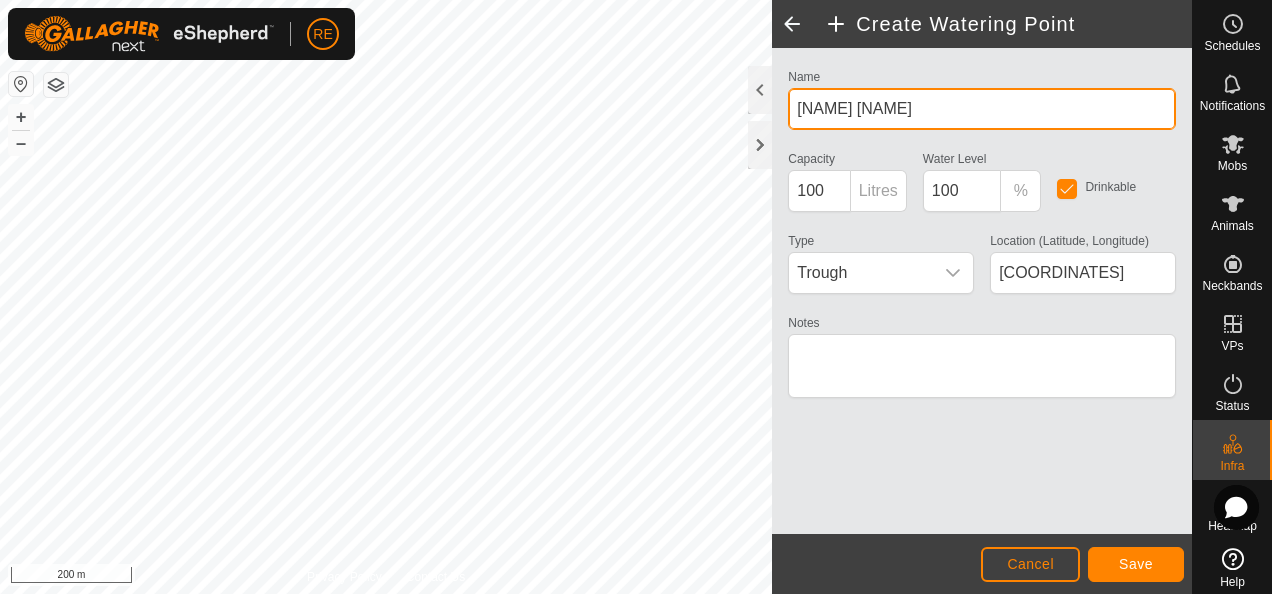 type on "Hughes Dam" 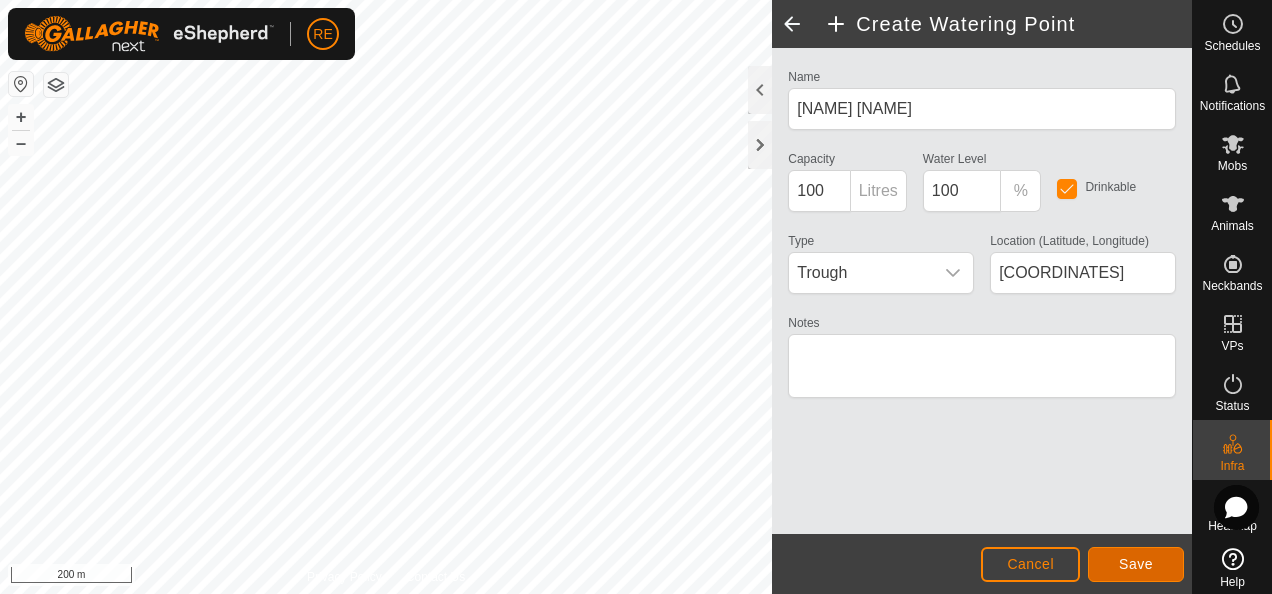 click on "Save" 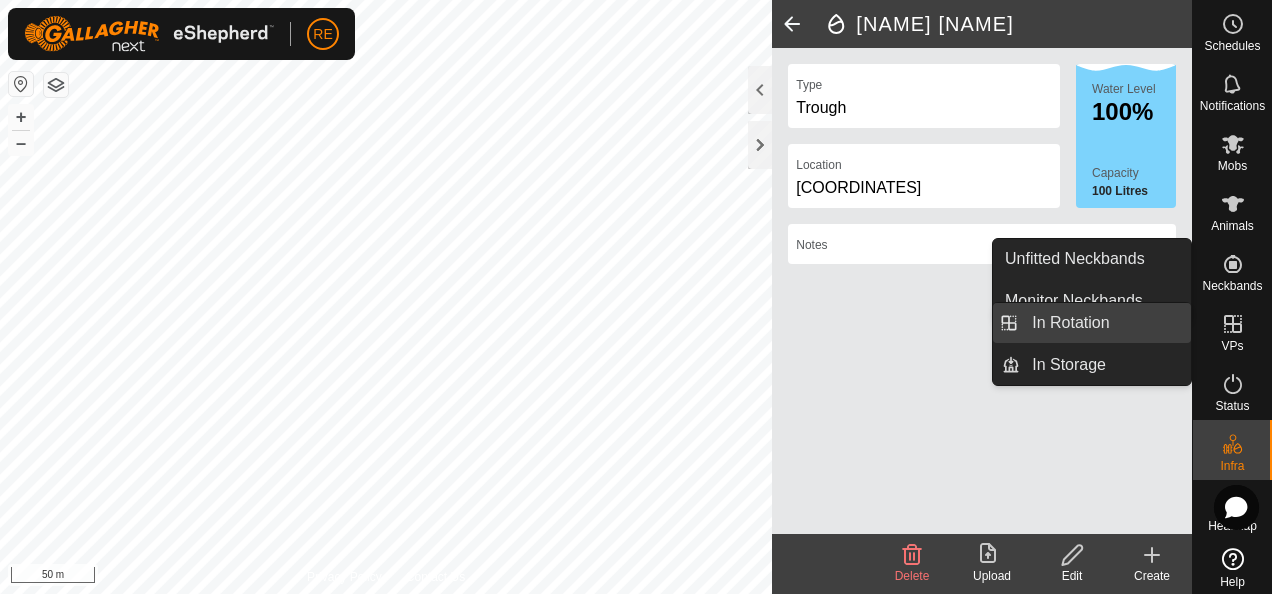 click on "In Rotation" at bounding box center (1105, 323) 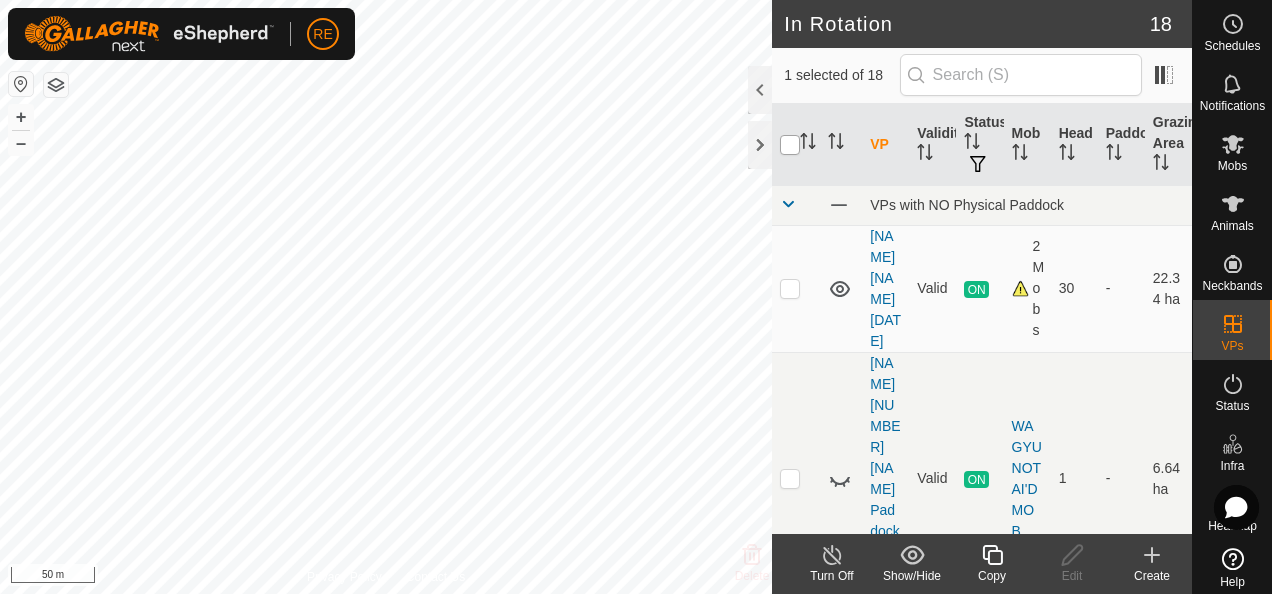 click at bounding box center [790, 145] 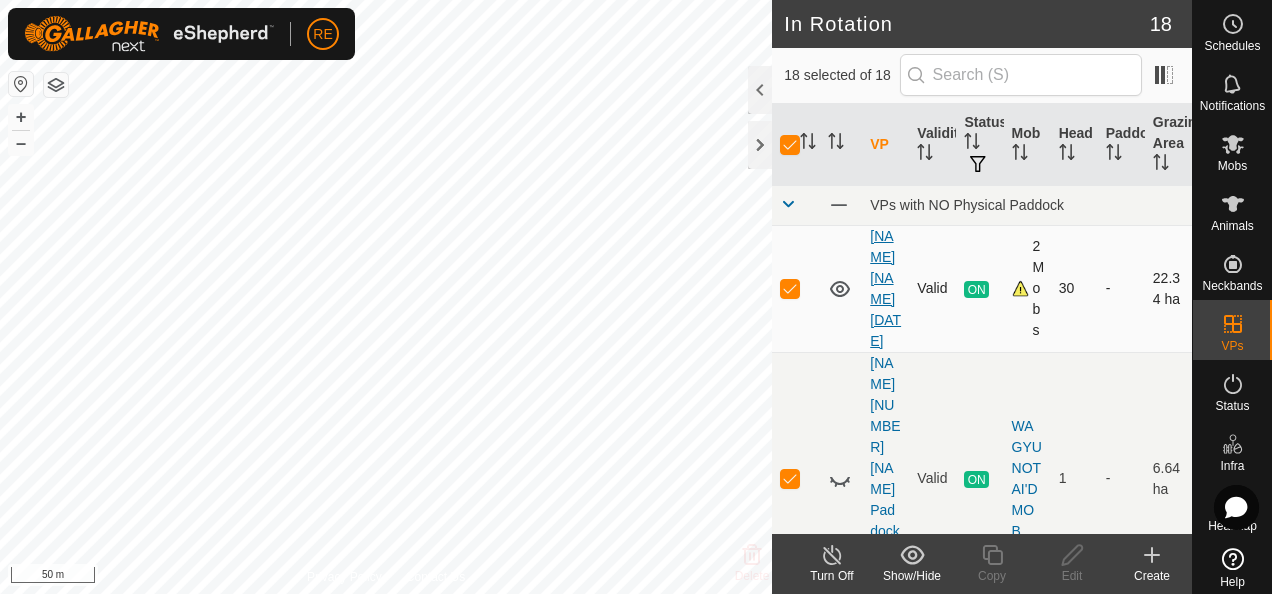 scroll, scrollTop: 0, scrollLeft: 0, axis: both 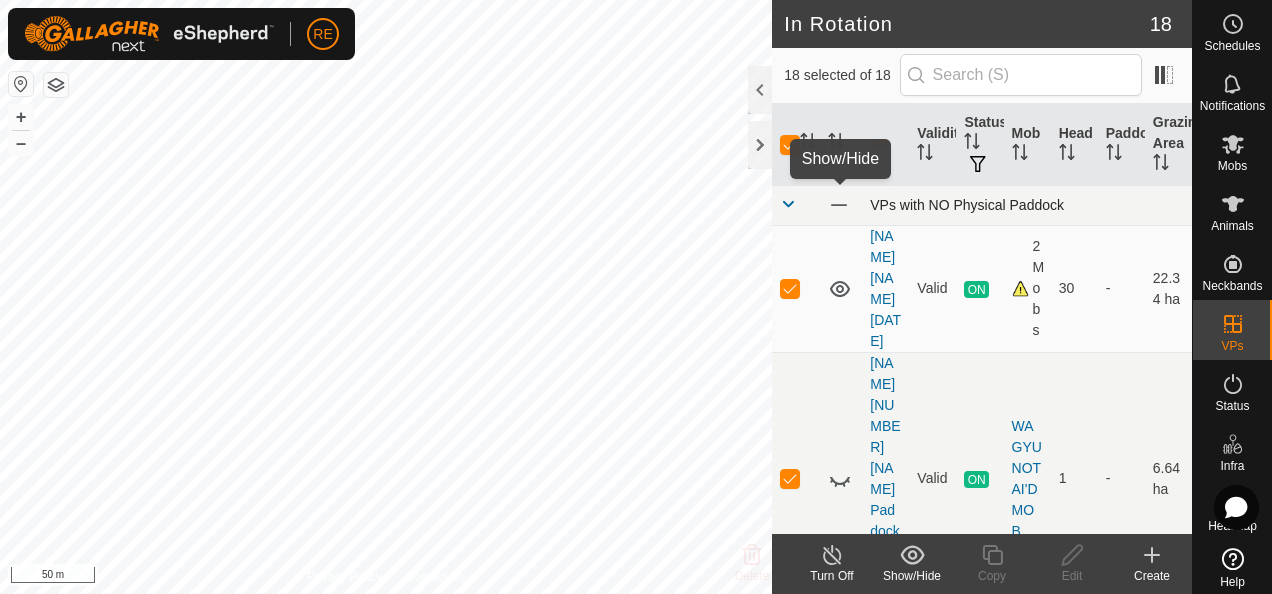 click at bounding box center [839, 205] 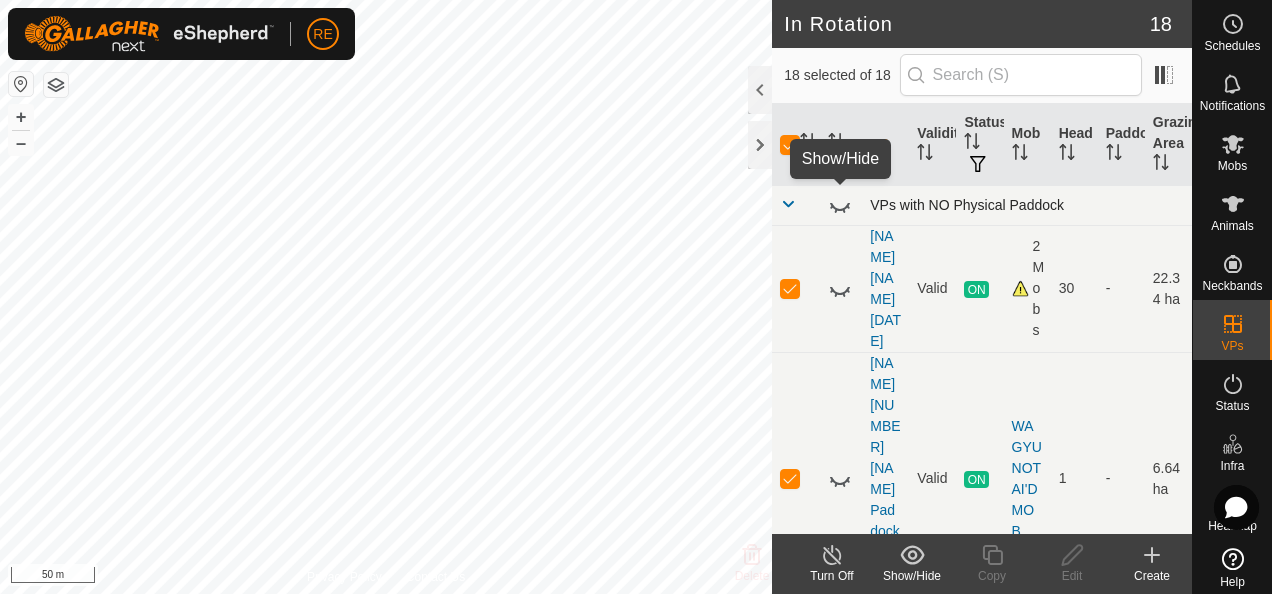 click 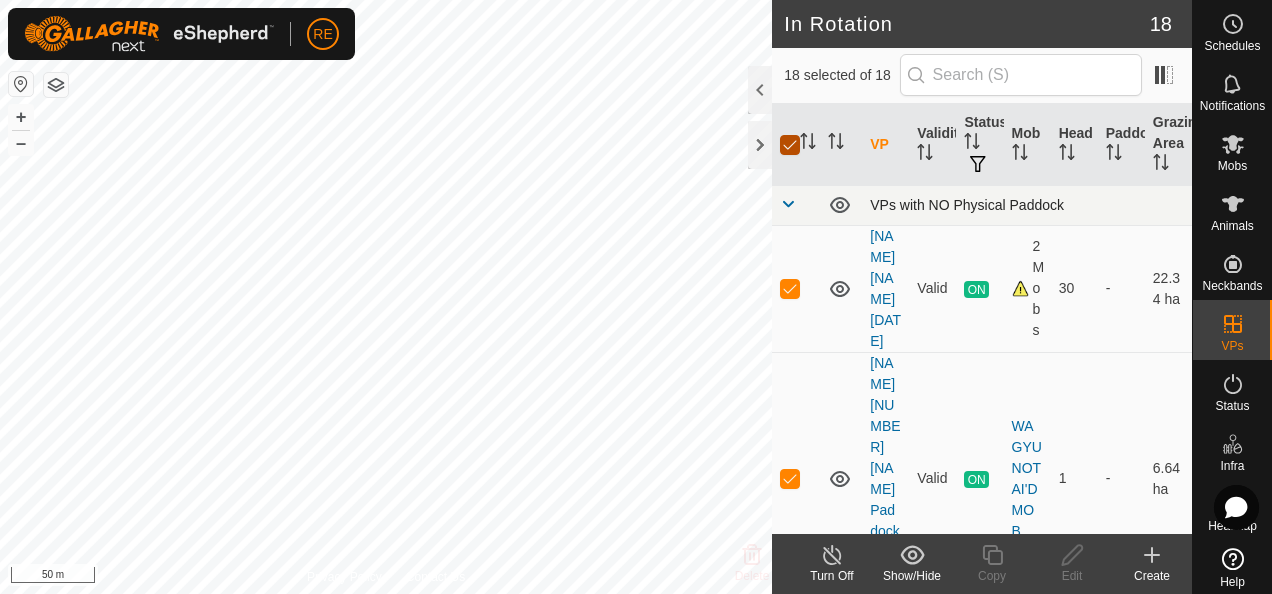 click at bounding box center (790, 145) 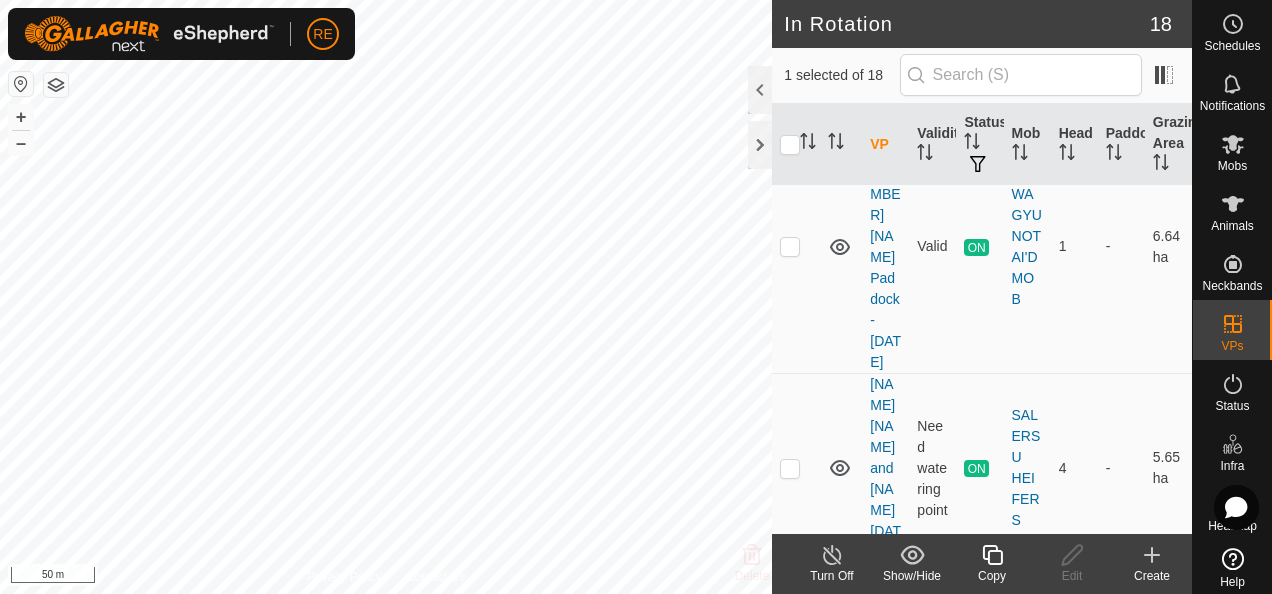 scroll, scrollTop: 300, scrollLeft: 0, axis: vertical 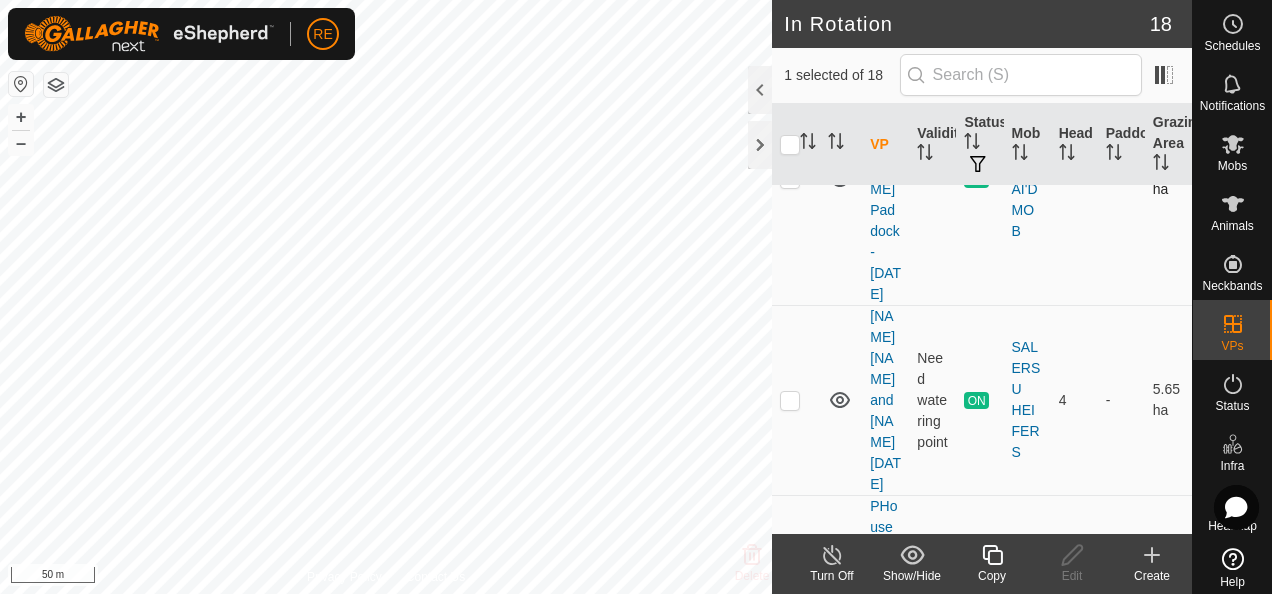 checkbox on "false" 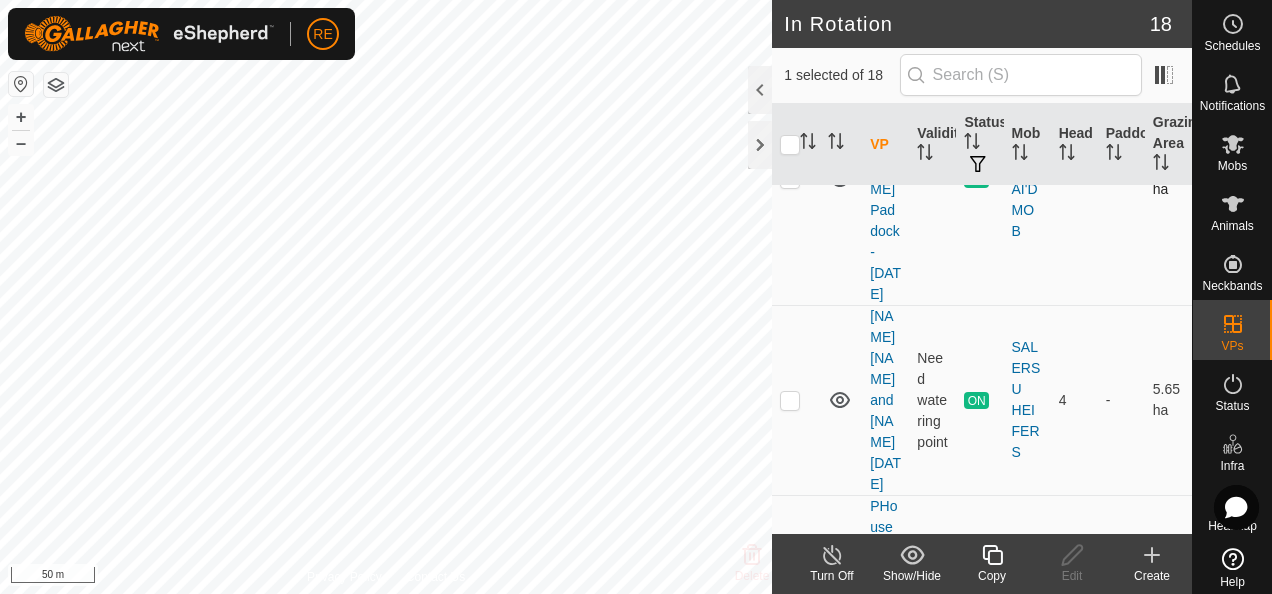 checkbox on "true" 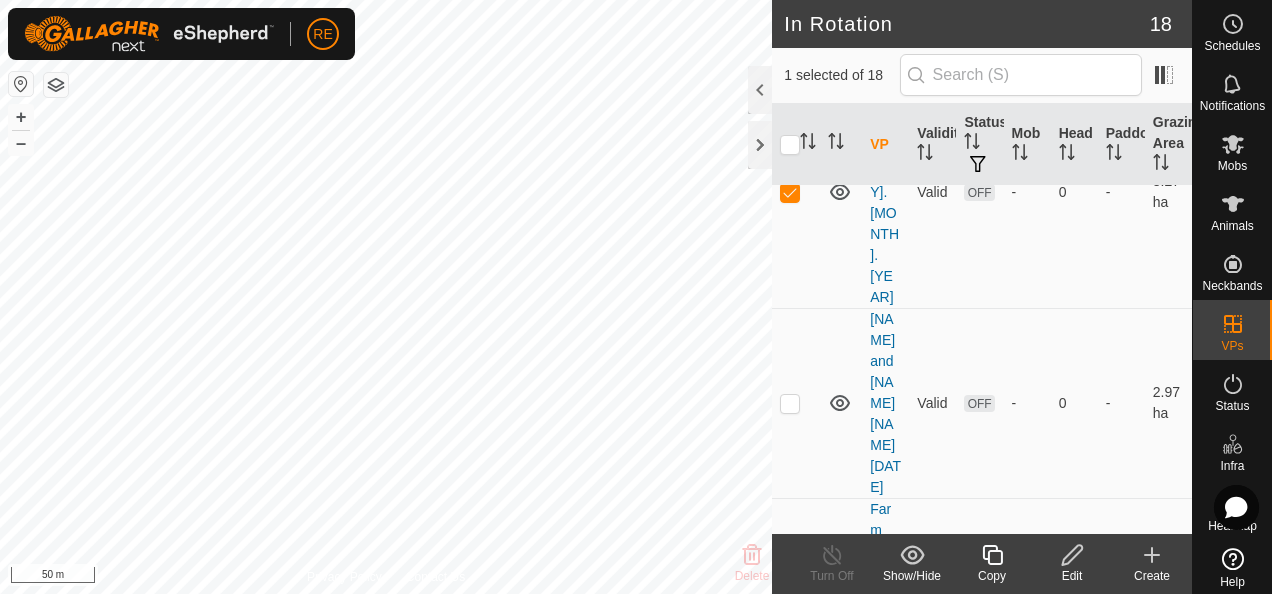 scroll, scrollTop: 1200, scrollLeft: 0, axis: vertical 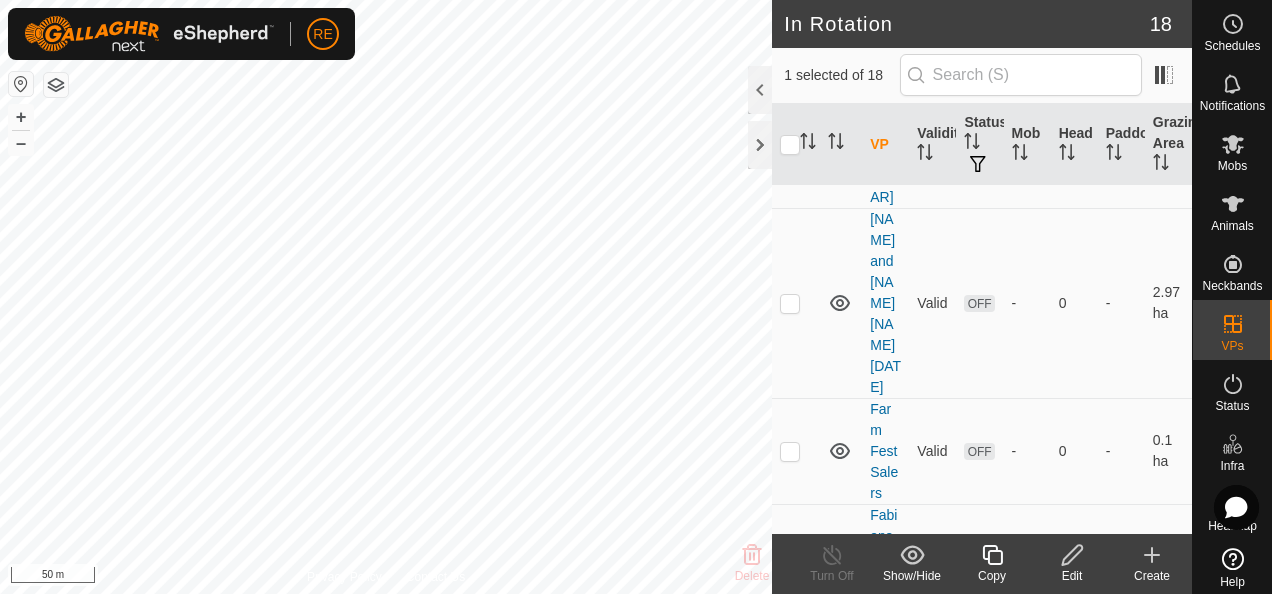 click on "Create" 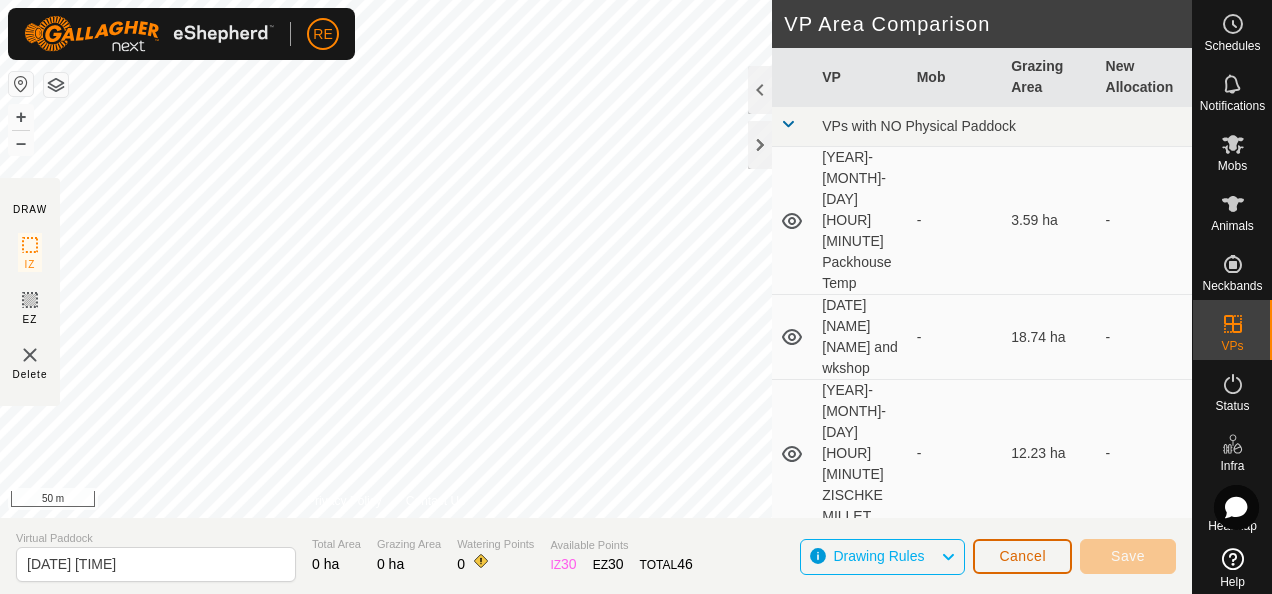 click on "Cancel" 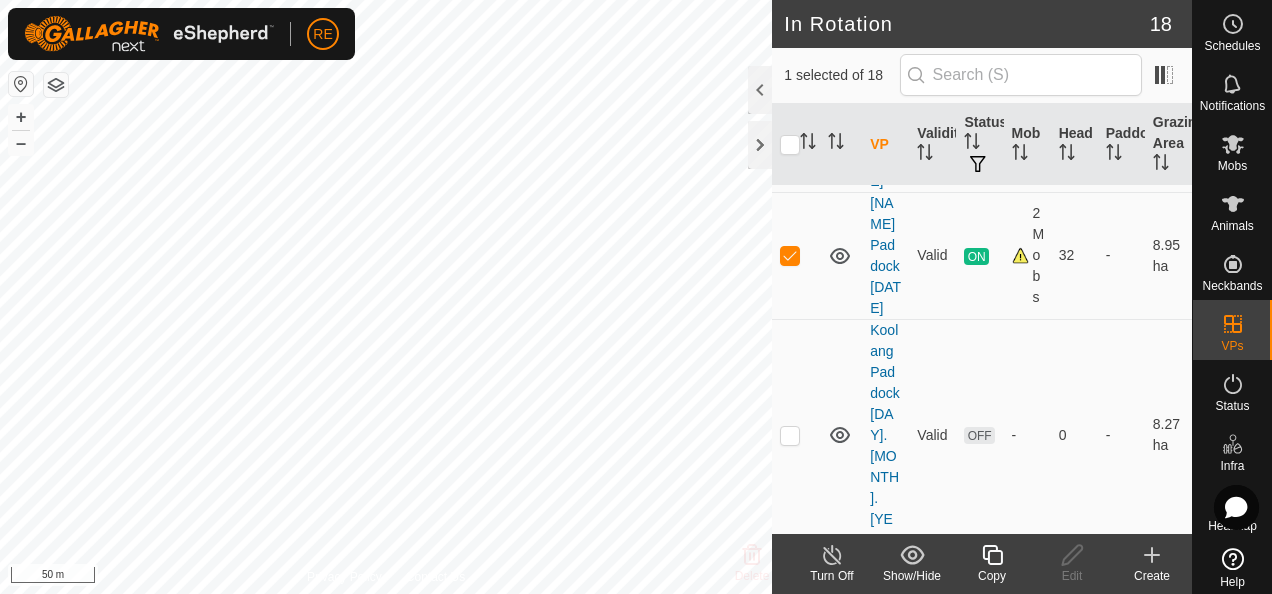 scroll, scrollTop: 900, scrollLeft: 0, axis: vertical 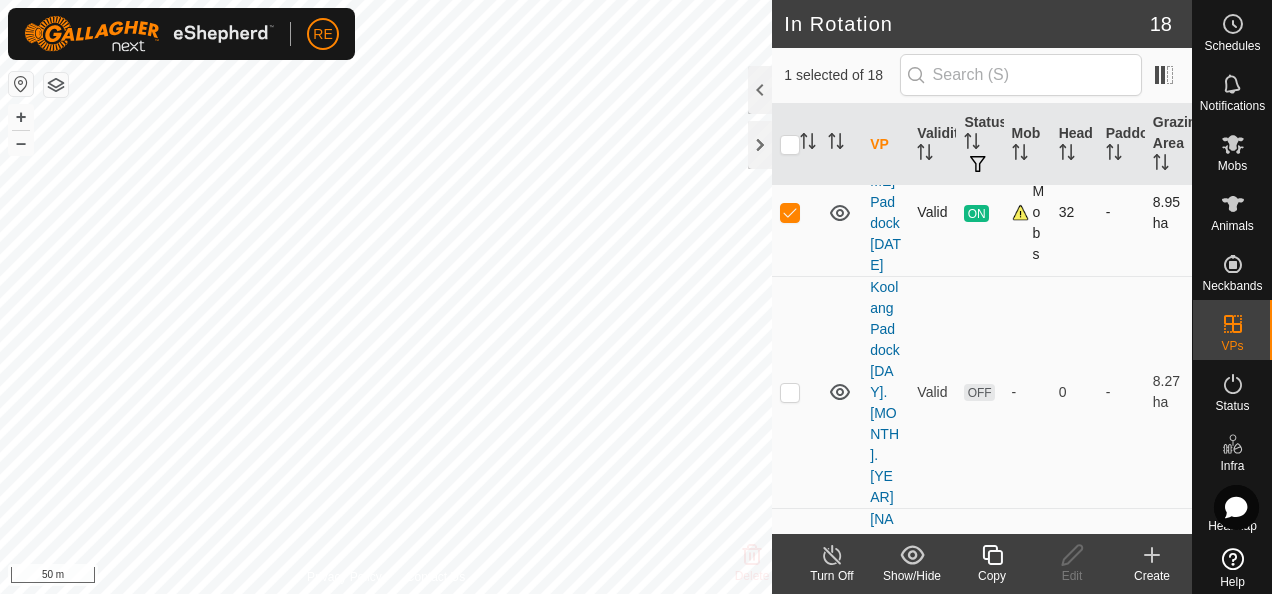 click at bounding box center [790, 212] 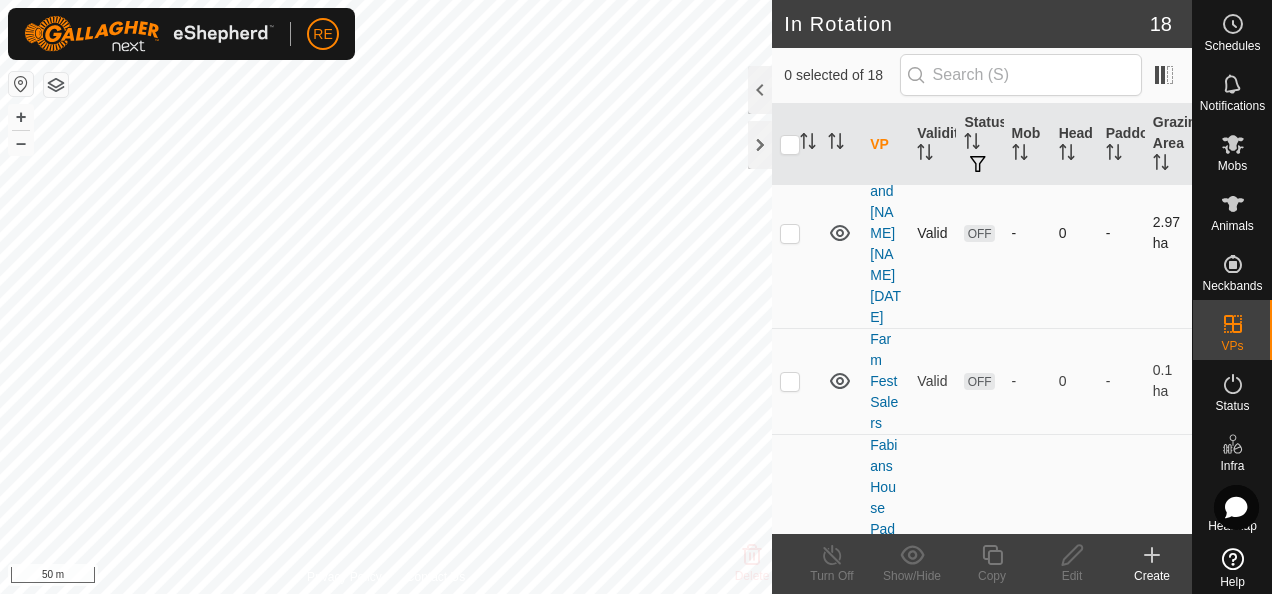 scroll, scrollTop: 1300, scrollLeft: 0, axis: vertical 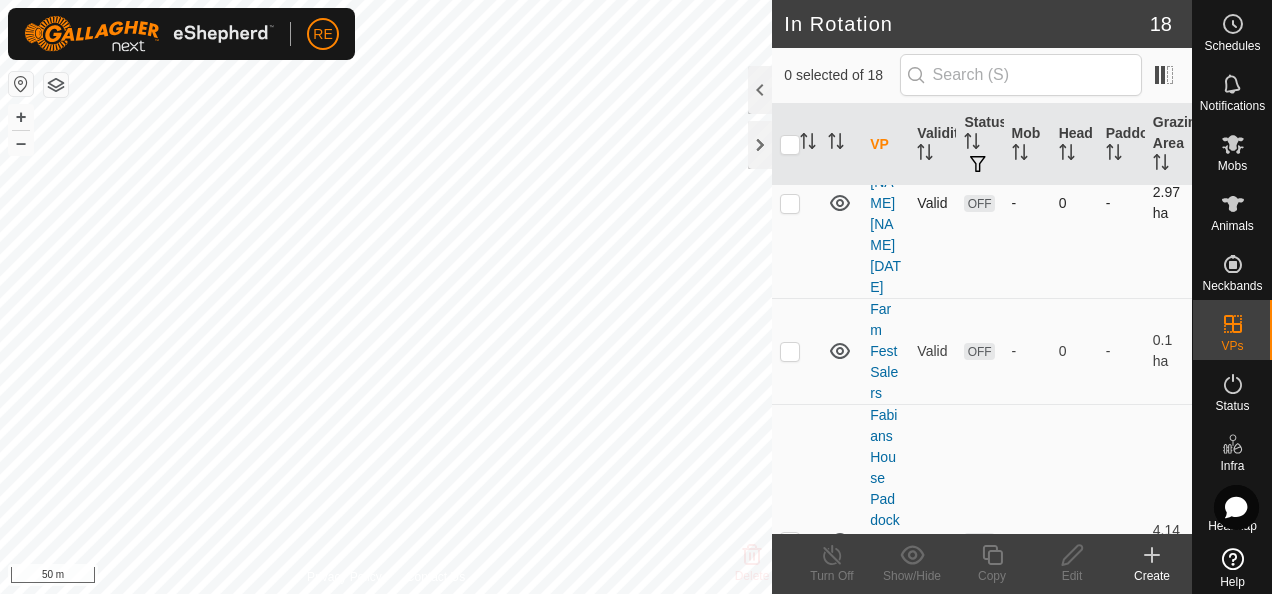 click at bounding box center (790, 203) 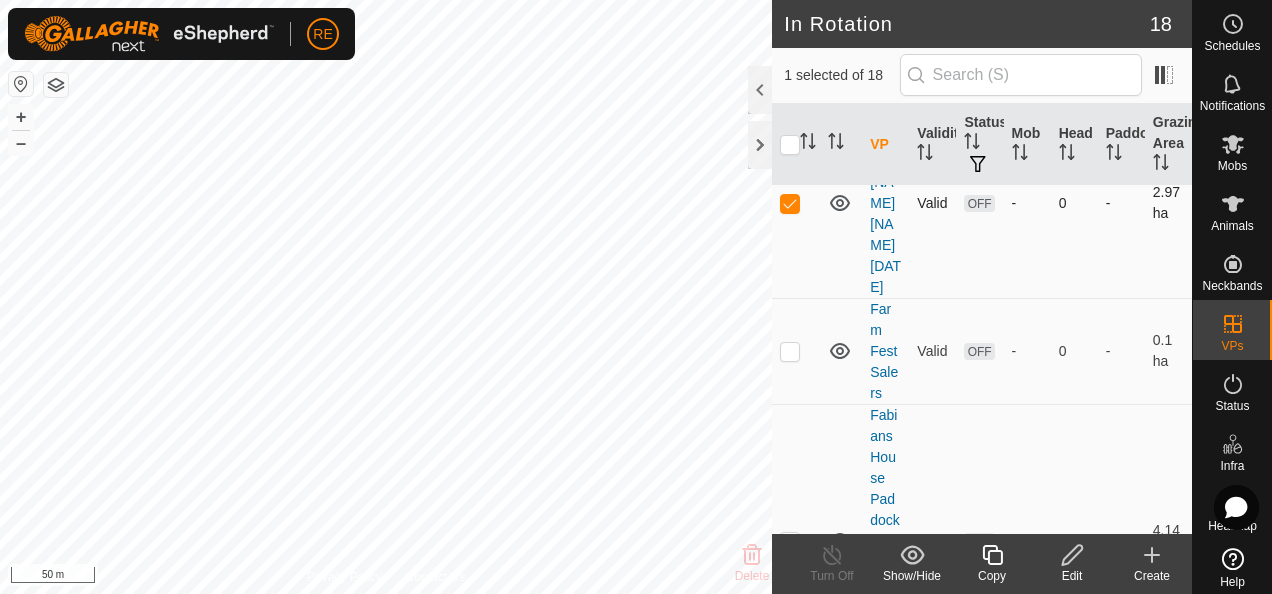 click at bounding box center [790, 203] 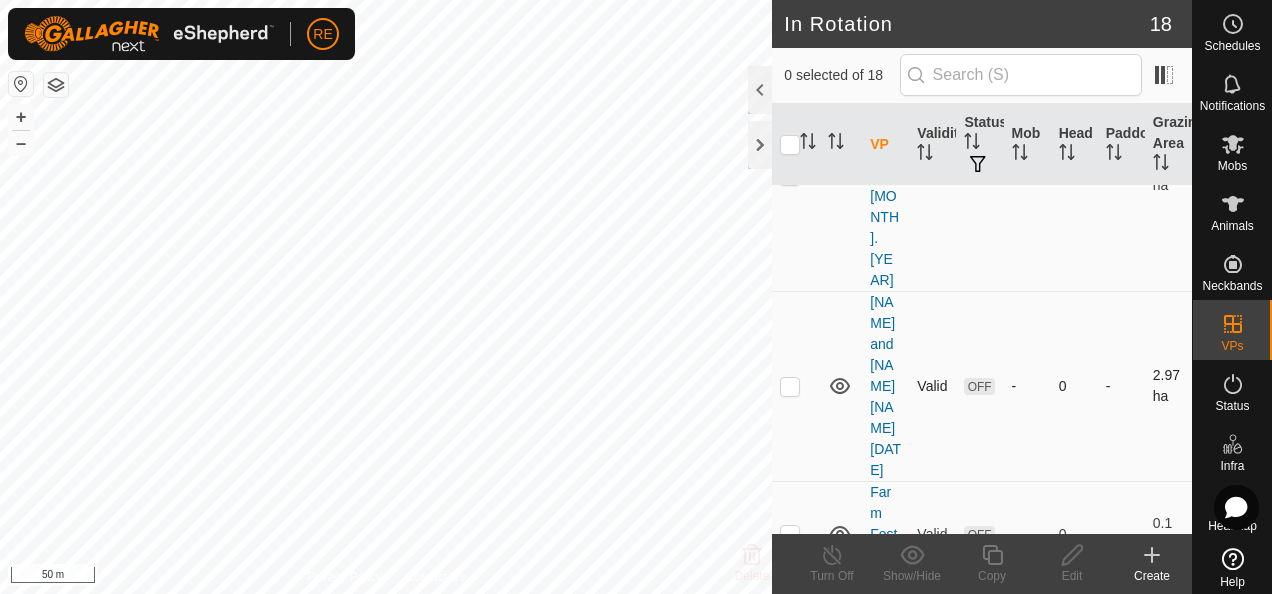 scroll, scrollTop: 1100, scrollLeft: 0, axis: vertical 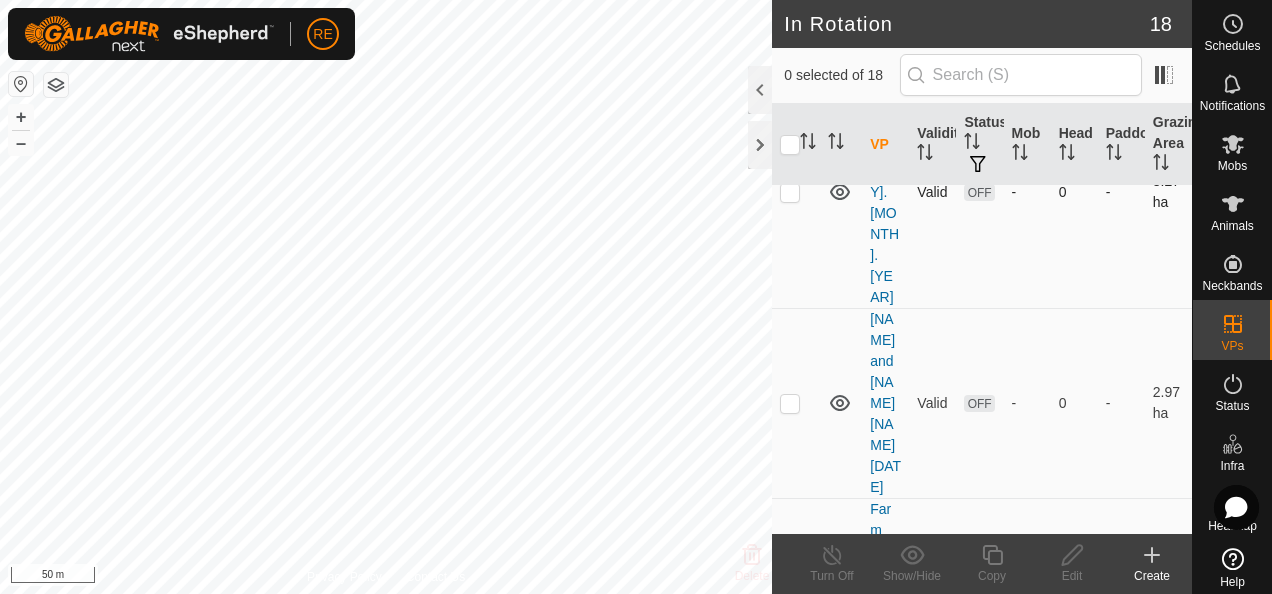 checkbox on "true" 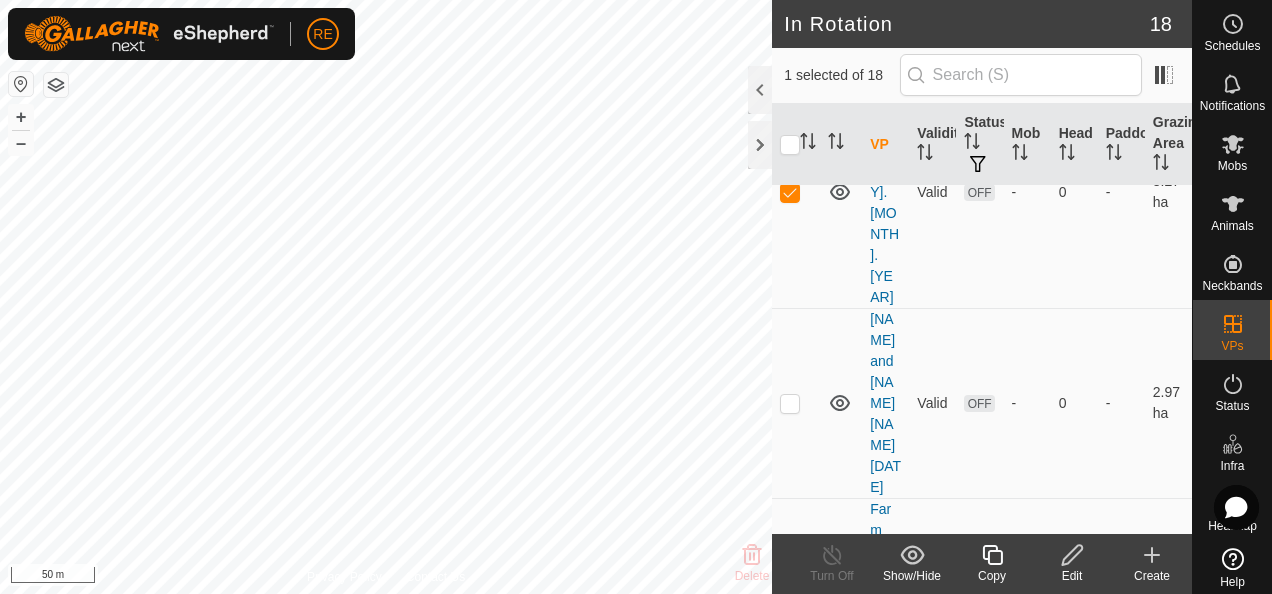 click 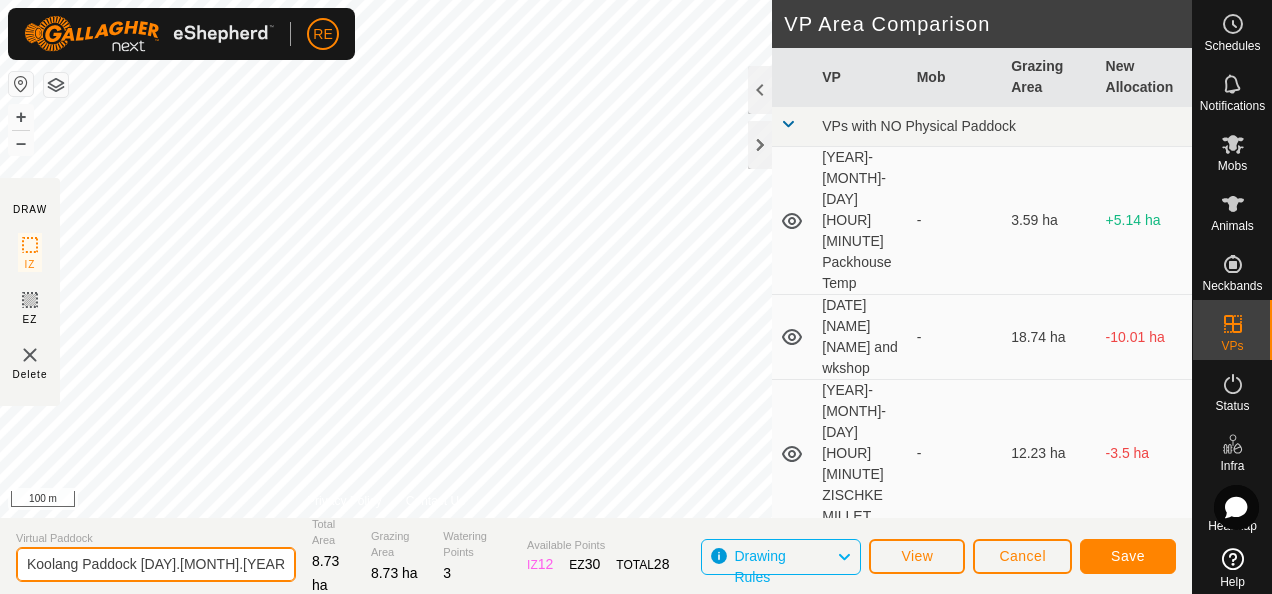 drag, startPoint x: 159, startPoint y: 565, endPoint x: 175, endPoint y: 569, distance: 16.492422 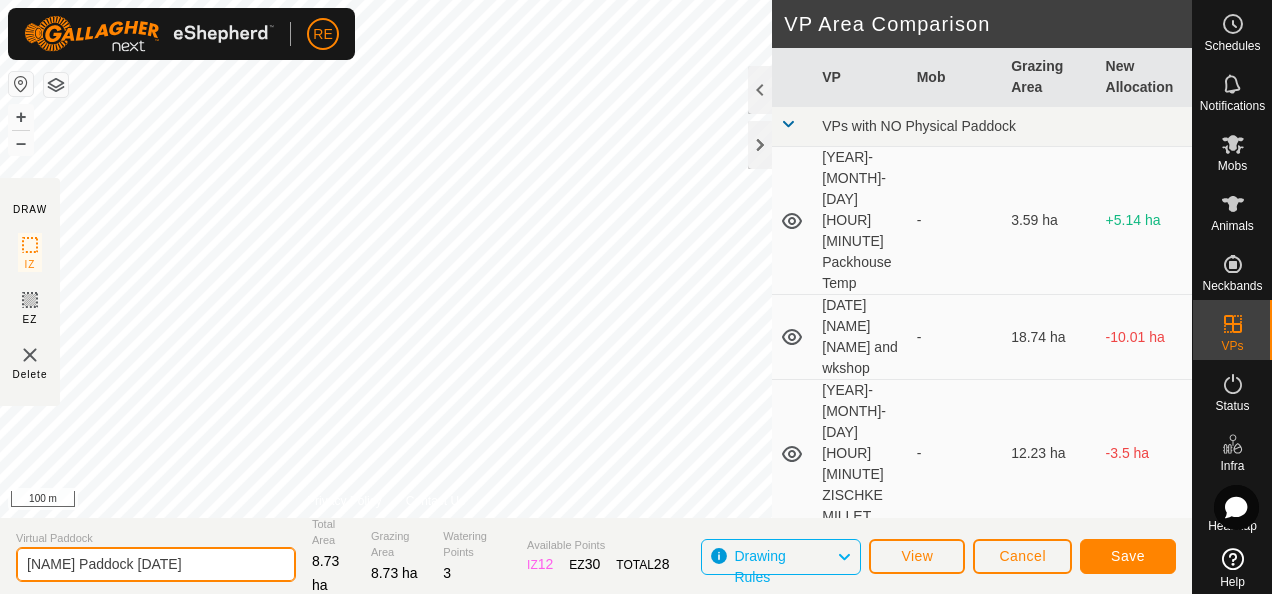 type on "Koolang Paddock 06.08.2025" 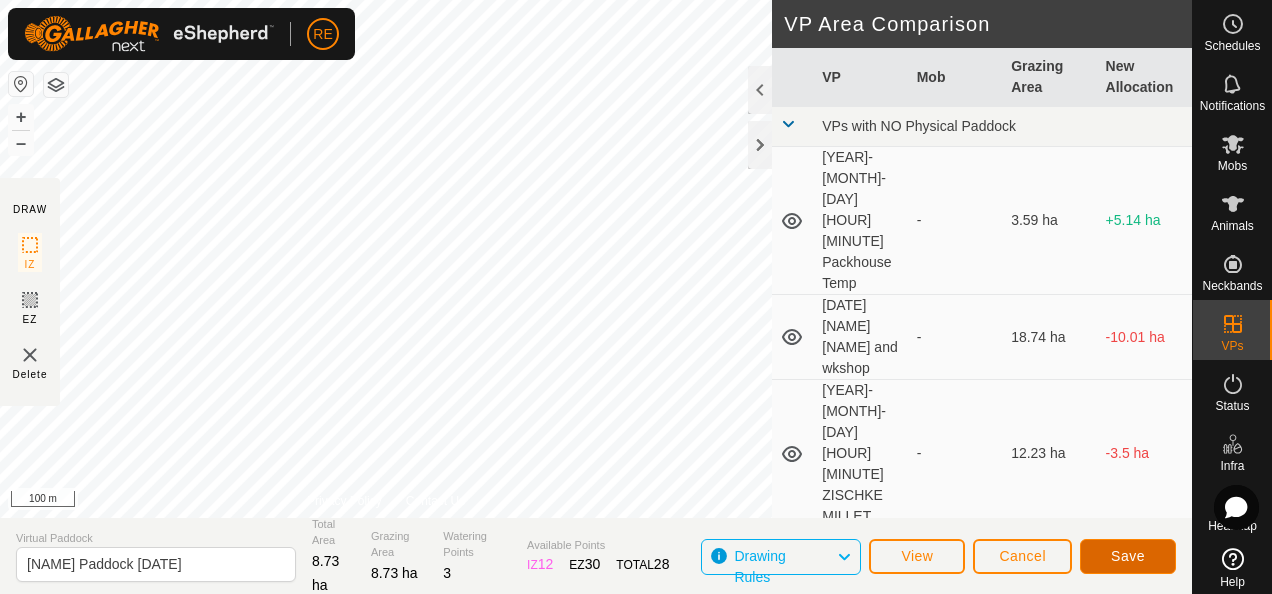 click on "Save" 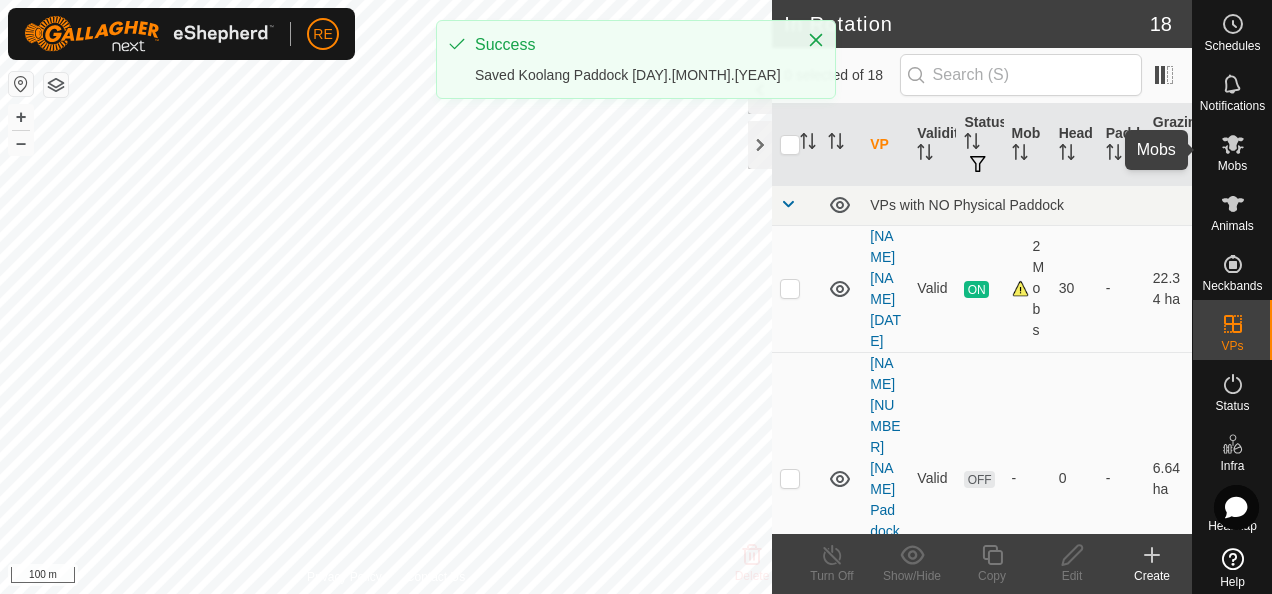 click 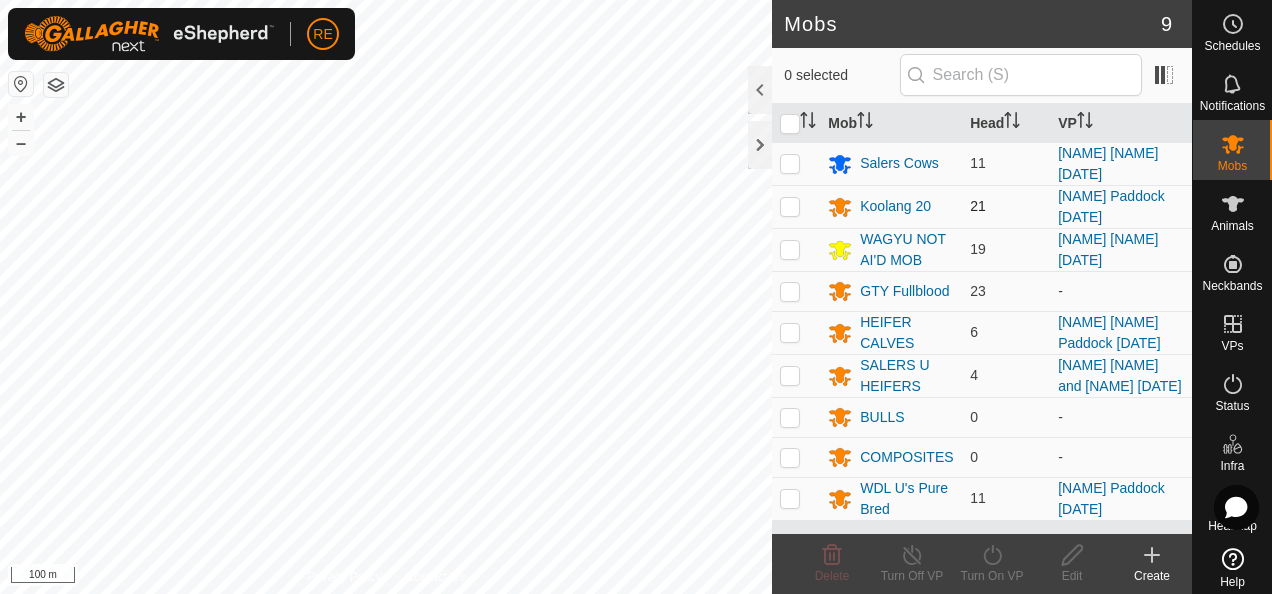 click at bounding box center [796, 206] 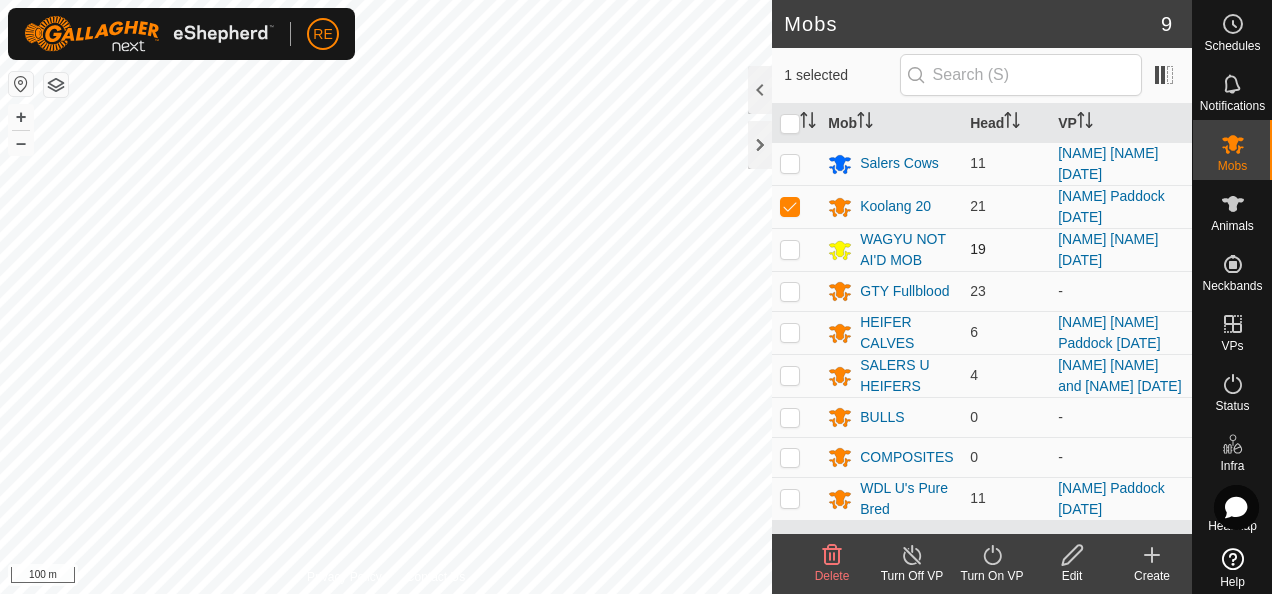 scroll, scrollTop: 48, scrollLeft: 0, axis: vertical 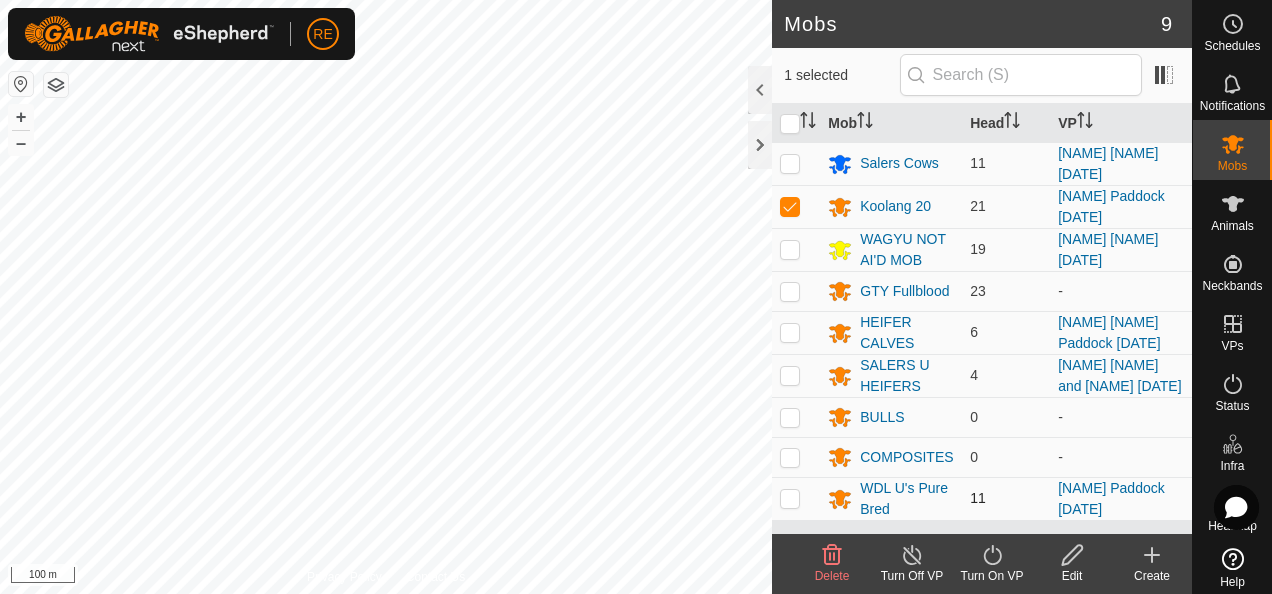 click at bounding box center (790, 498) 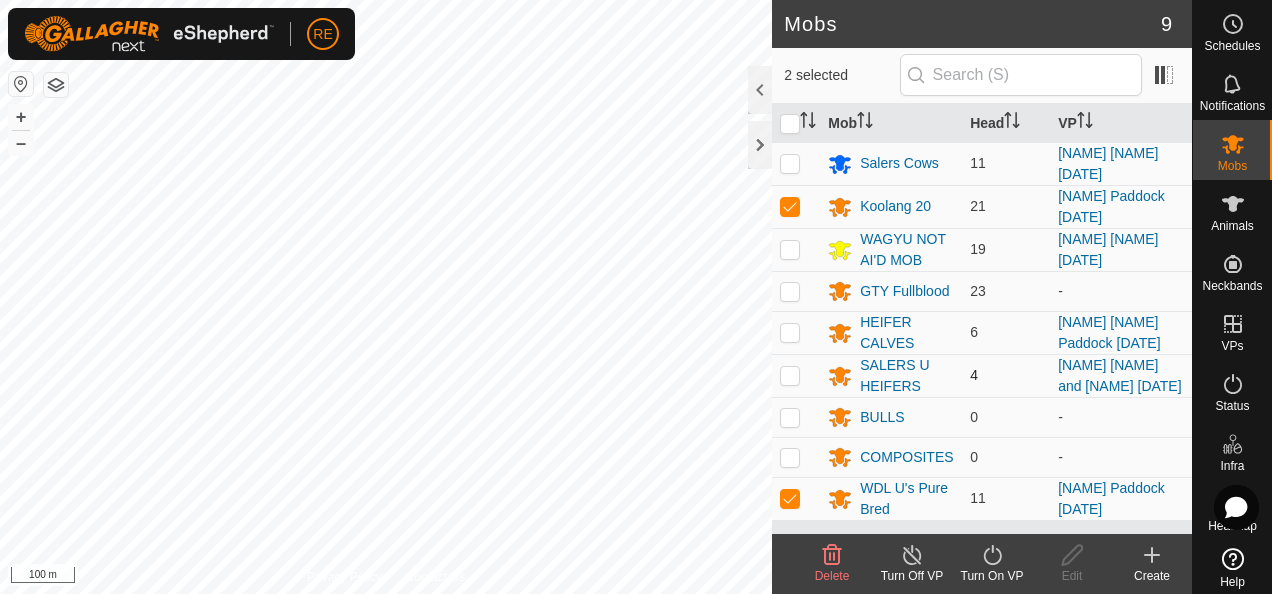 scroll, scrollTop: 48, scrollLeft: 0, axis: vertical 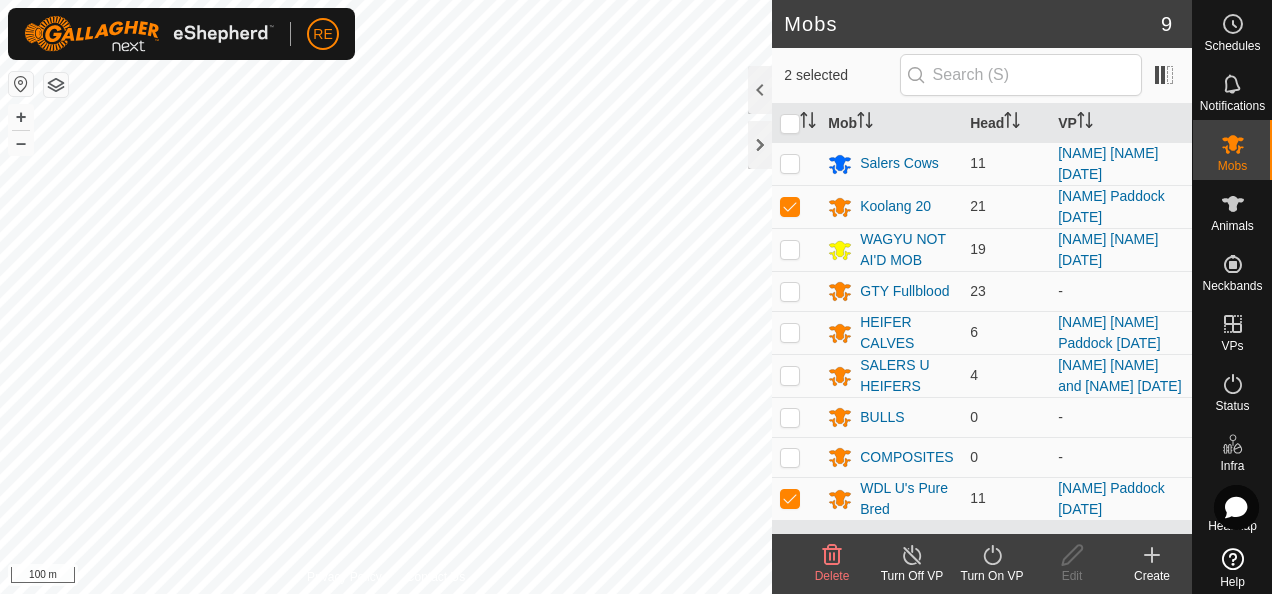click on "Turn On VP" 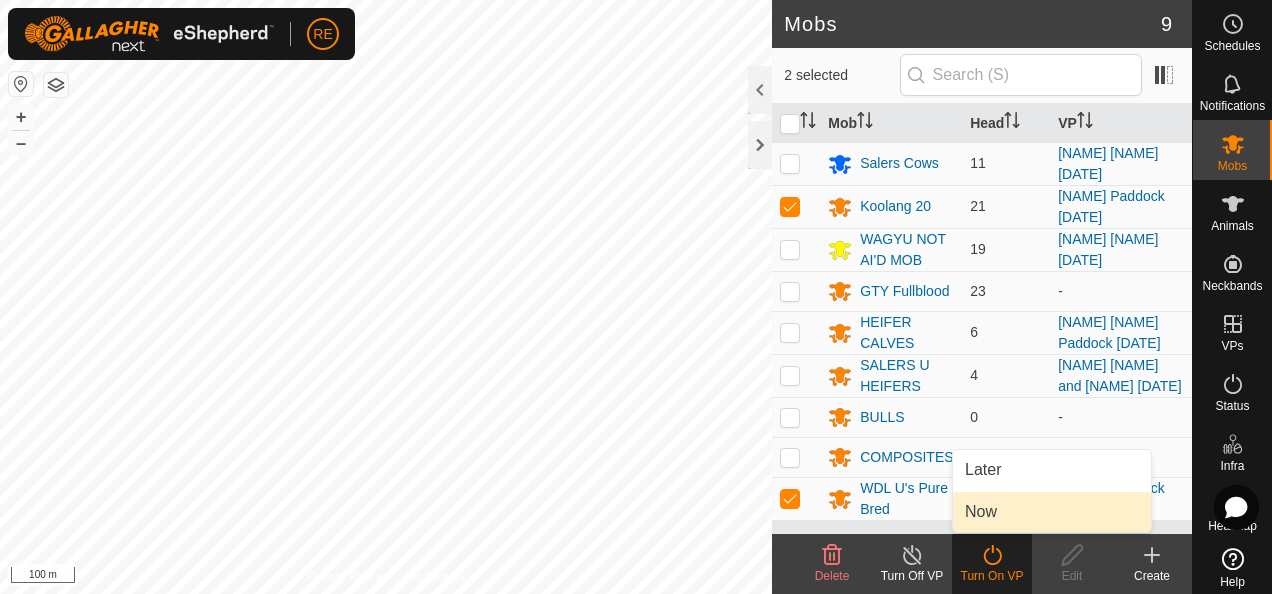 click on "Now" at bounding box center (1052, 512) 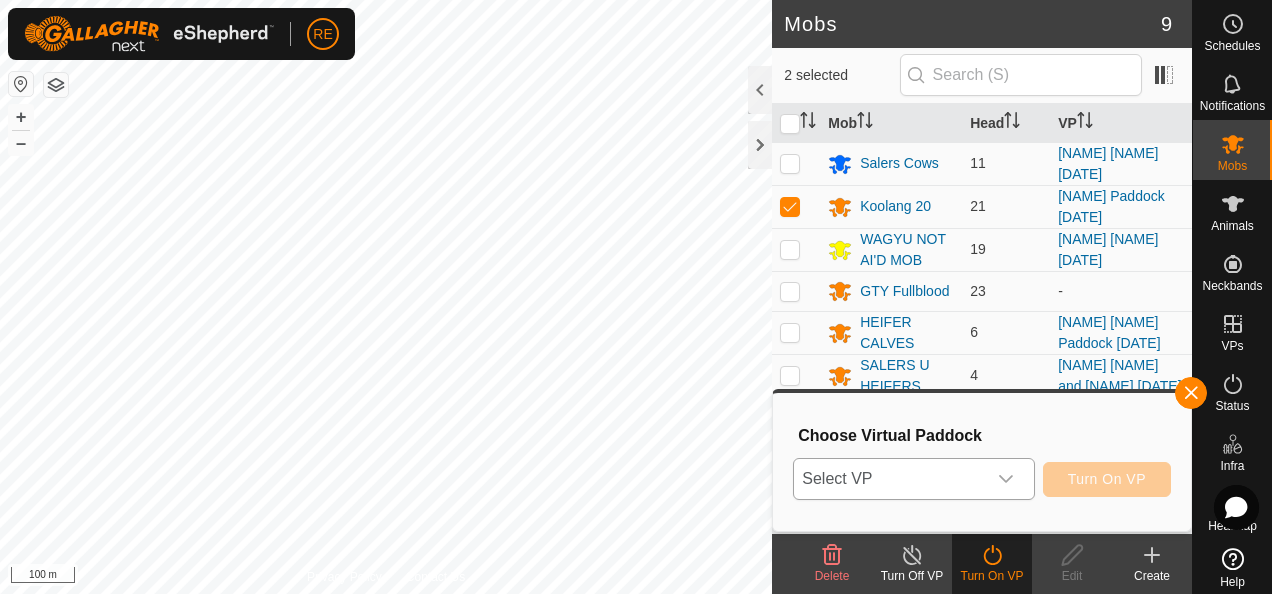click 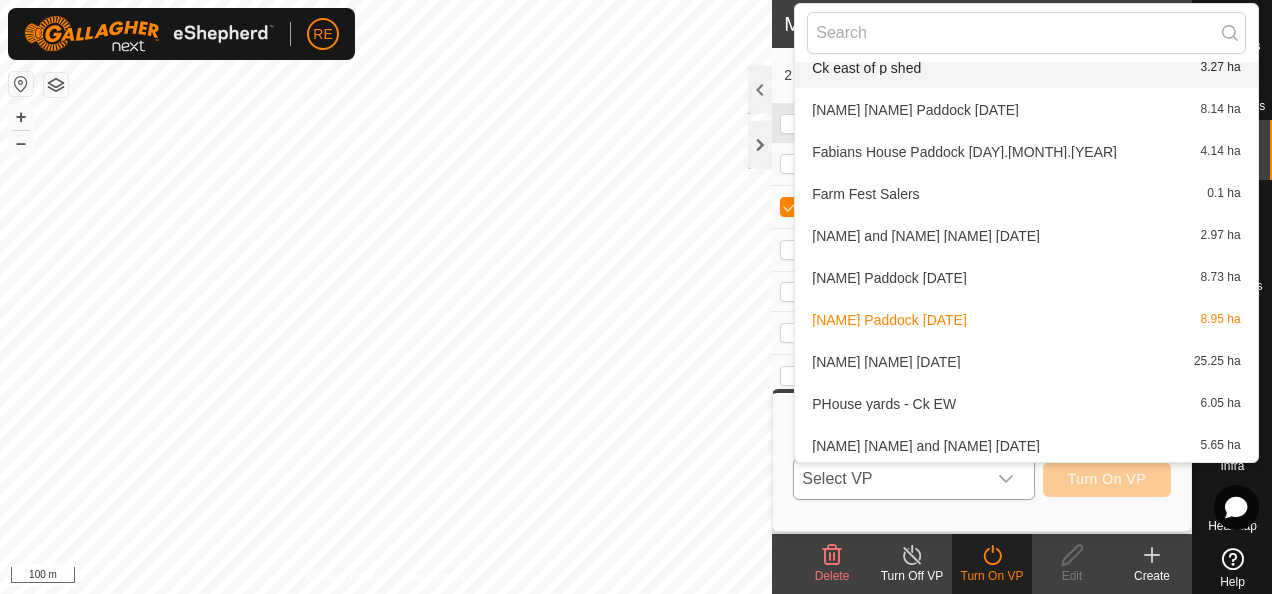scroll, scrollTop: 322, scrollLeft: 0, axis: vertical 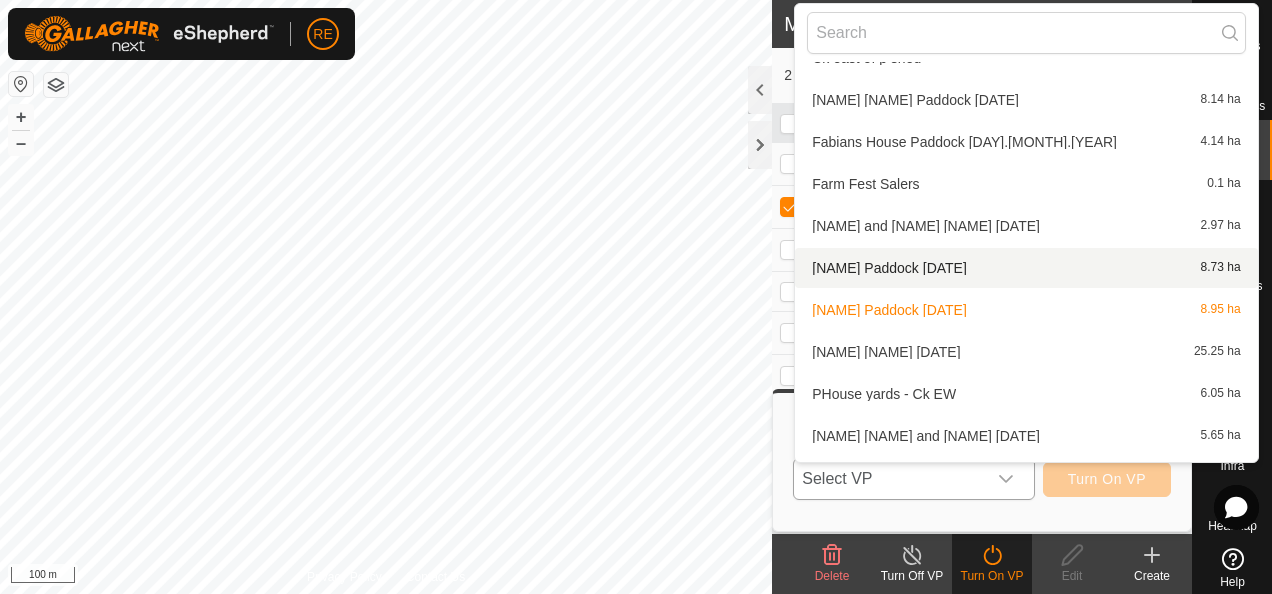click on "Koolang Paddock 06.08.2025  8.73 ha" at bounding box center (1026, 268) 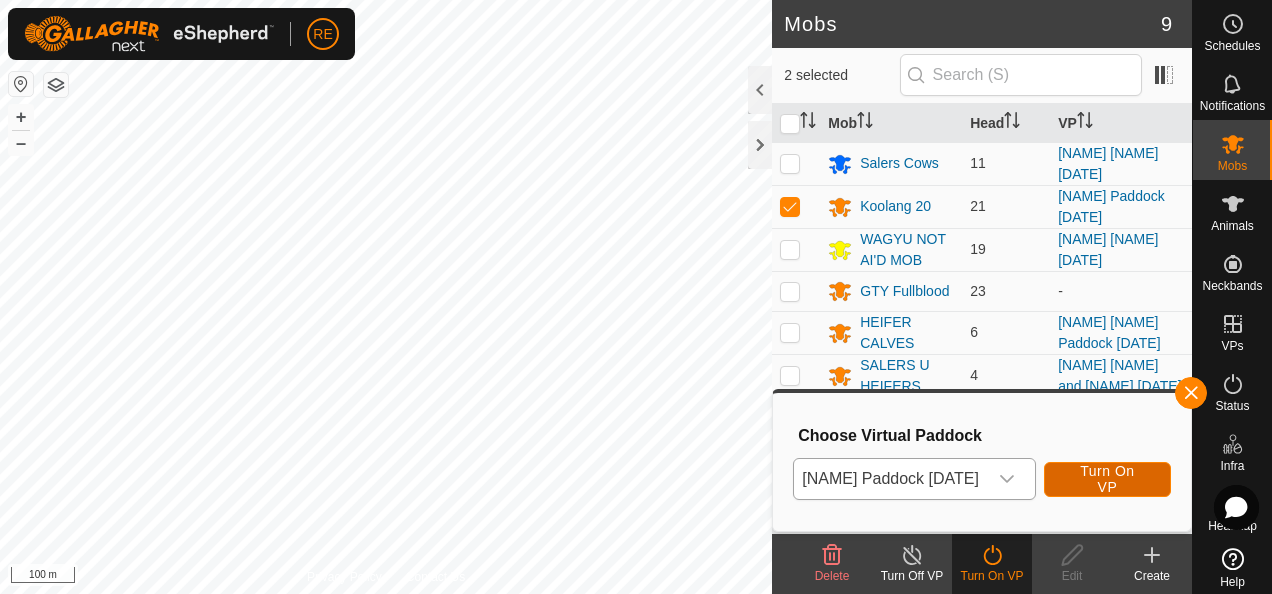 click on "Turn On VP" at bounding box center [1107, 479] 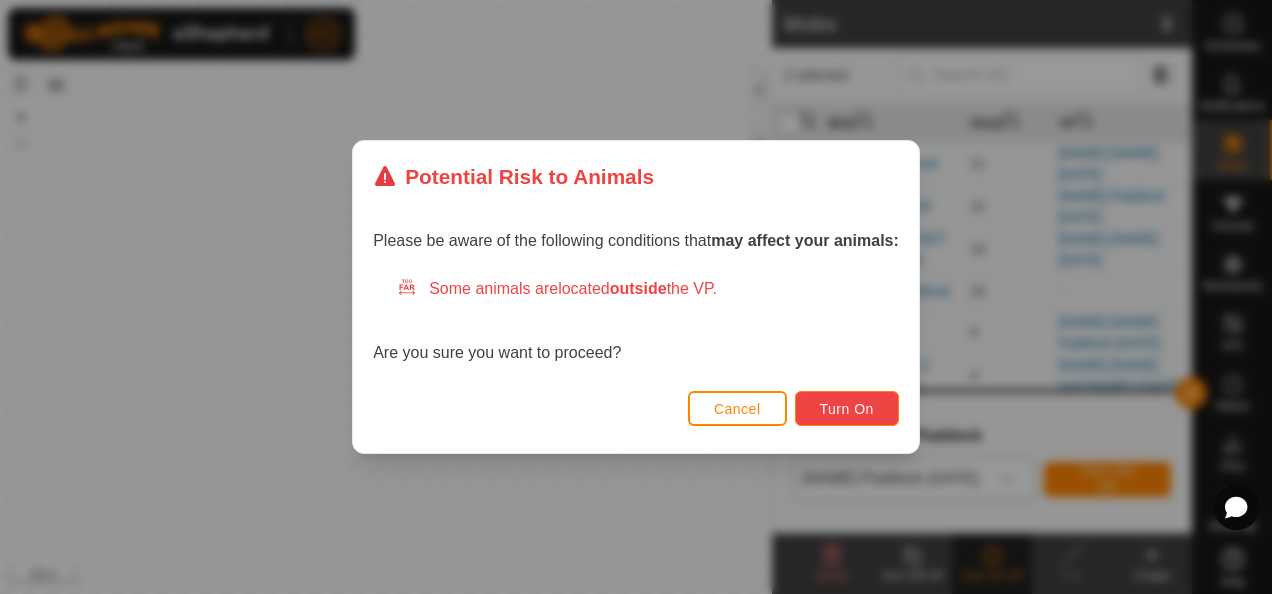 click on "Turn On" at bounding box center (847, 408) 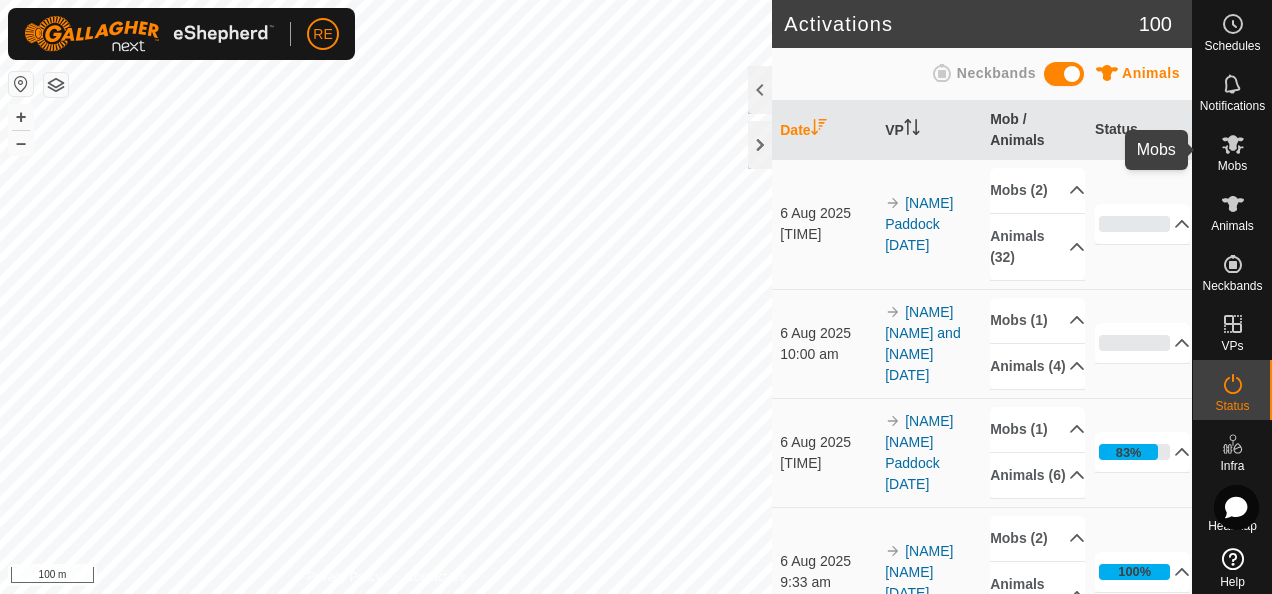 click 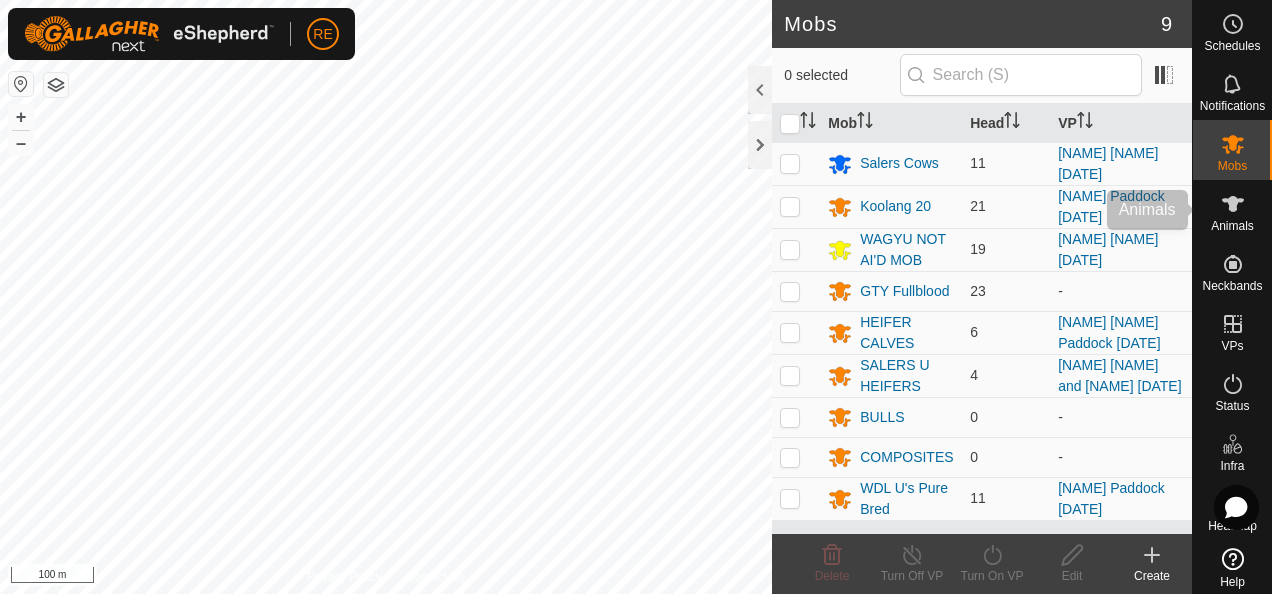 click 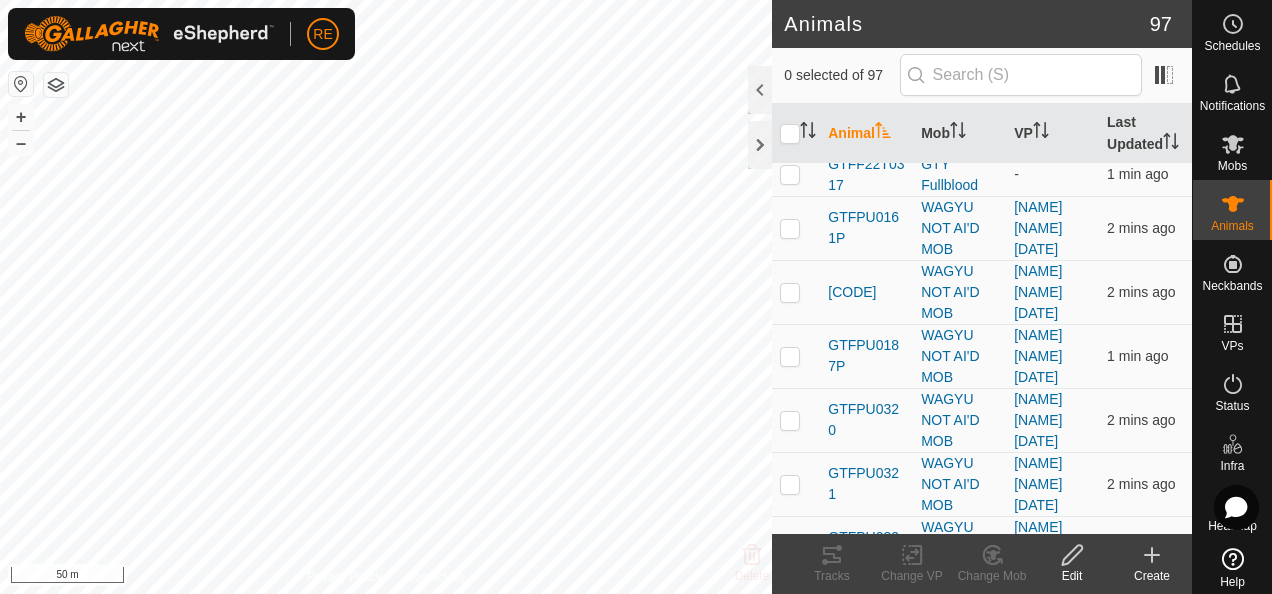 scroll, scrollTop: 1100, scrollLeft: 0, axis: vertical 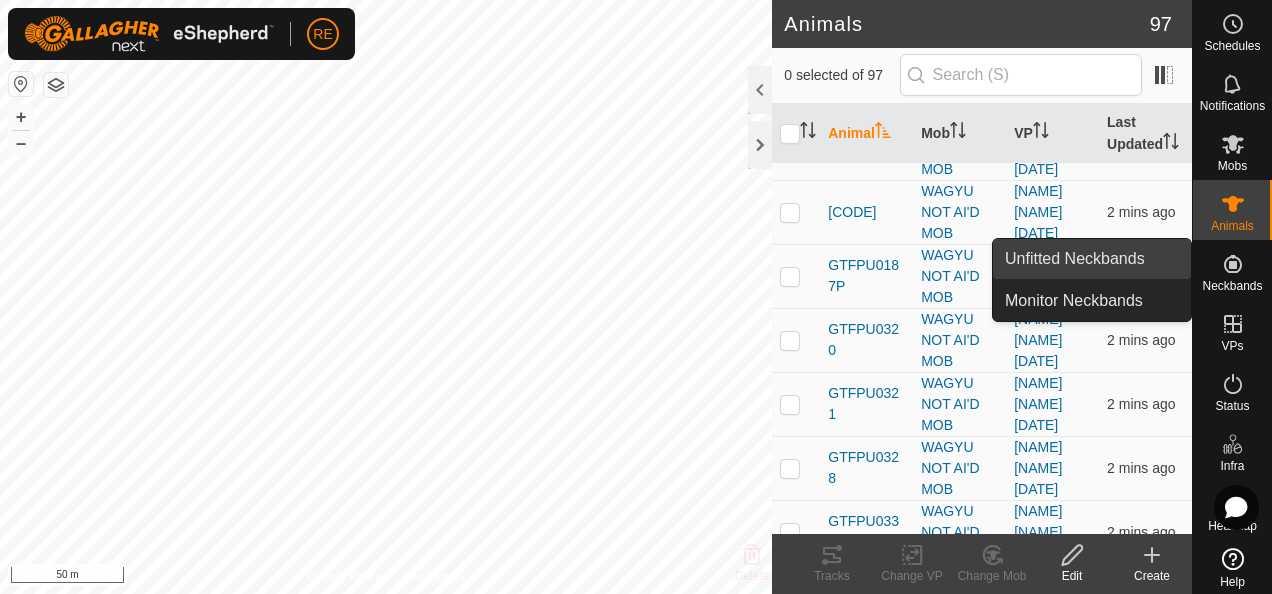 click on "Unfitted Neckbands" at bounding box center [1092, 259] 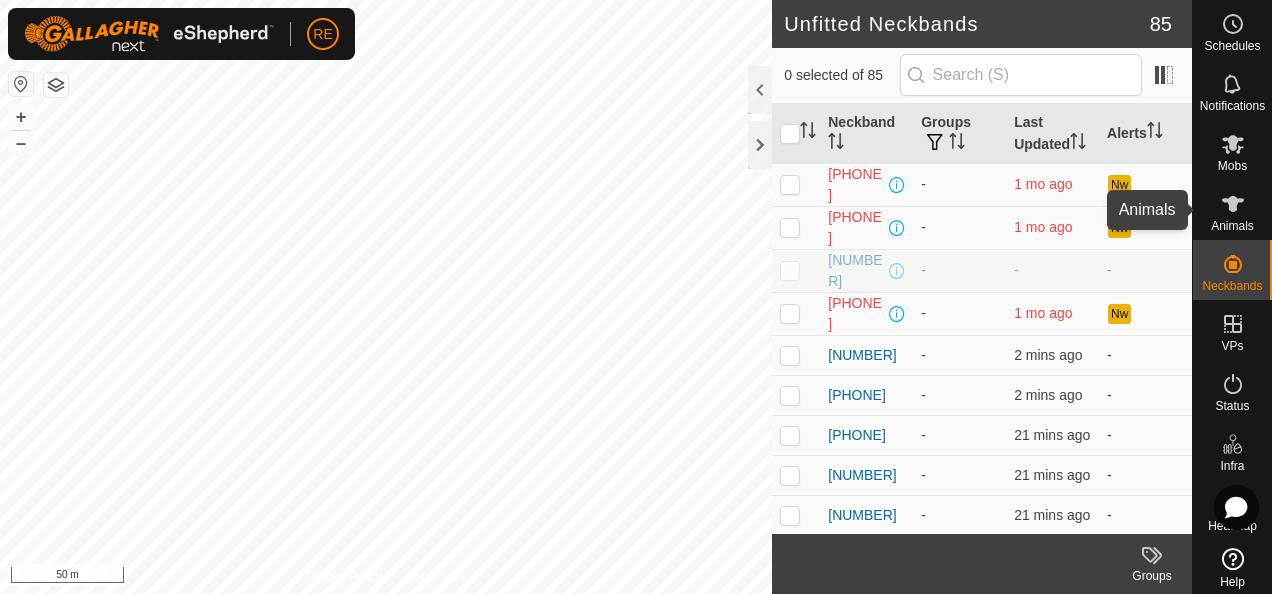 click on "Animals" at bounding box center [1232, 226] 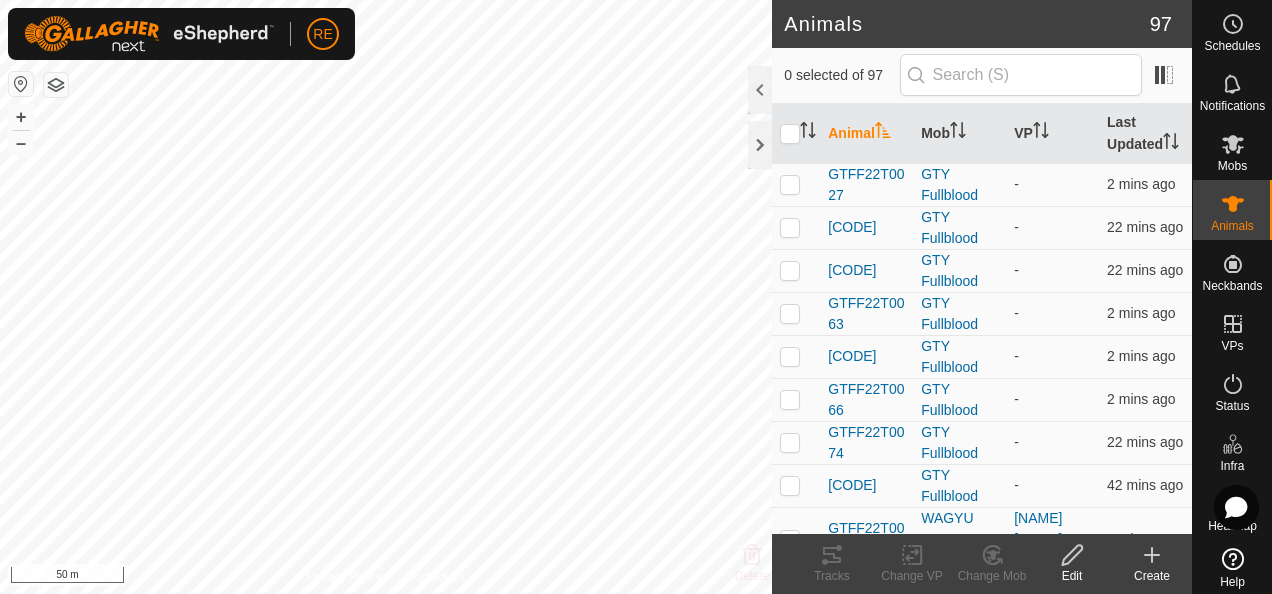 click 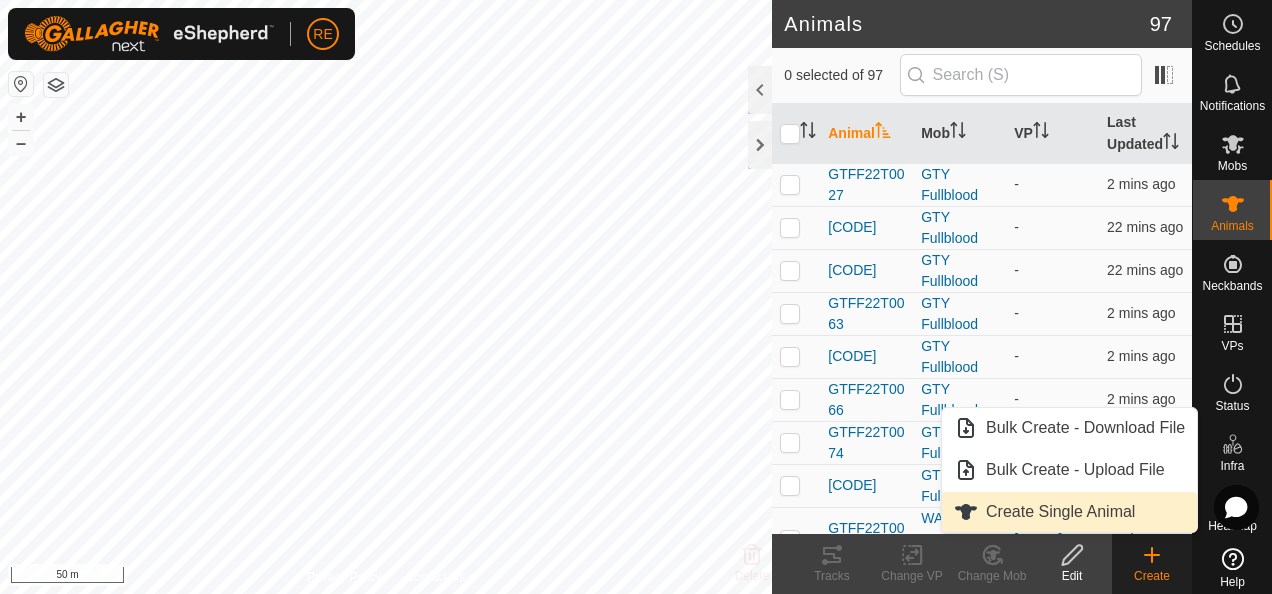 click on "Create Single Animal" at bounding box center (1069, 512) 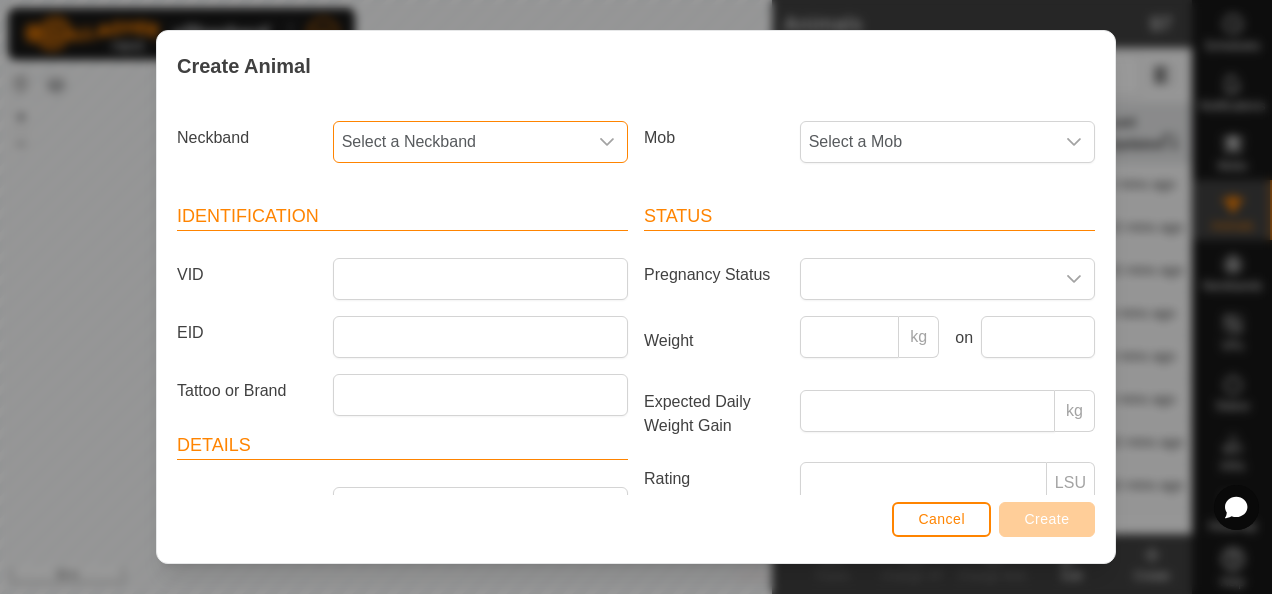 click on "Select a Neckband" at bounding box center [460, 142] 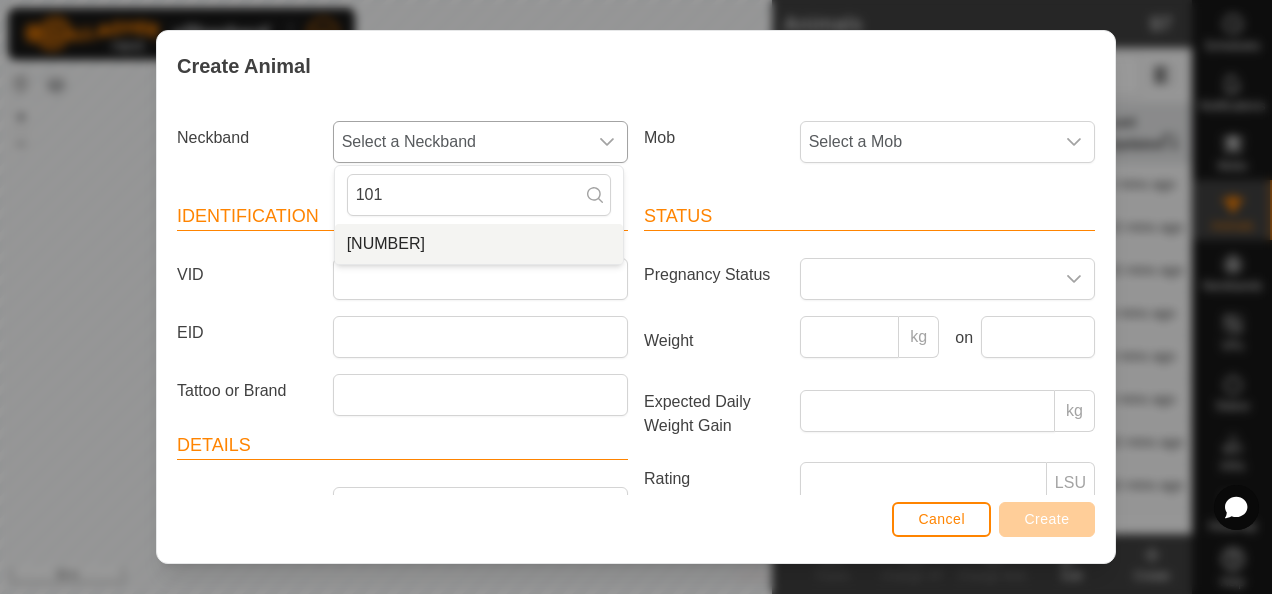 type on "101" 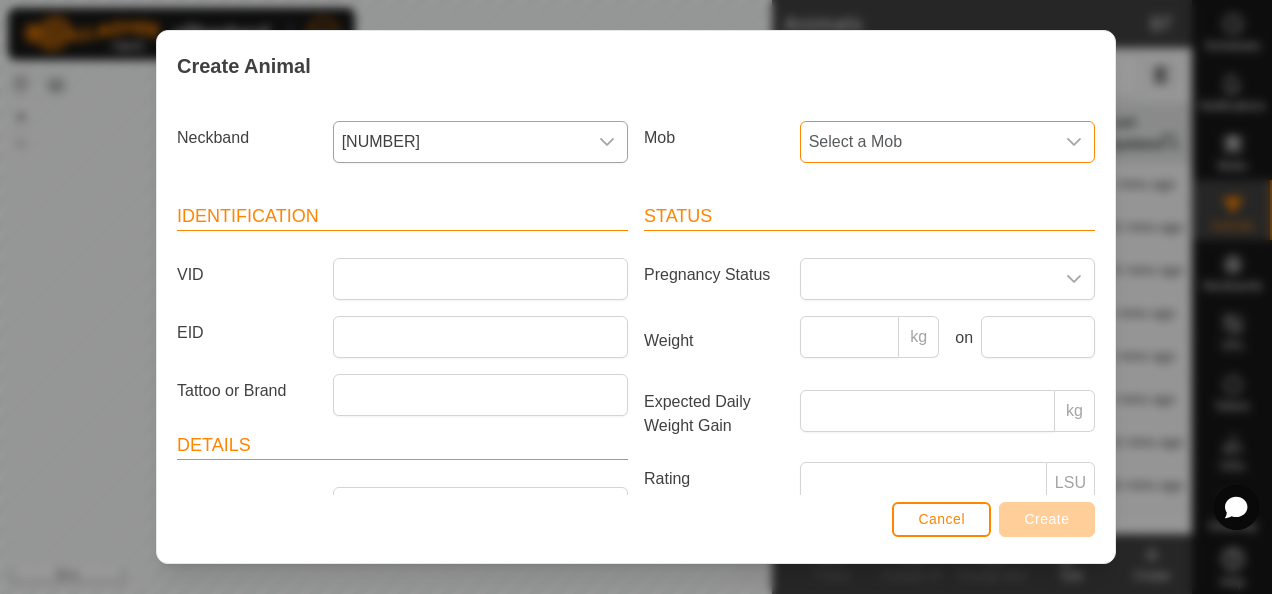 click on "Select a Mob" at bounding box center (927, 142) 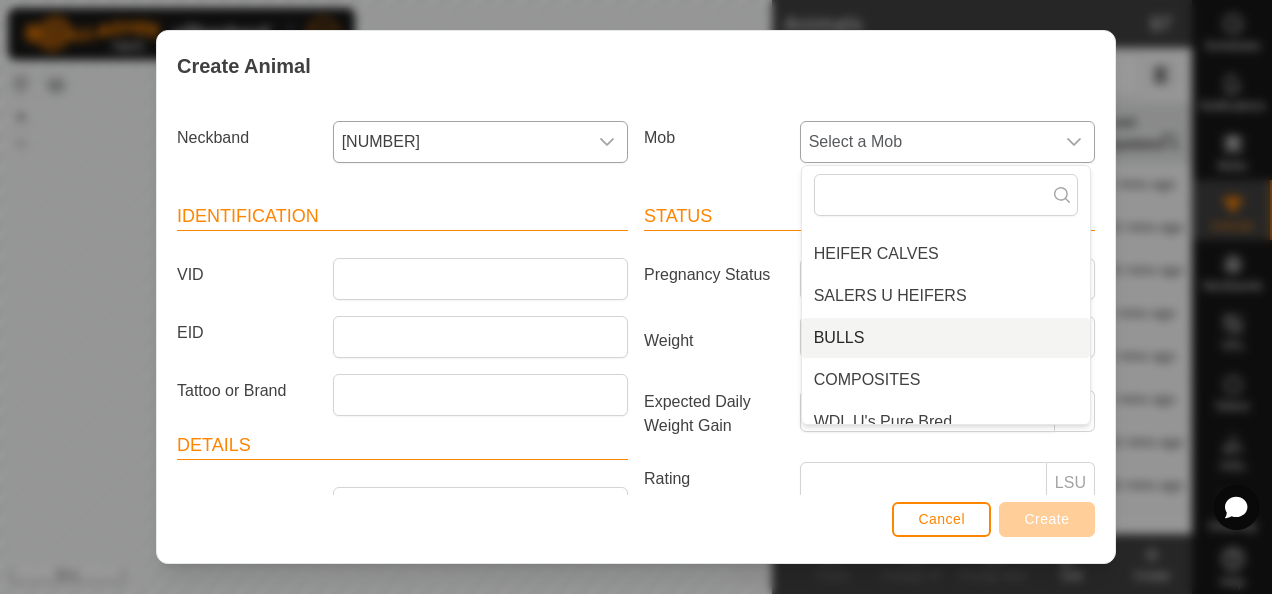 scroll, scrollTop: 218, scrollLeft: 0, axis: vertical 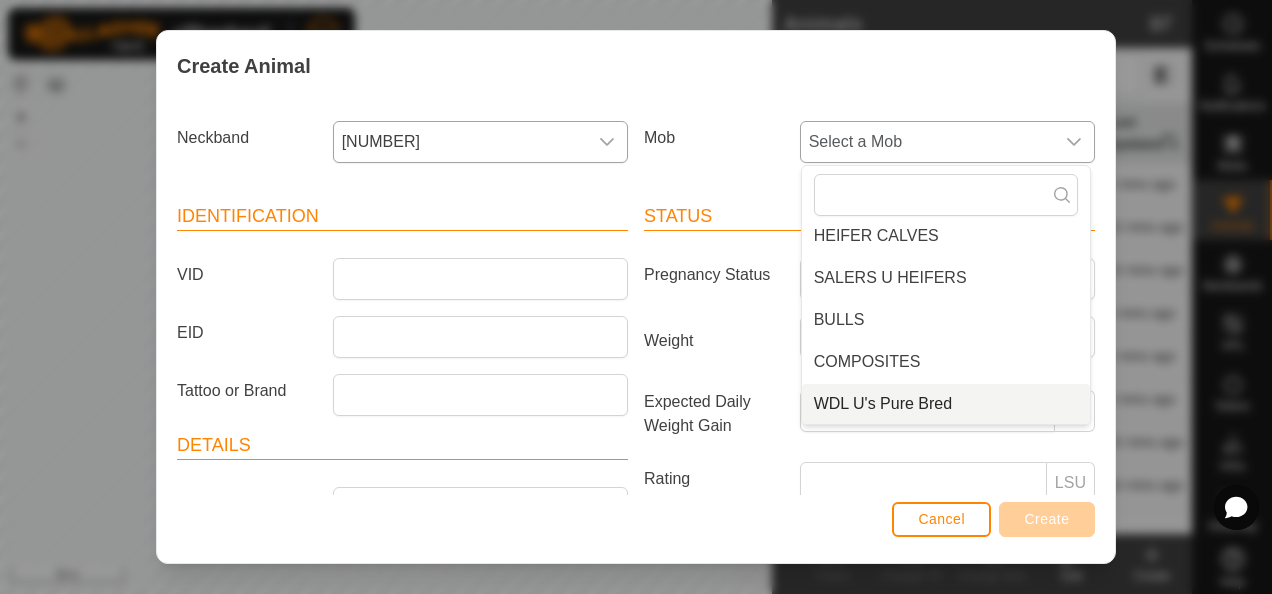 click on "WDL U's Pure Bred" at bounding box center (946, 404) 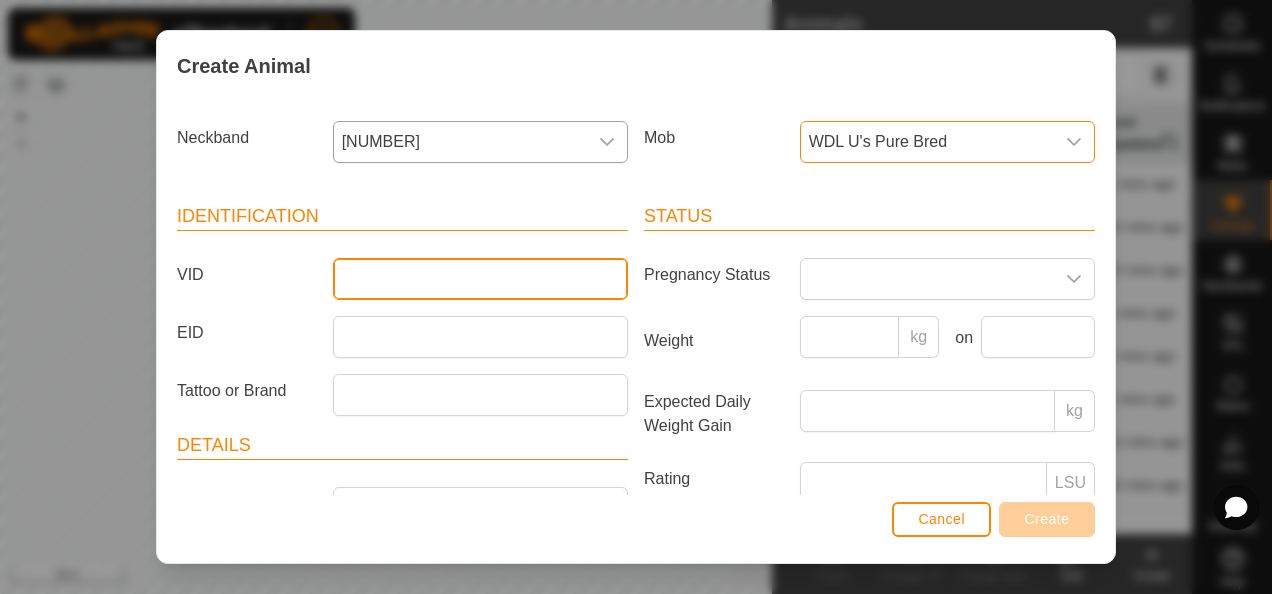 click on "VID" at bounding box center [480, 279] 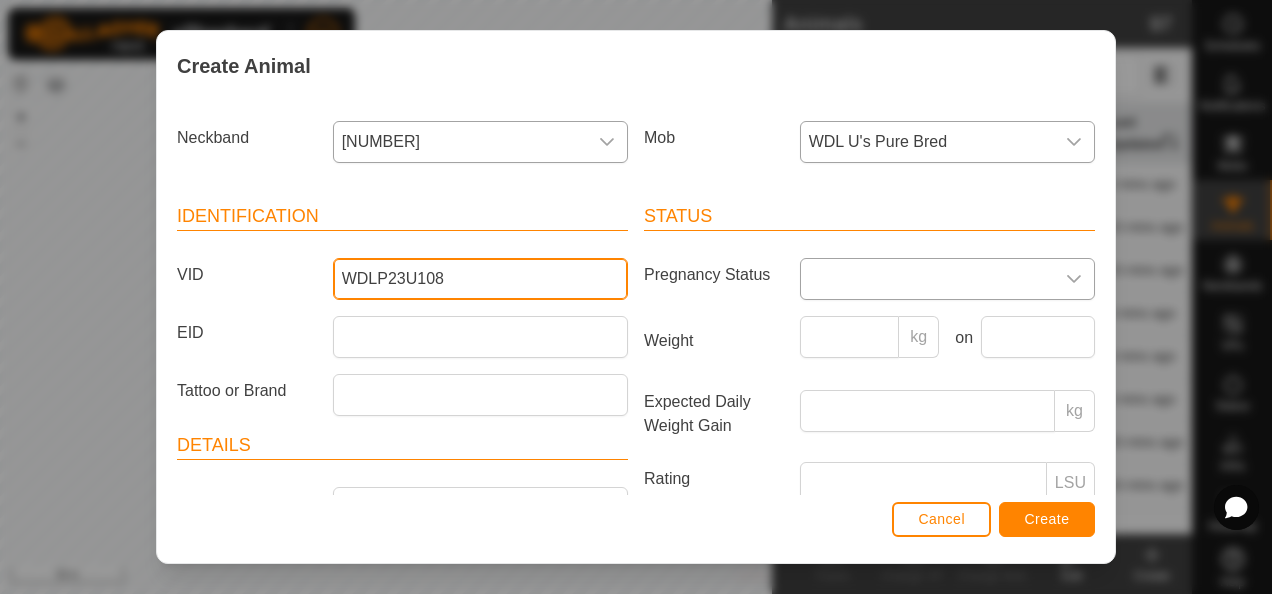 type on "WDLP23U108" 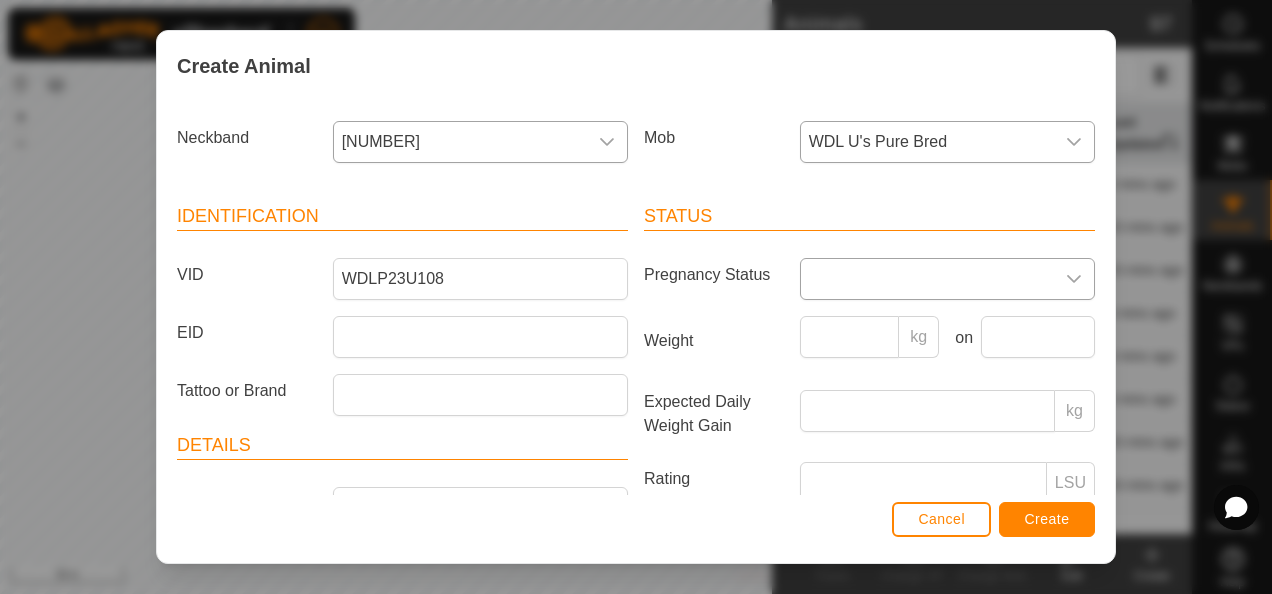 click at bounding box center (927, 279) 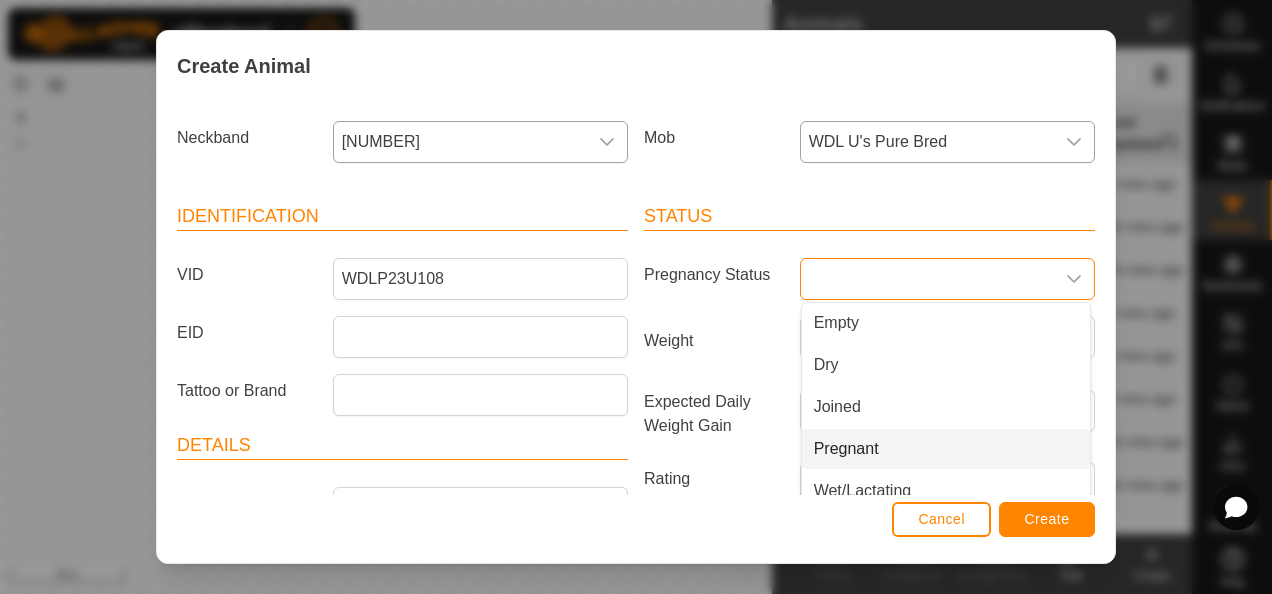 click on "Pregnant" at bounding box center [946, 449] 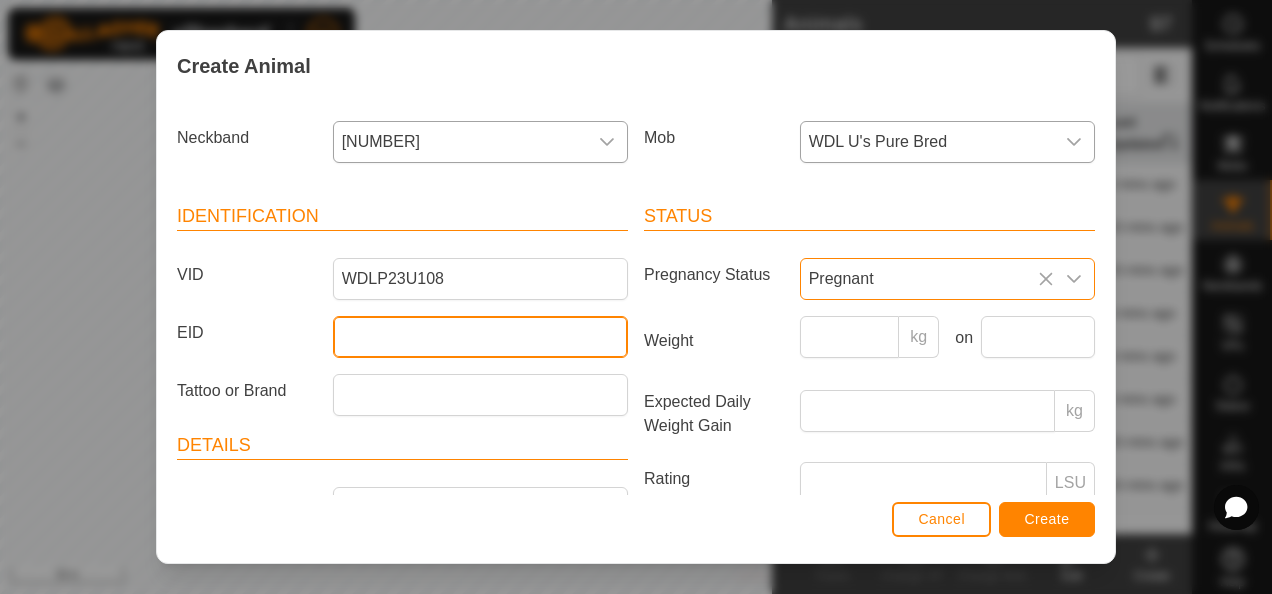 click on "EID" at bounding box center (480, 337) 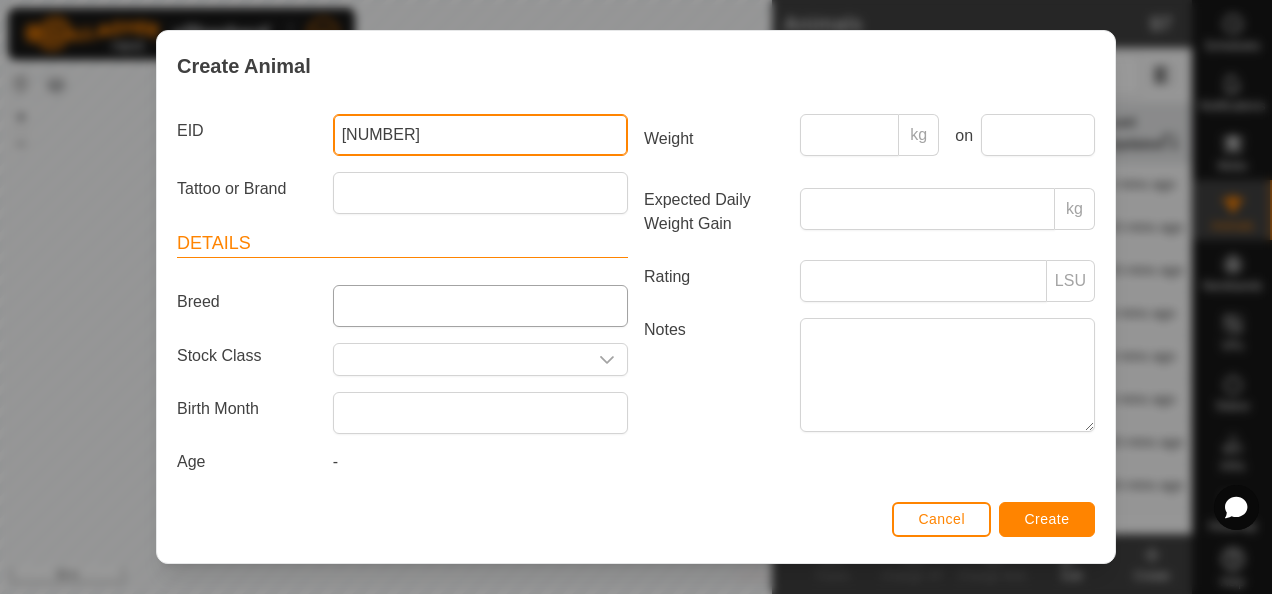 scroll, scrollTop: 207, scrollLeft: 0, axis: vertical 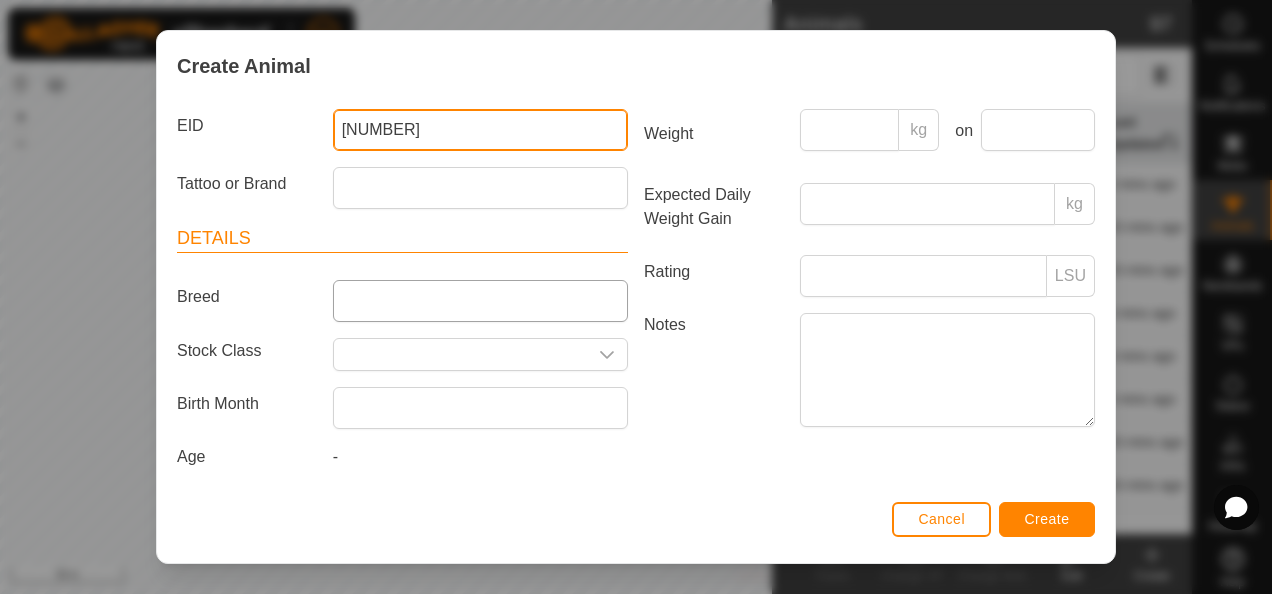 type on "982123810880555" 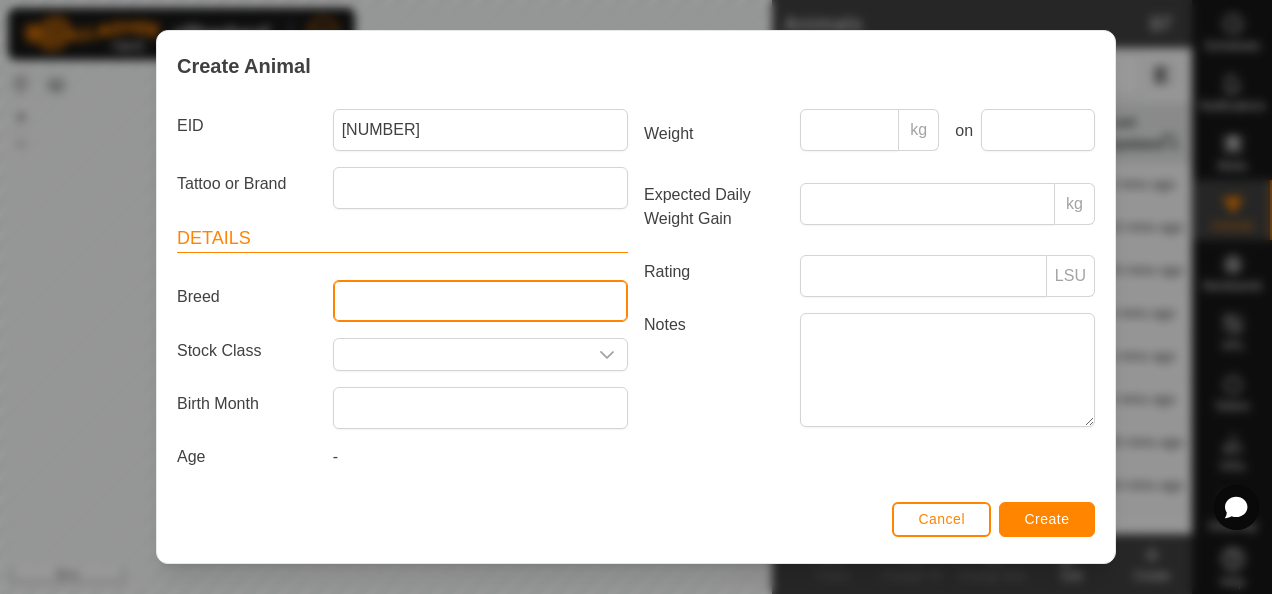 click on "Breed" at bounding box center [480, 301] 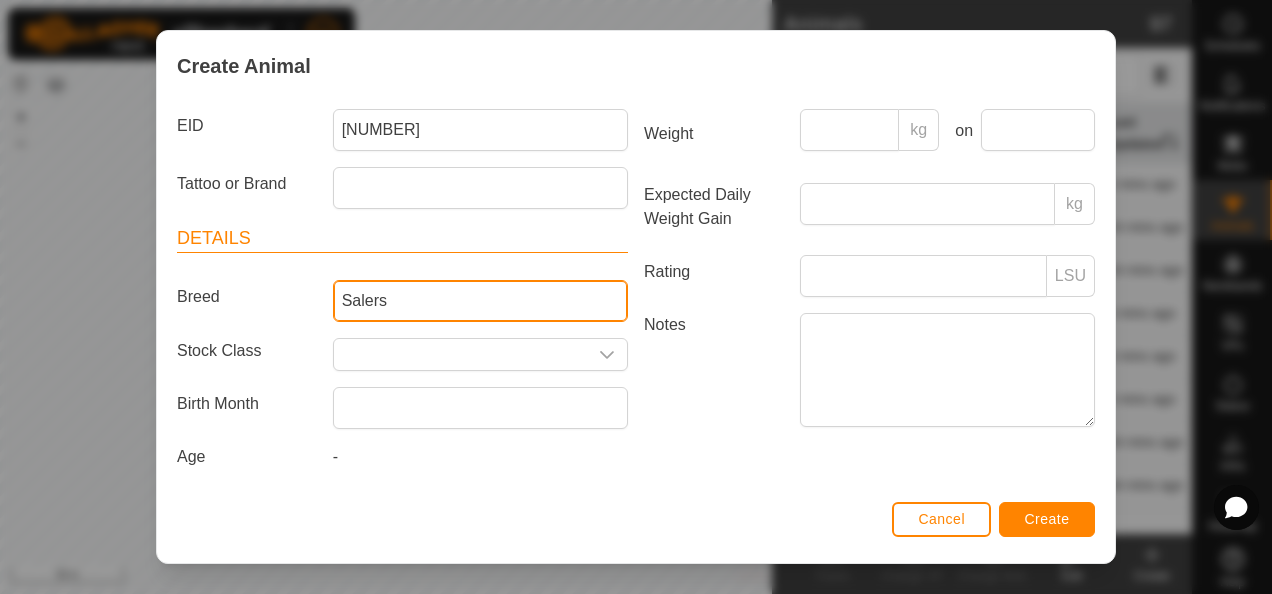 click on "Salers" at bounding box center [480, 301] 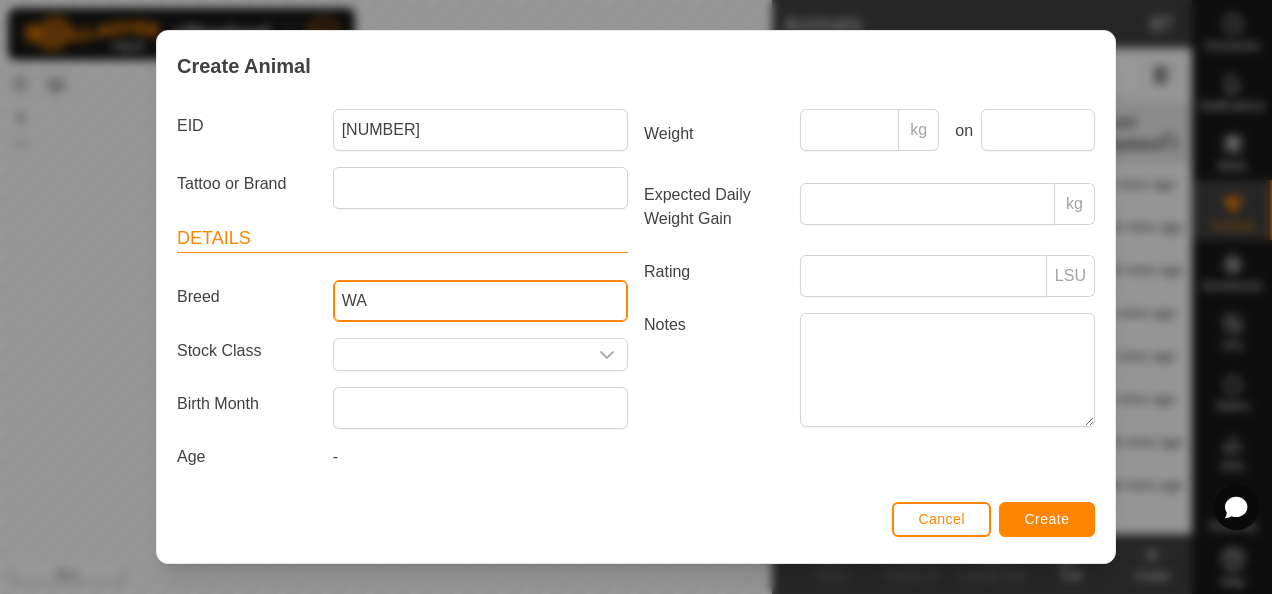 type on "Wagyu" 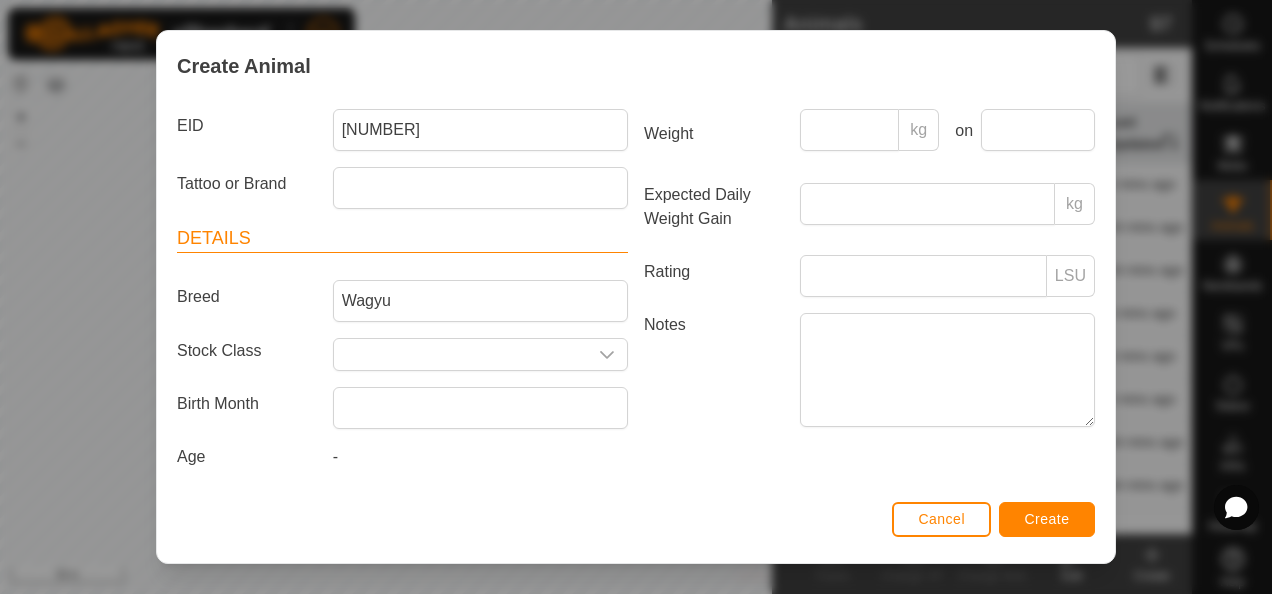 click on "Notes" at bounding box center (714, 369) 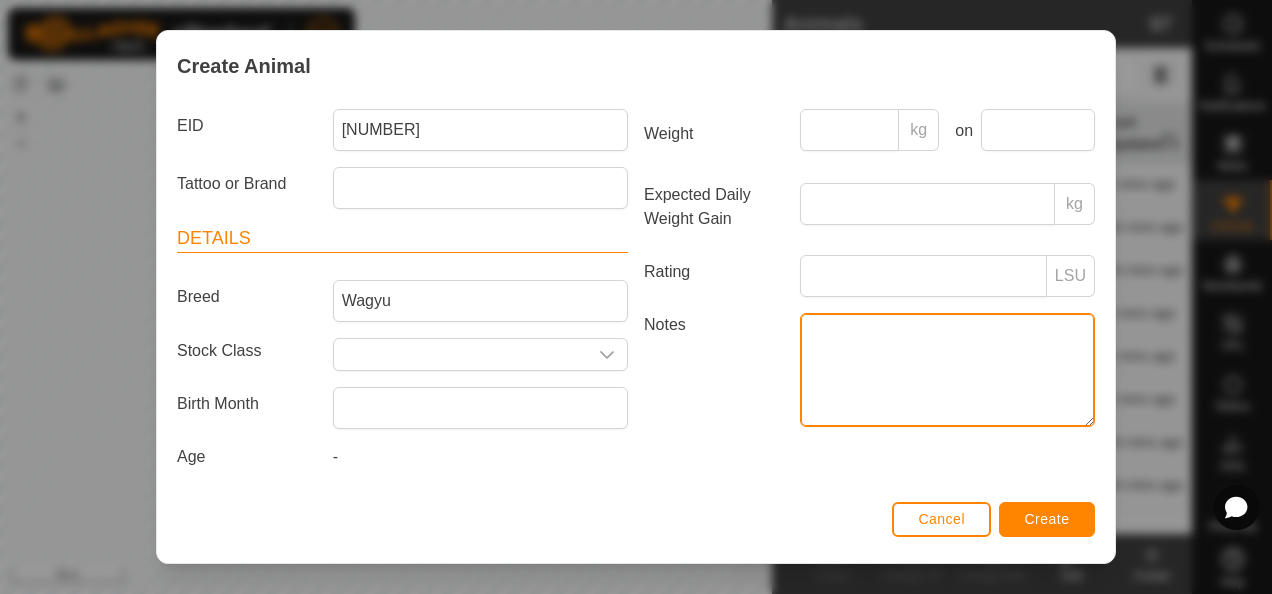 click on "Notes" at bounding box center (947, 370) 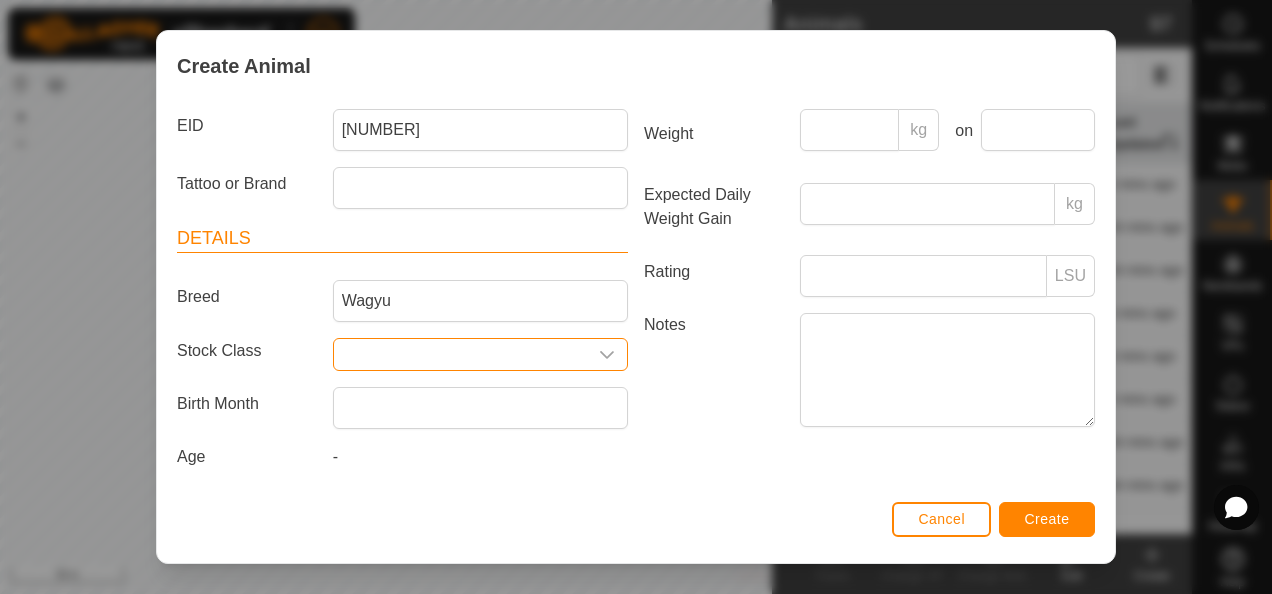 click at bounding box center [460, 354] 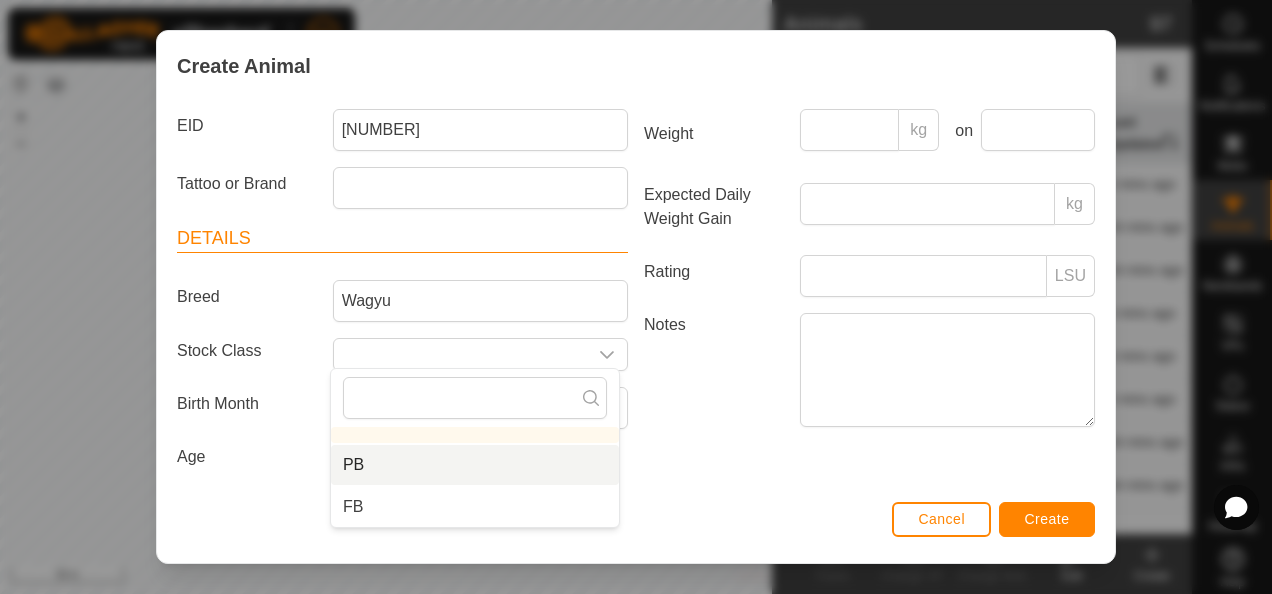 click on "PB" at bounding box center [475, 465] 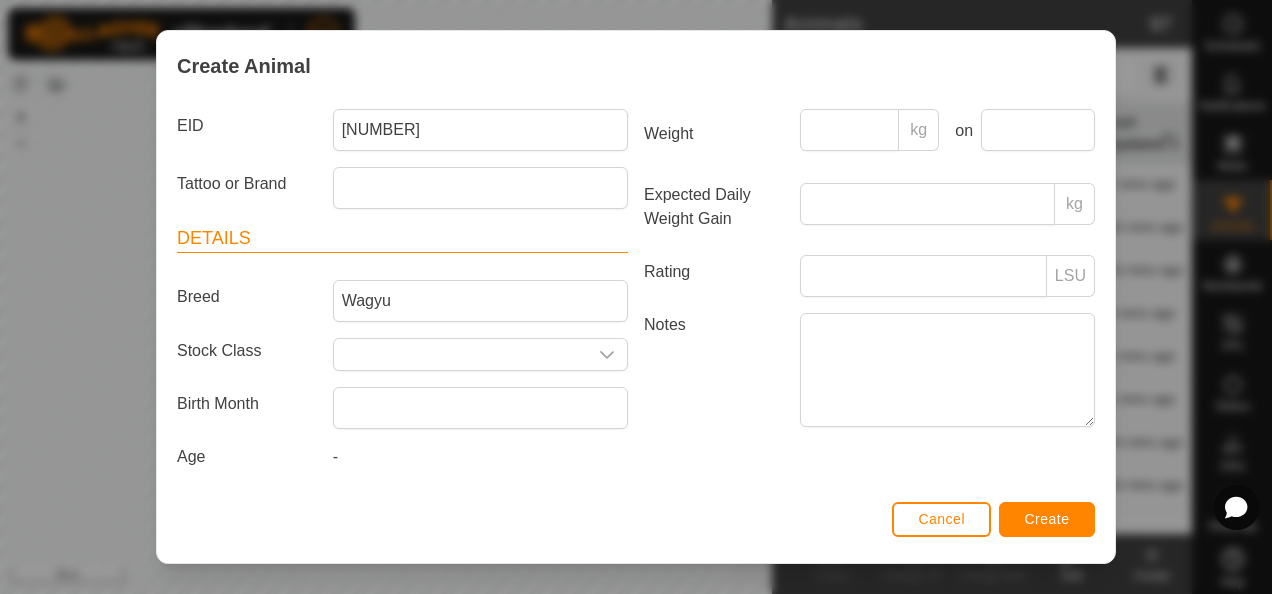 type on "PB" 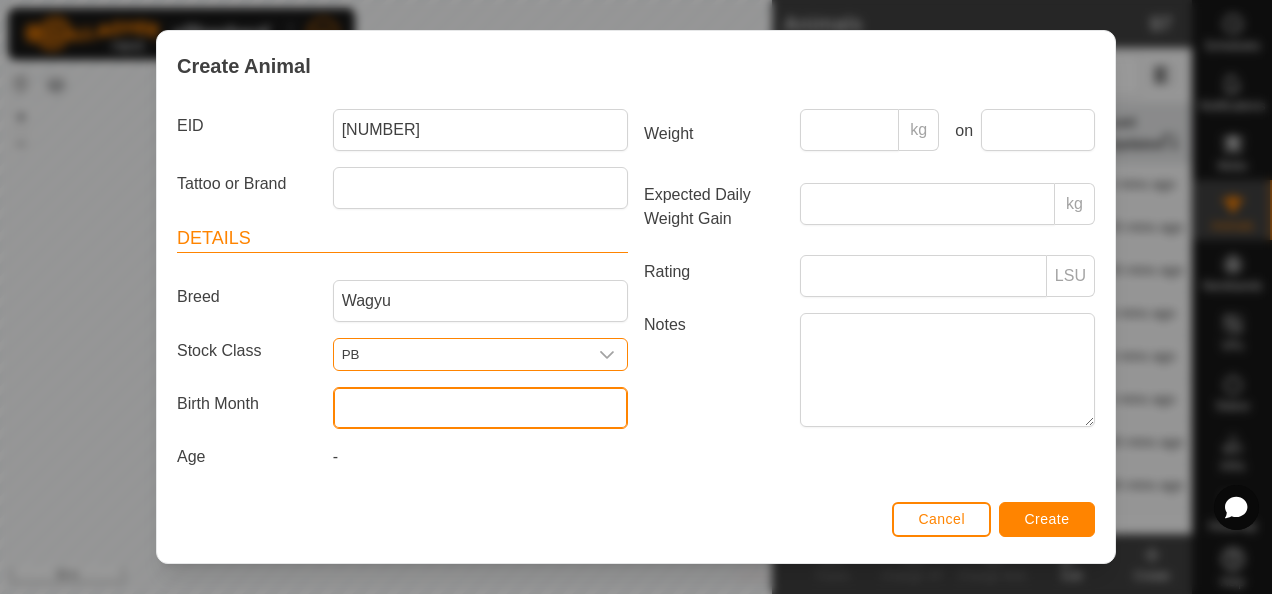 click at bounding box center [480, 408] 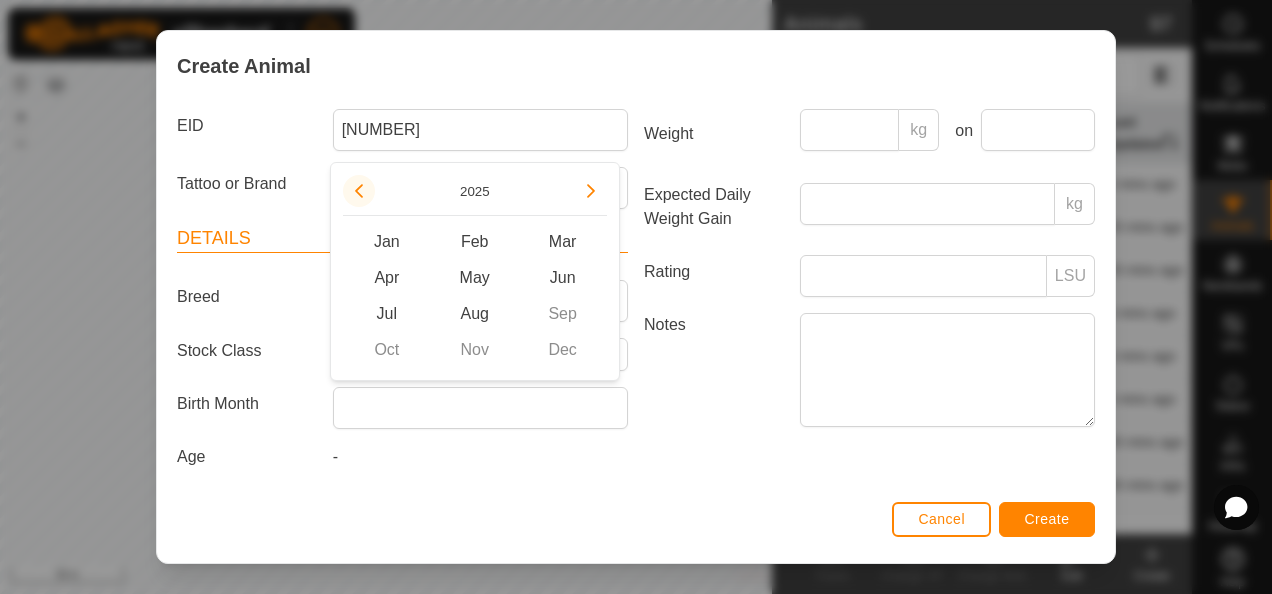 click at bounding box center [359, 191] 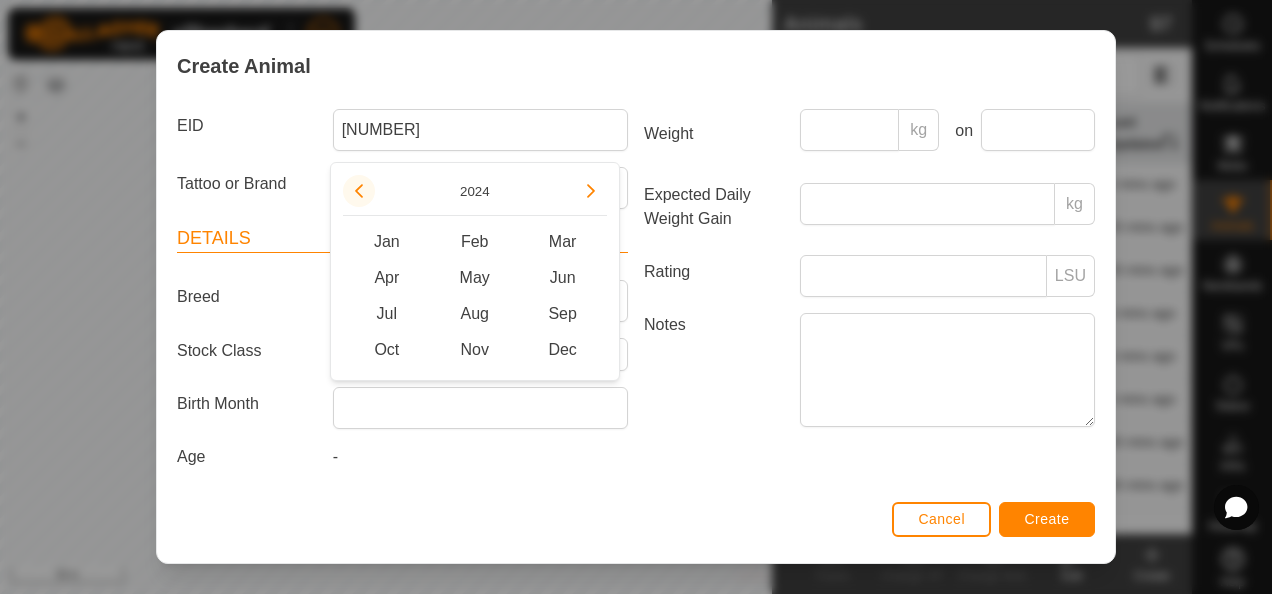 click at bounding box center [359, 187] 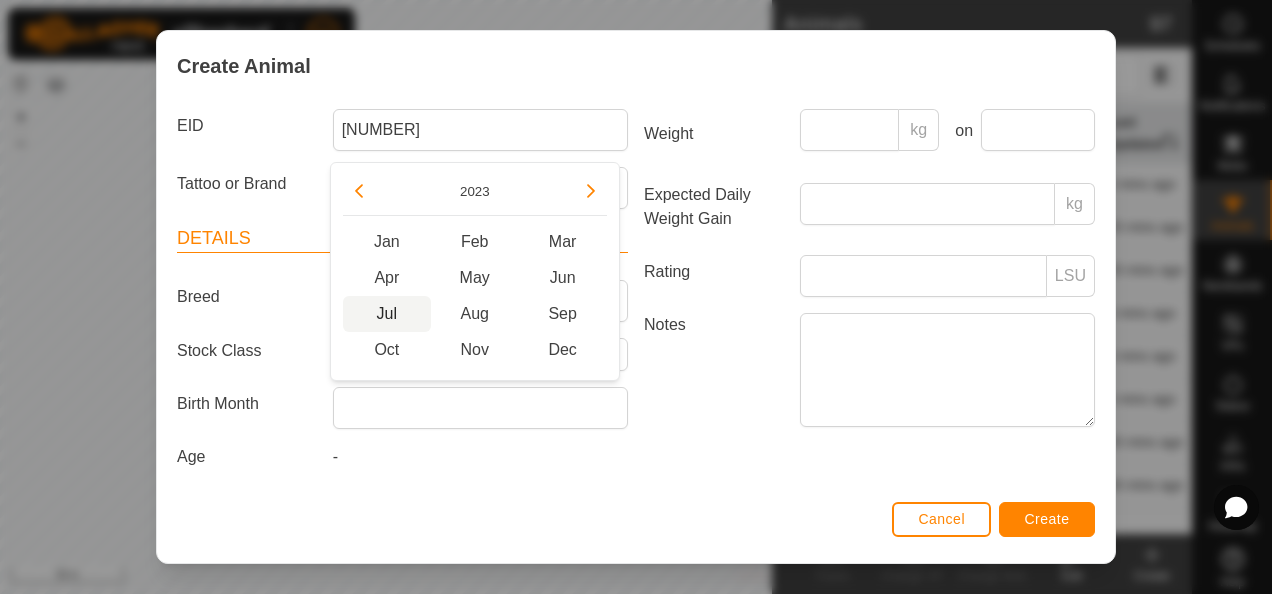 click on "Jul" at bounding box center [387, 314] 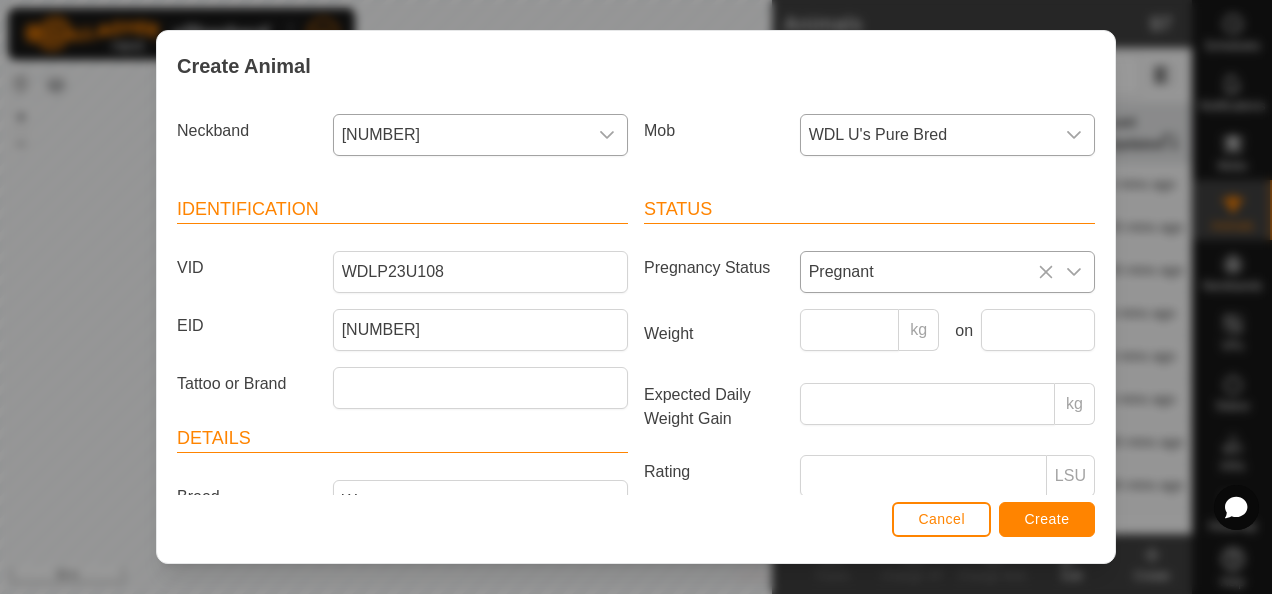 scroll, scrollTop: 0, scrollLeft: 0, axis: both 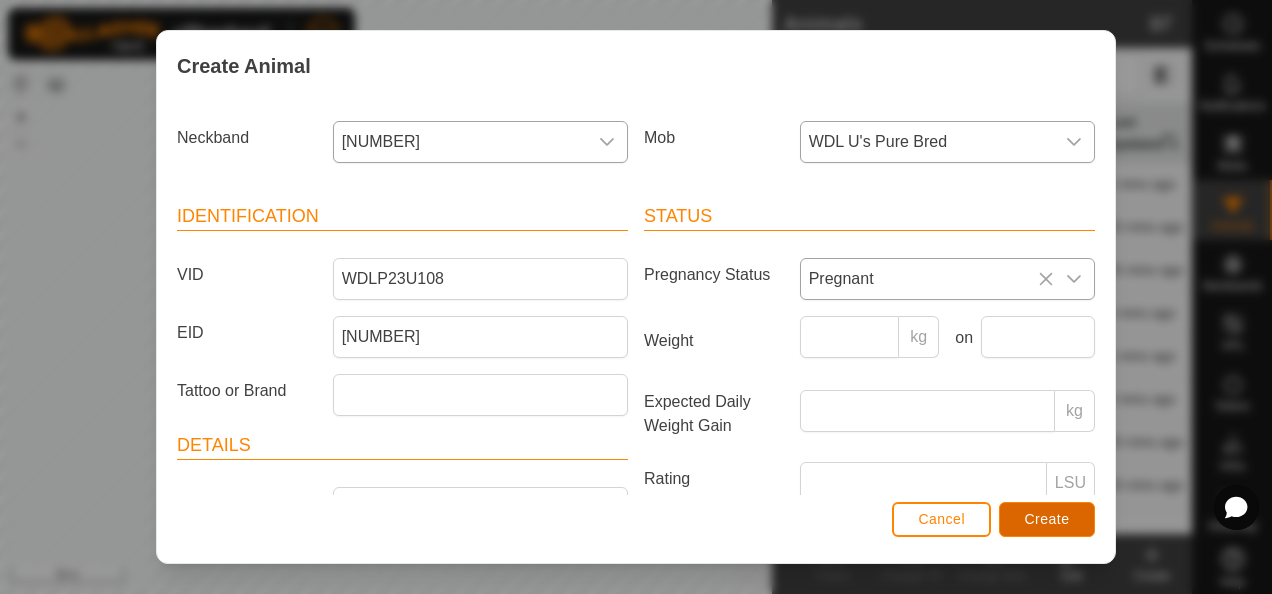 click on "Create" at bounding box center (1047, 519) 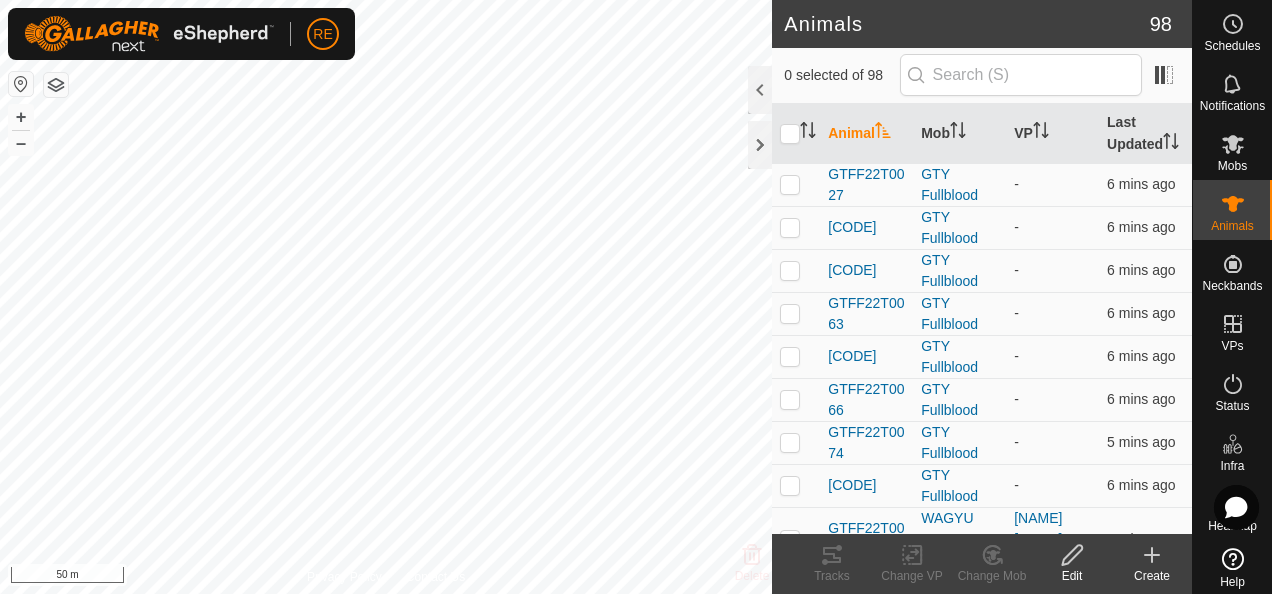 click 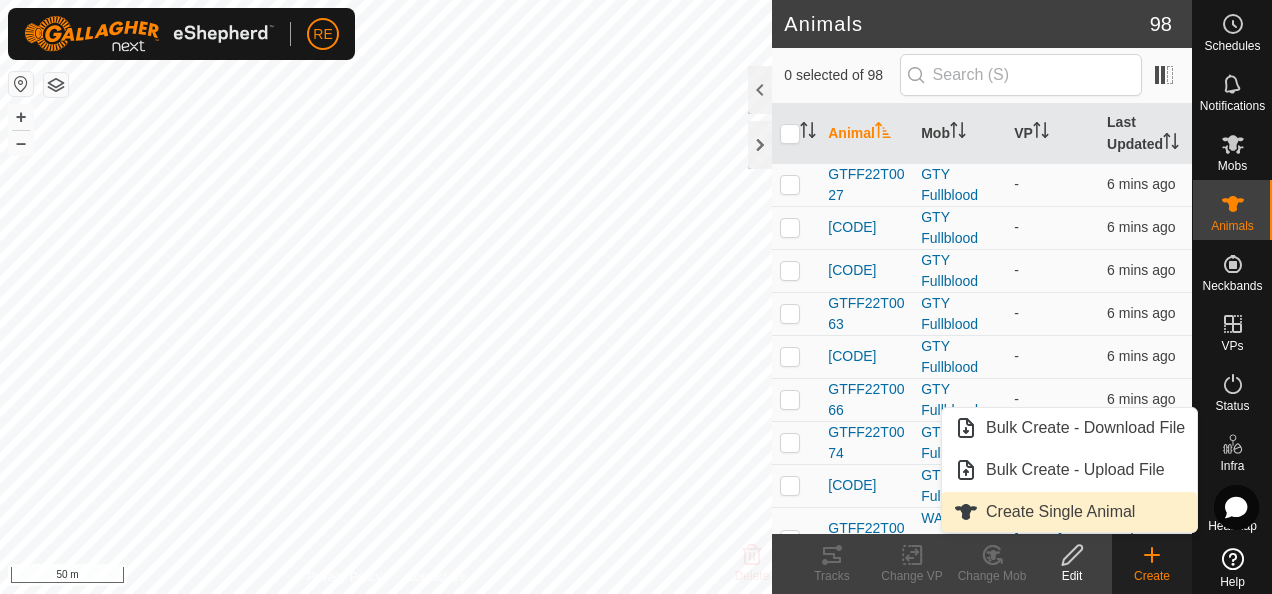 click on "Create Single Animal" at bounding box center (1069, 512) 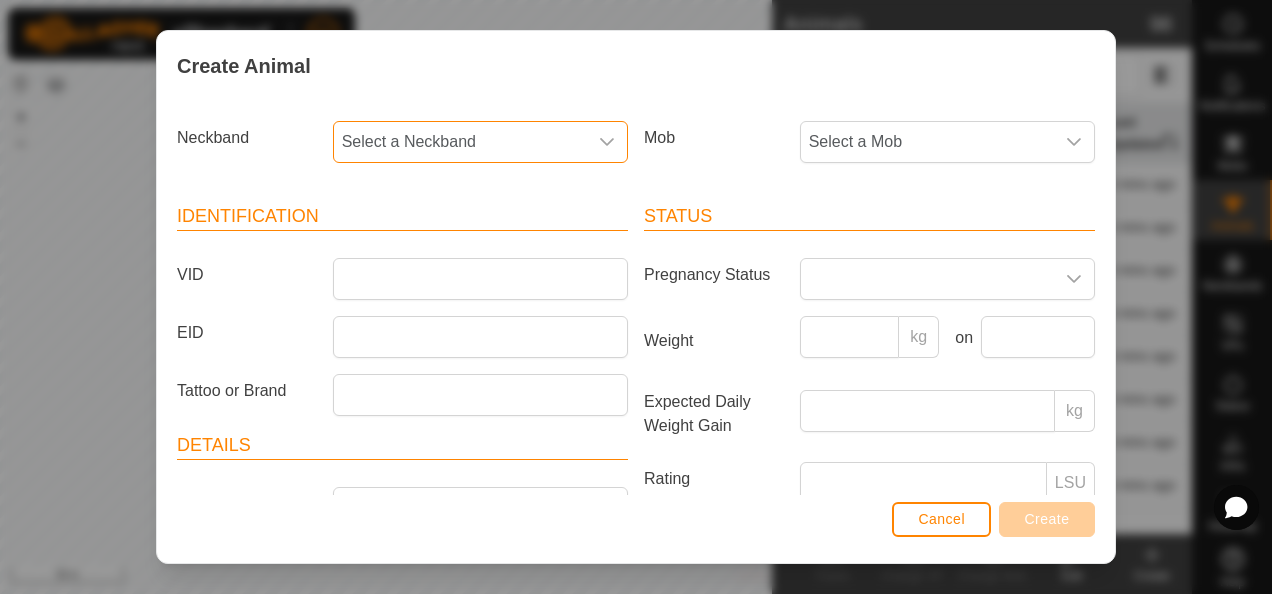 click on "Select a Neckband" at bounding box center [460, 142] 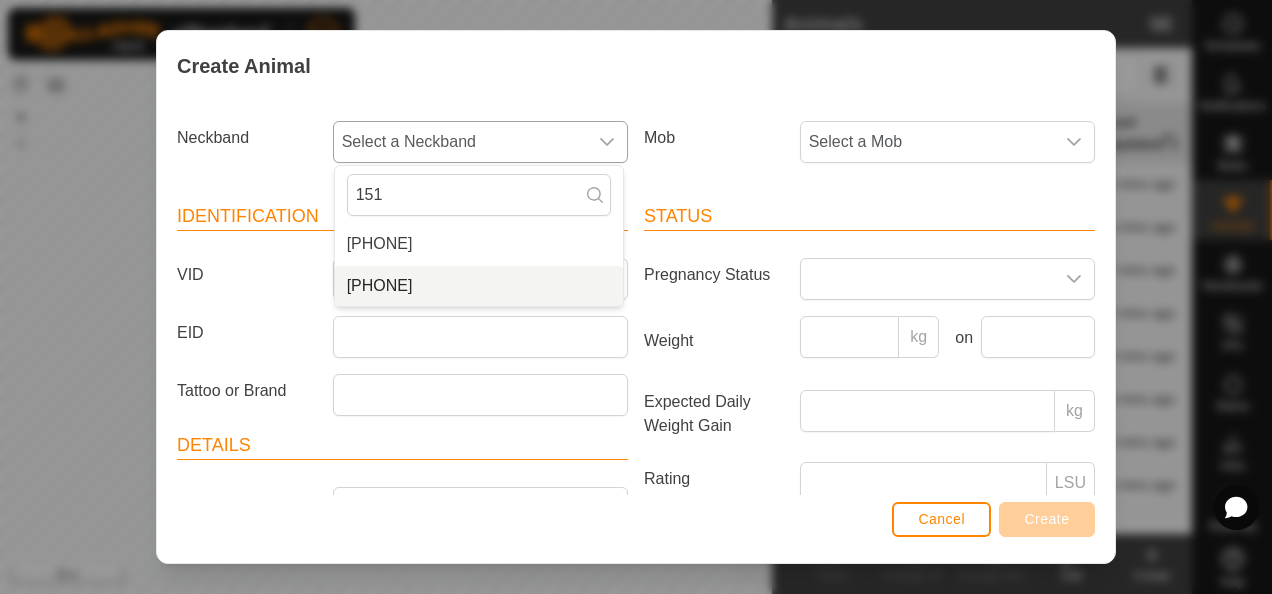 type on "151" 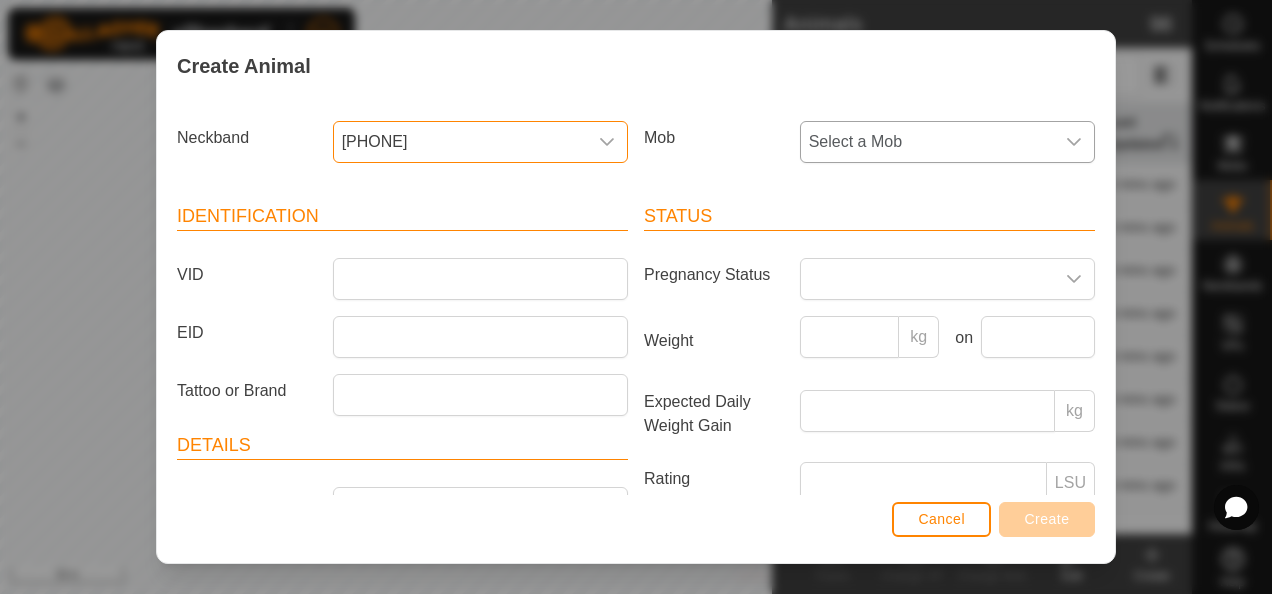 click on "Select a Mob" at bounding box center (927, 142) 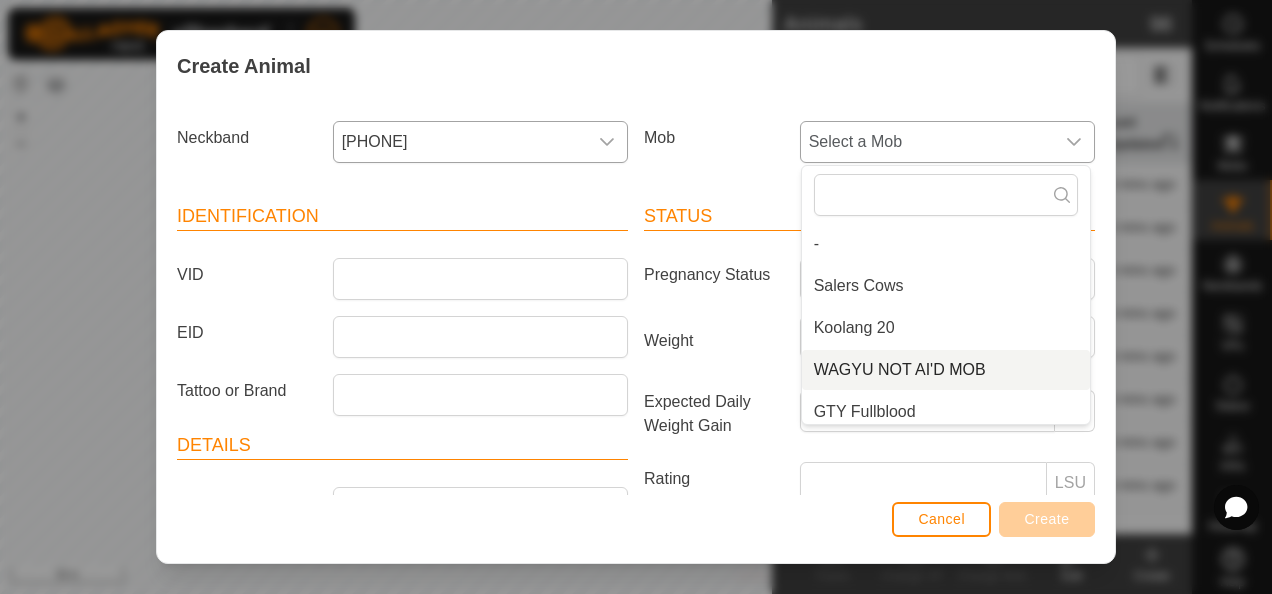 scroll, scrollTop: 218, scrollLeft: 0, axis: vertical 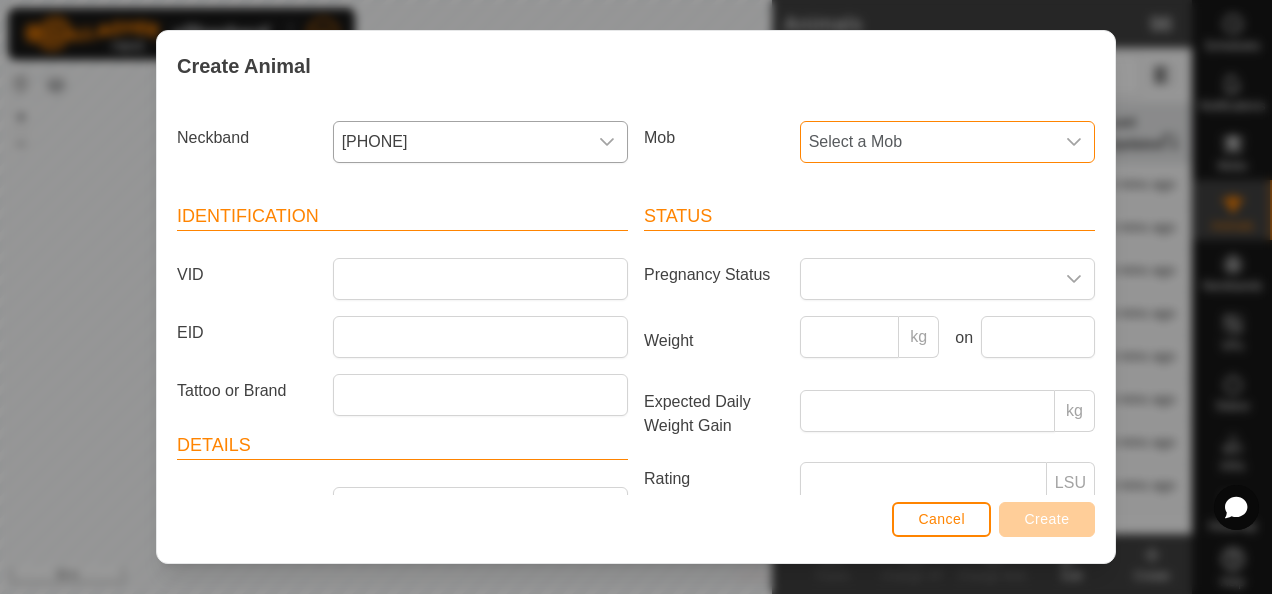 click on "Select a Mob" at bounding box center [927, 142] 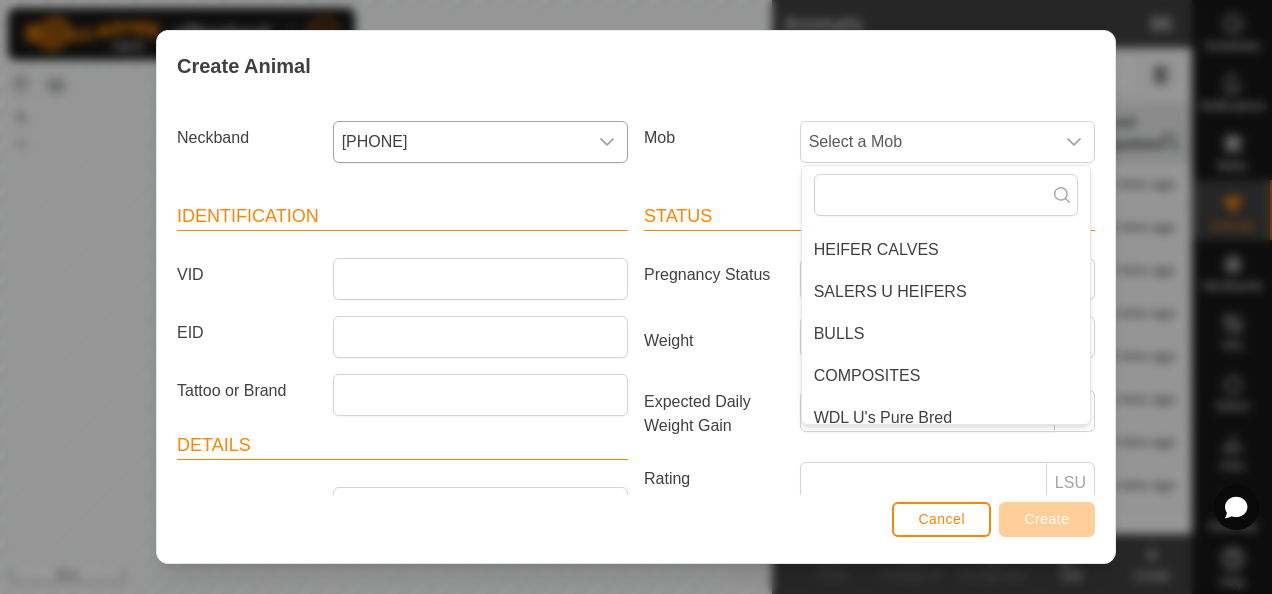 scroll, scrollTop: 218, scrollLeft: 0, axis: vertical 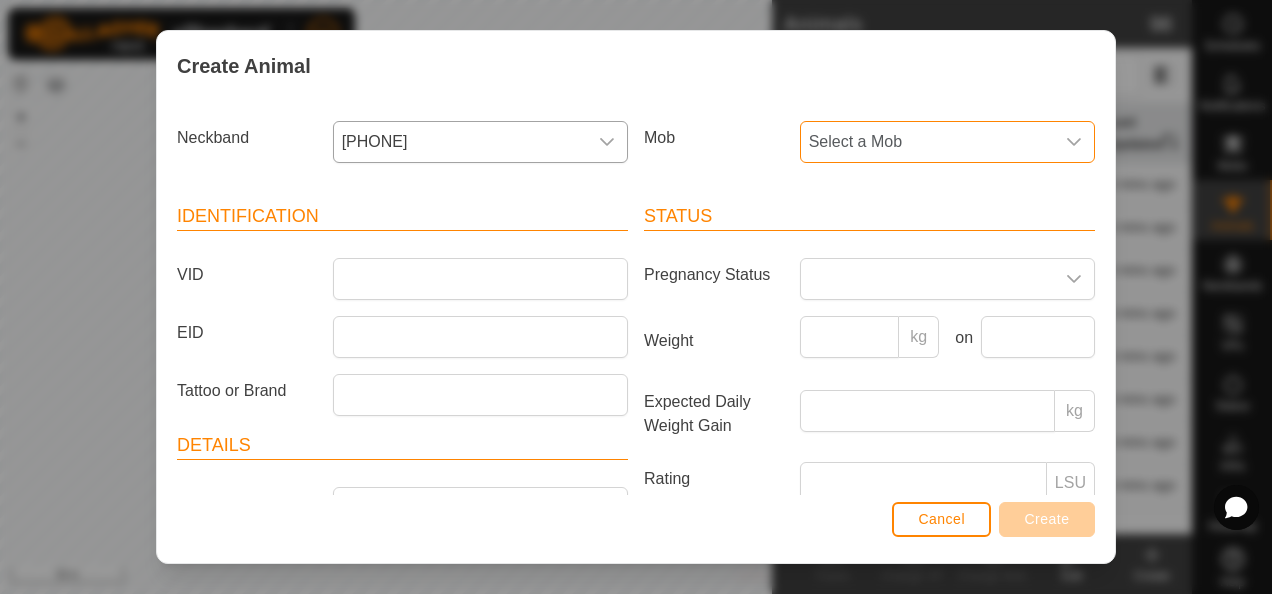 click on "Select a Mob" at bounding box center (927, 142) 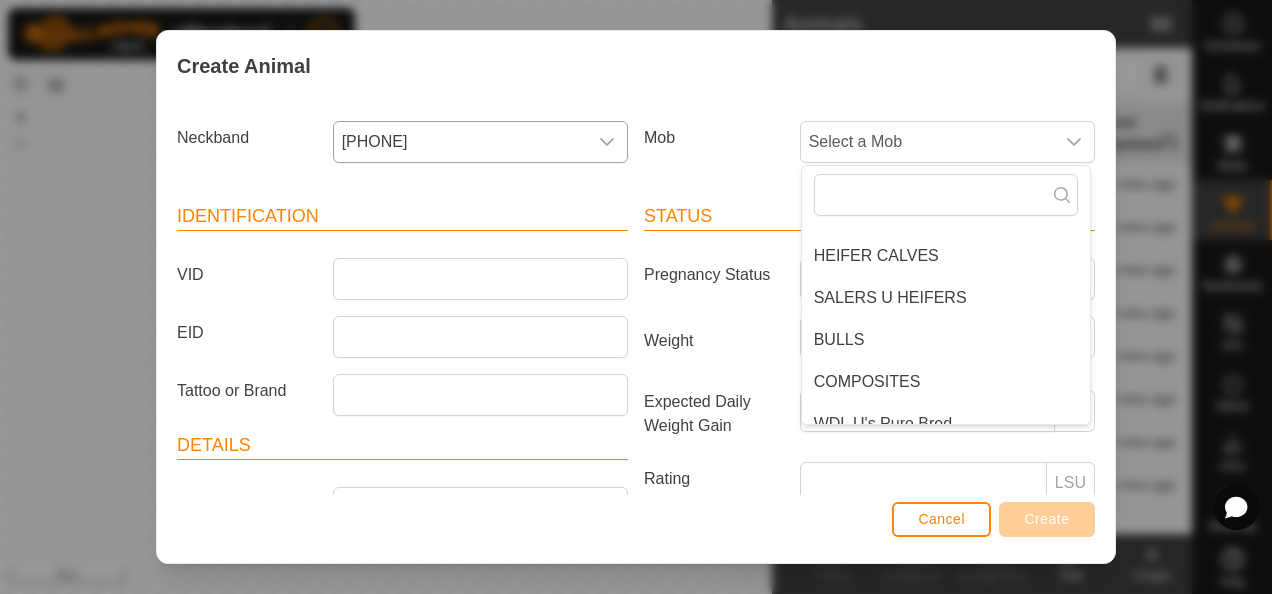 scroll, scrollTop: 218, scrollLeft: 0, axis: vertical 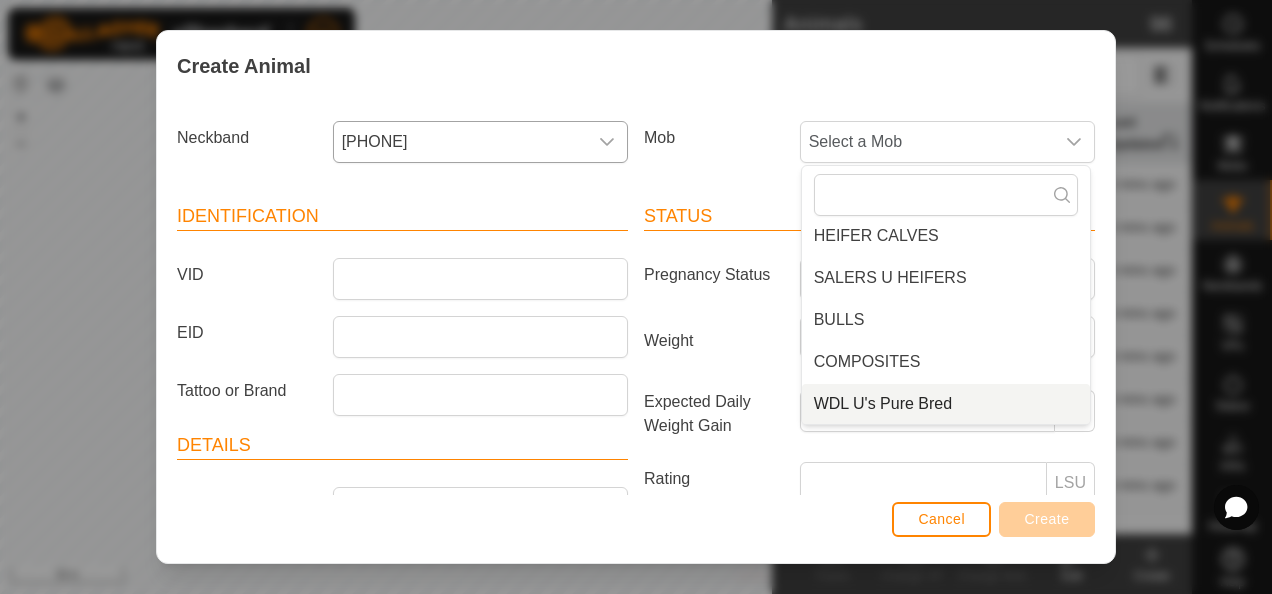 click on "WDL U's Pure Bred" at bounding box center (946, 404) 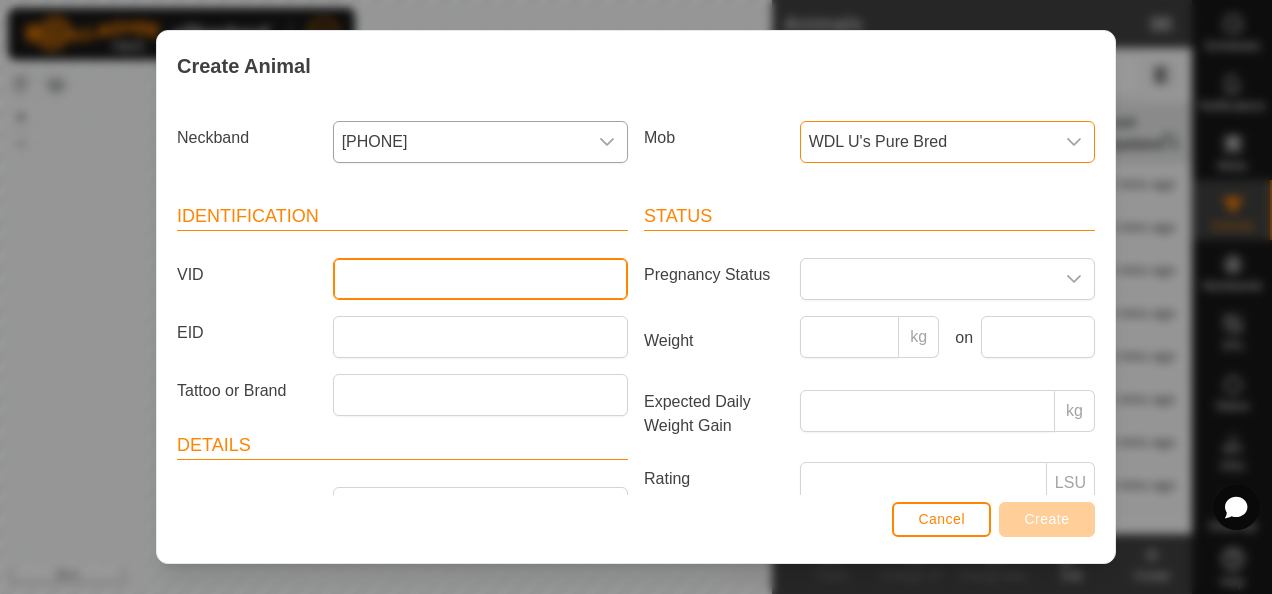 click on "VID" at bounding box center [480, 279] 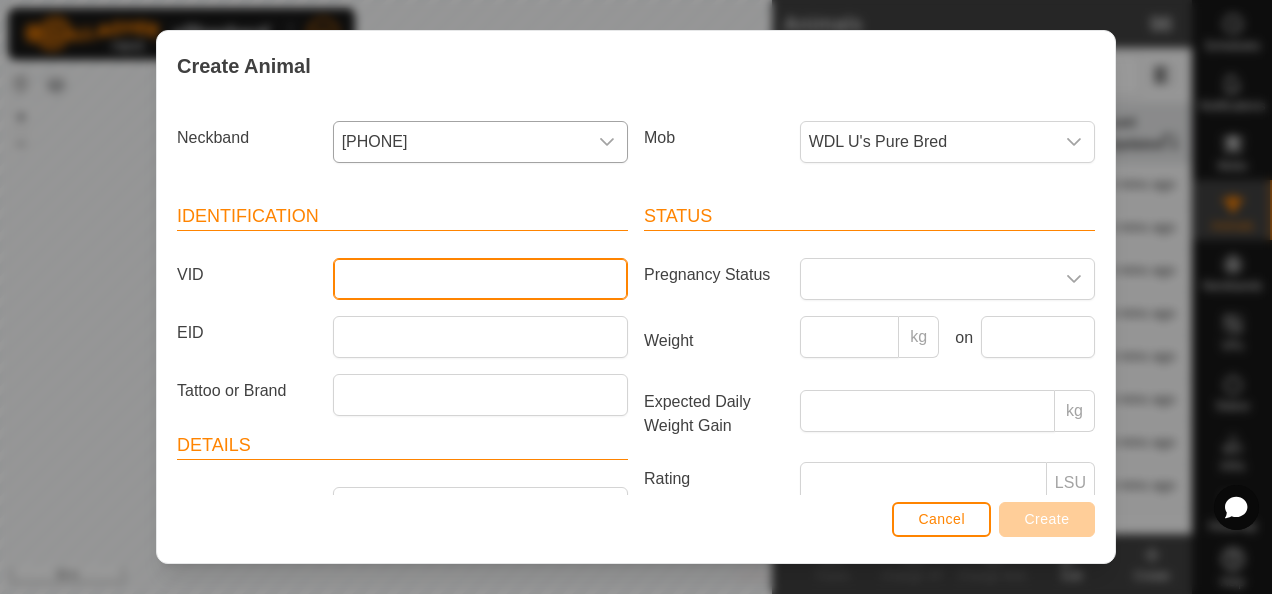 type on "w" 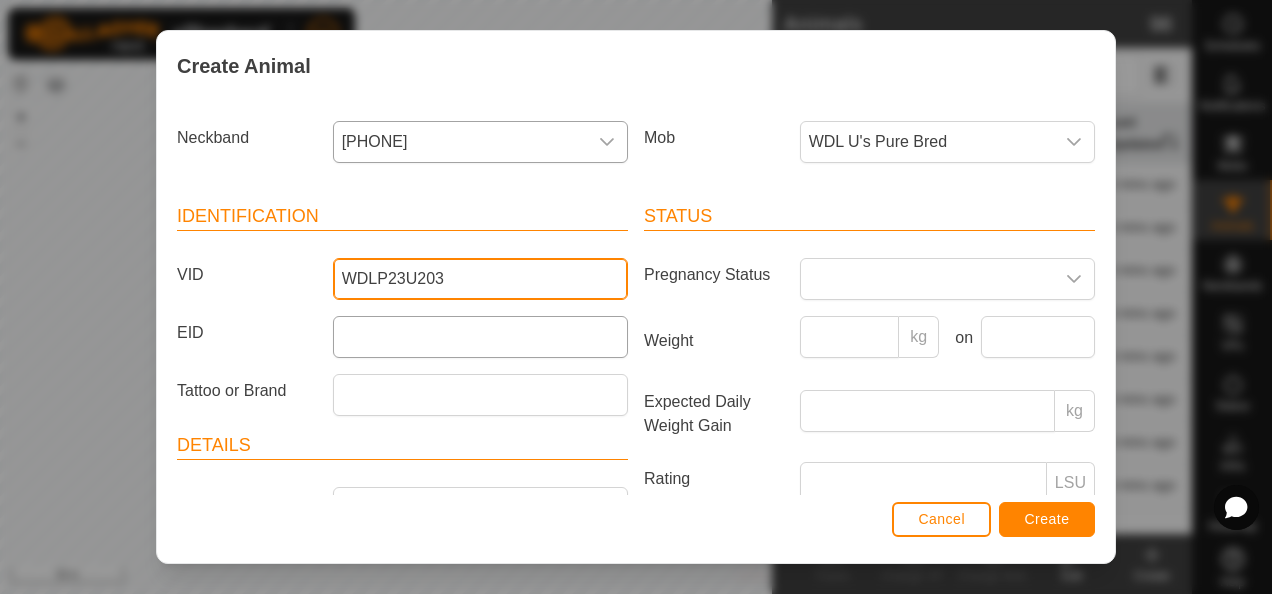 type on "WDLP23U203" 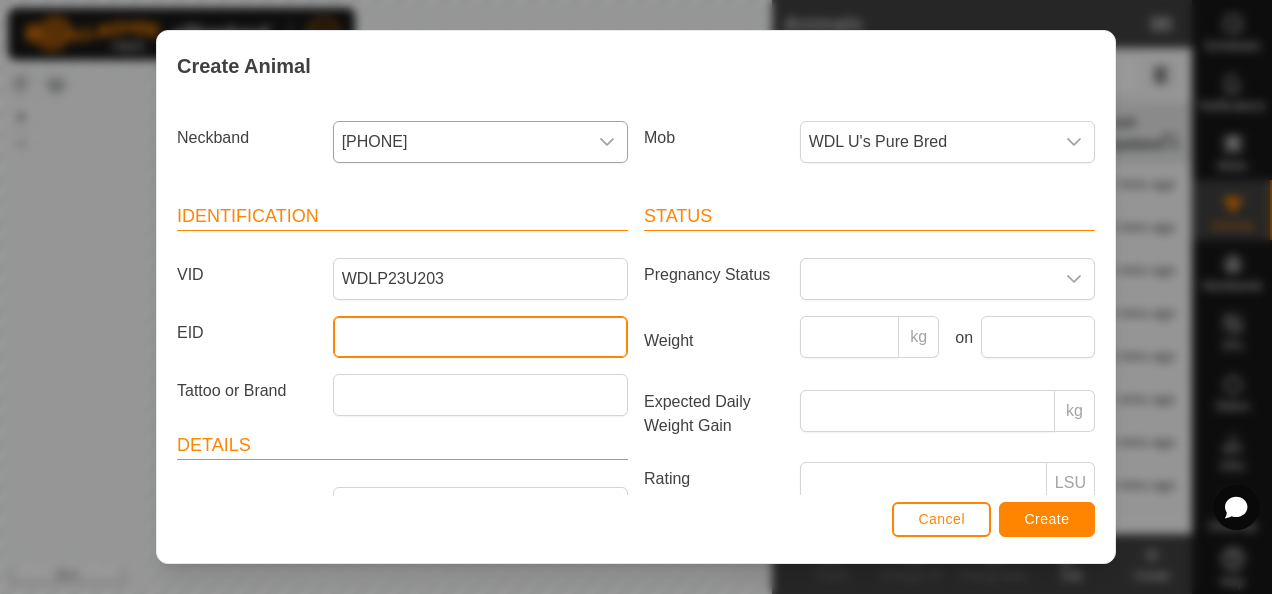 click on "EID" at bounding box center (480, 337) 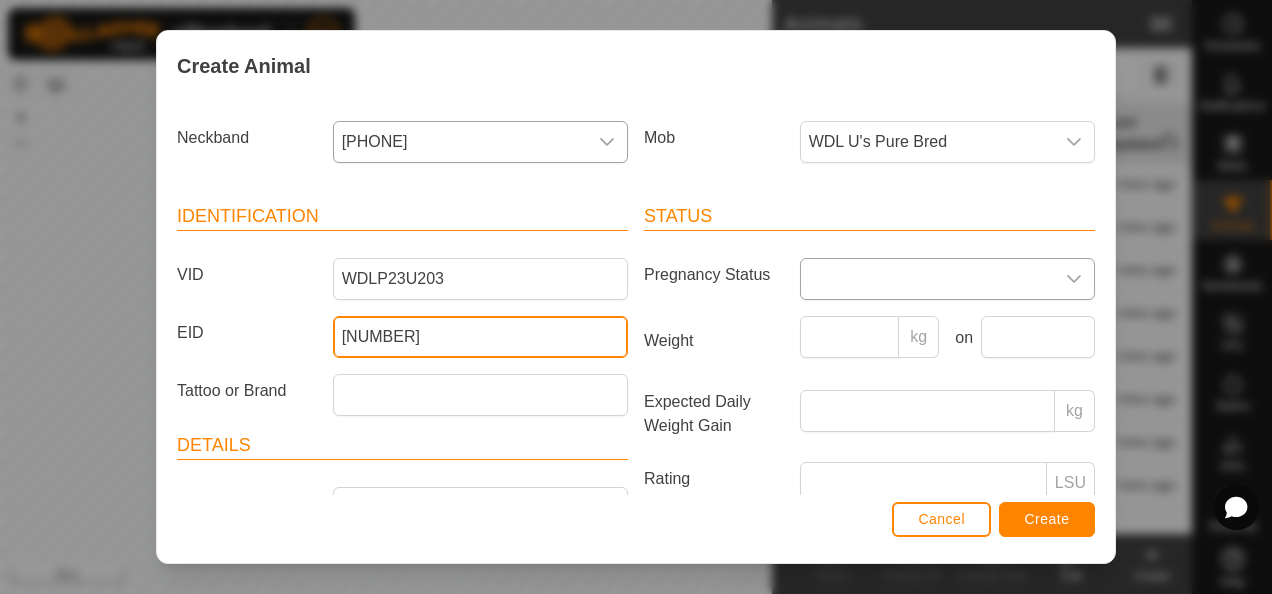 type on "982123810880460" 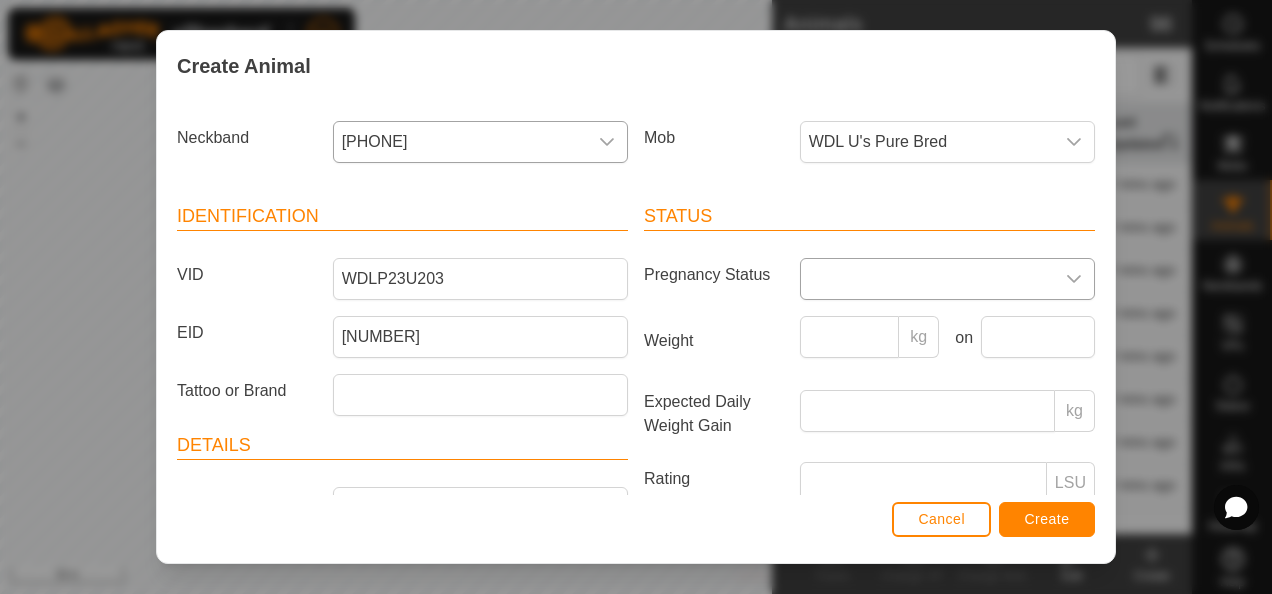 click at bounding box center [927, 279] 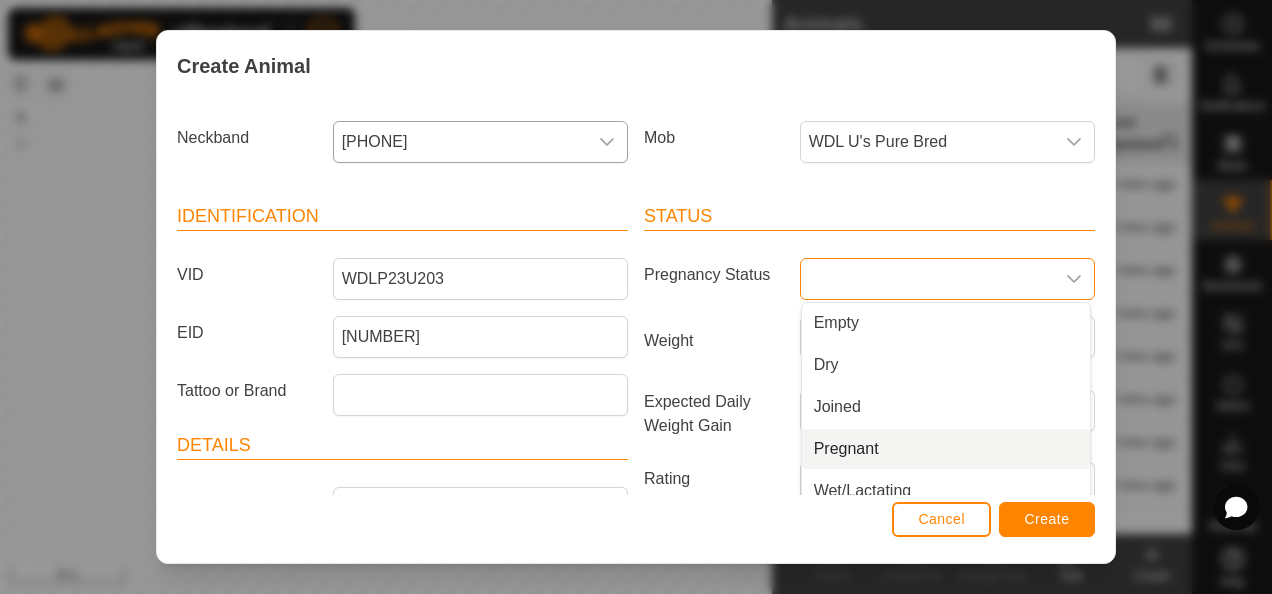drag, startPoint x: 874, startPoint y: 452, endPoint x: 838, endPoint y: 428, distance: 43.266617 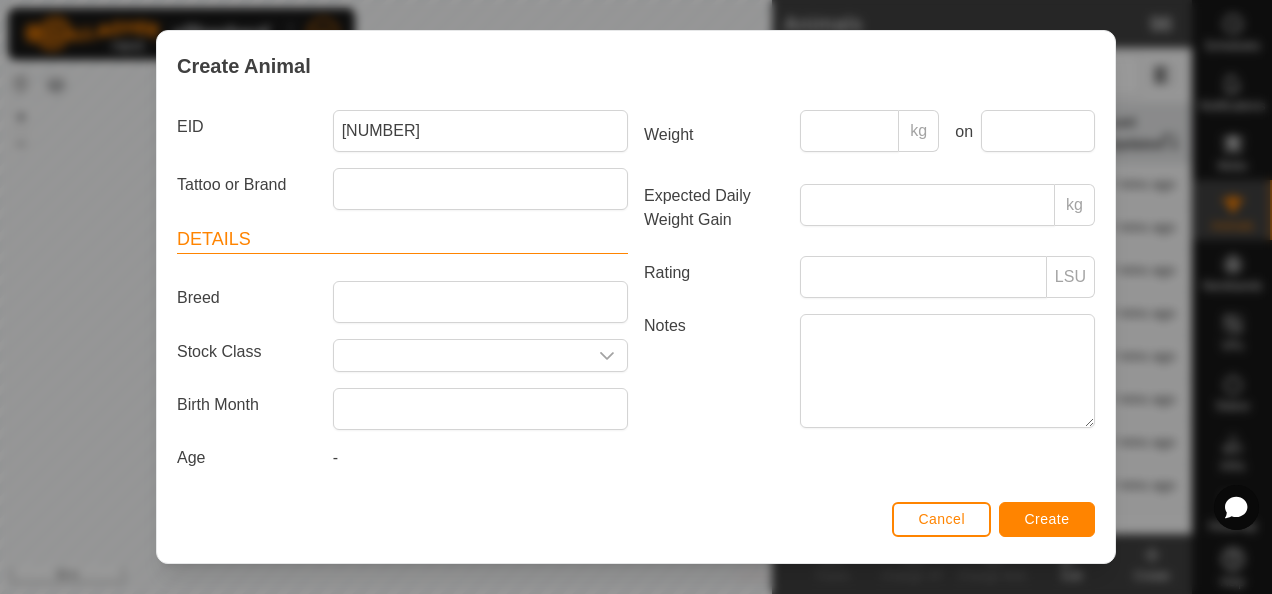 scroll, scrollTop: 207, scrollLeft: 0, axis: vertical 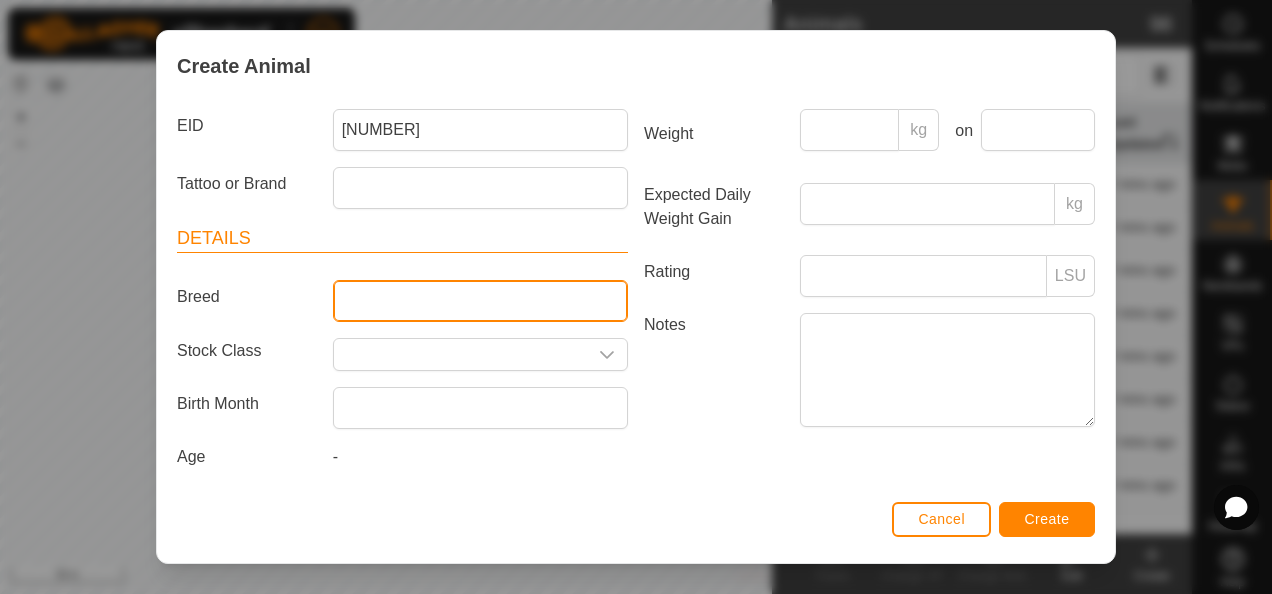 click on "Breed" at bounding box center (480, 301) 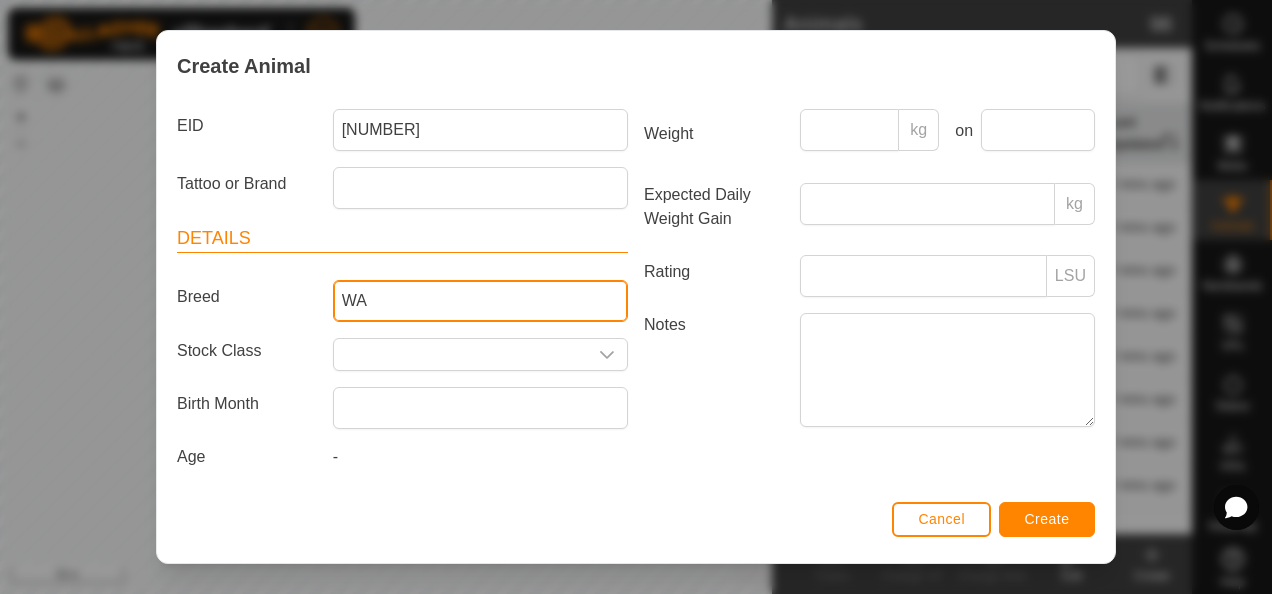 type on "Wagyu" 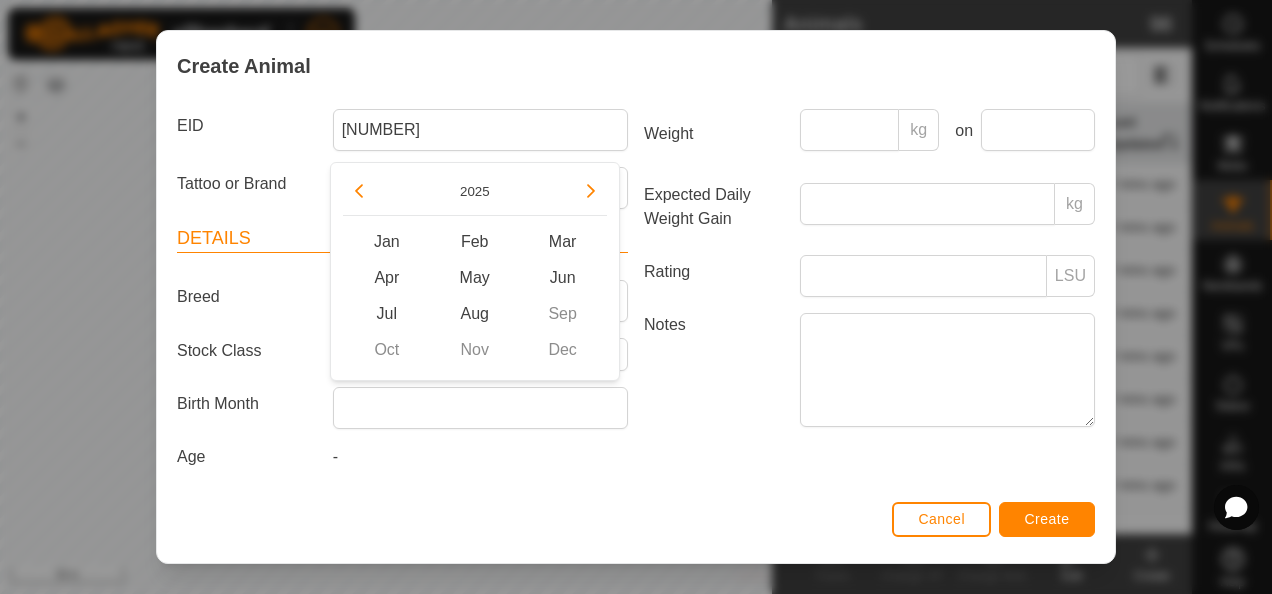 click on "Jan   Feb   Mar   Apr   May   Jun   Jul   Aug   Sep   Oct   Nov   Dec" at bounding box center [475, 296] 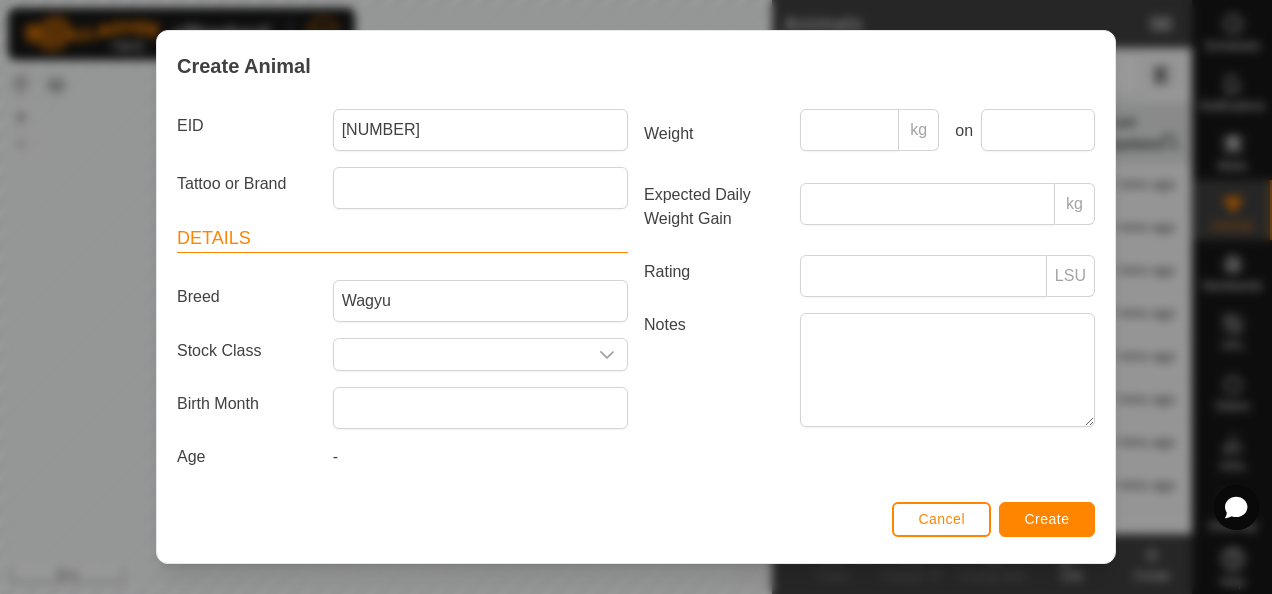 click on "Notes" at bounding box center (714, 369) 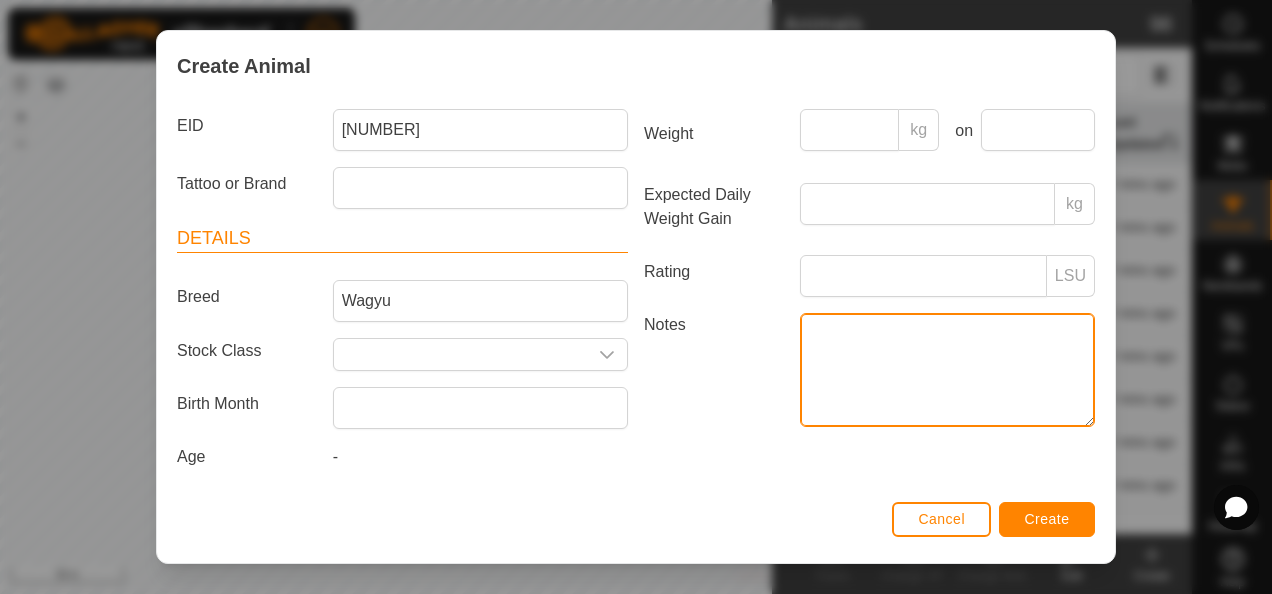 click on "Notes" at bounding box center (947, 370) 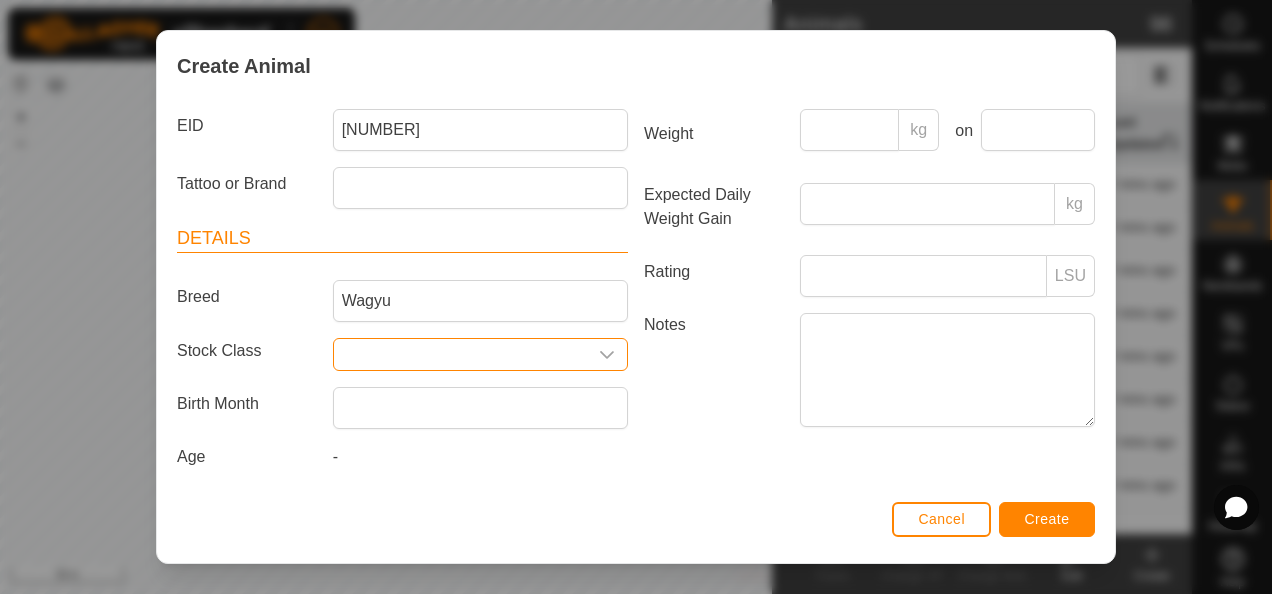 click at bounding box center [460, 354] 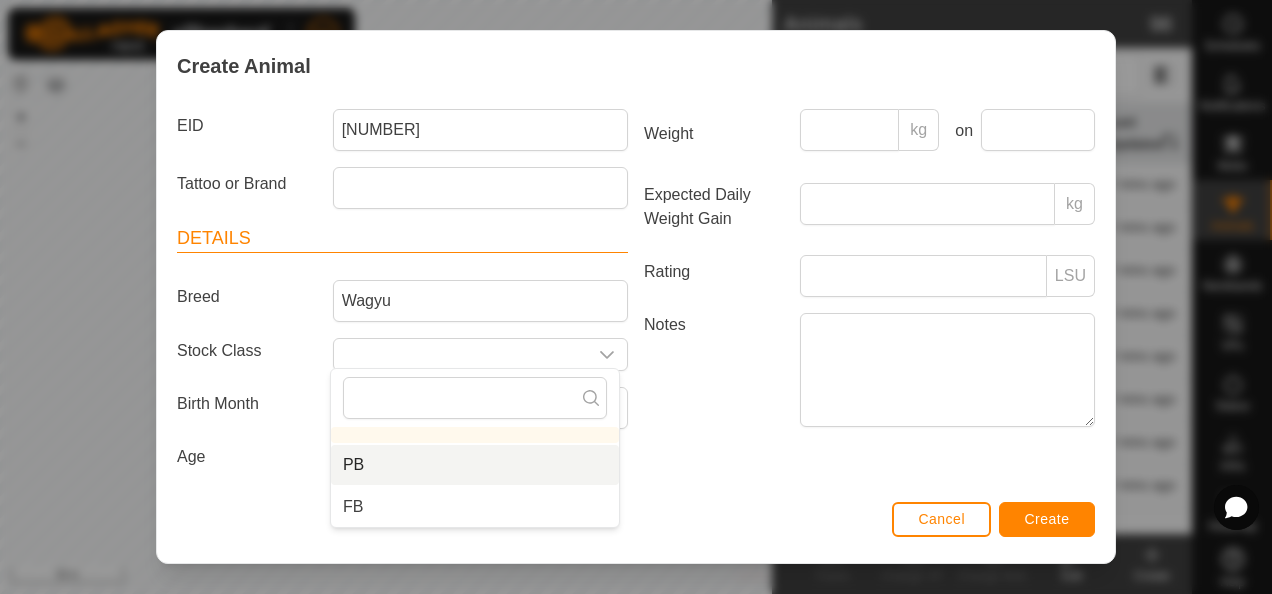 click on "PB" at bounding box center (475, 465) 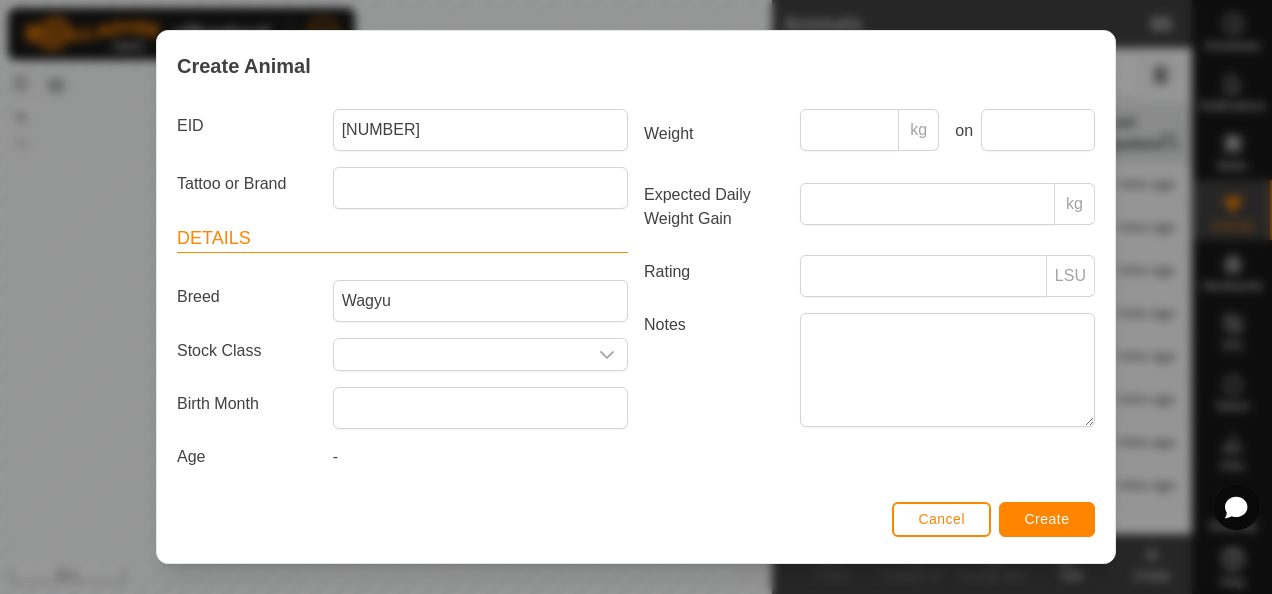 type on "PB" 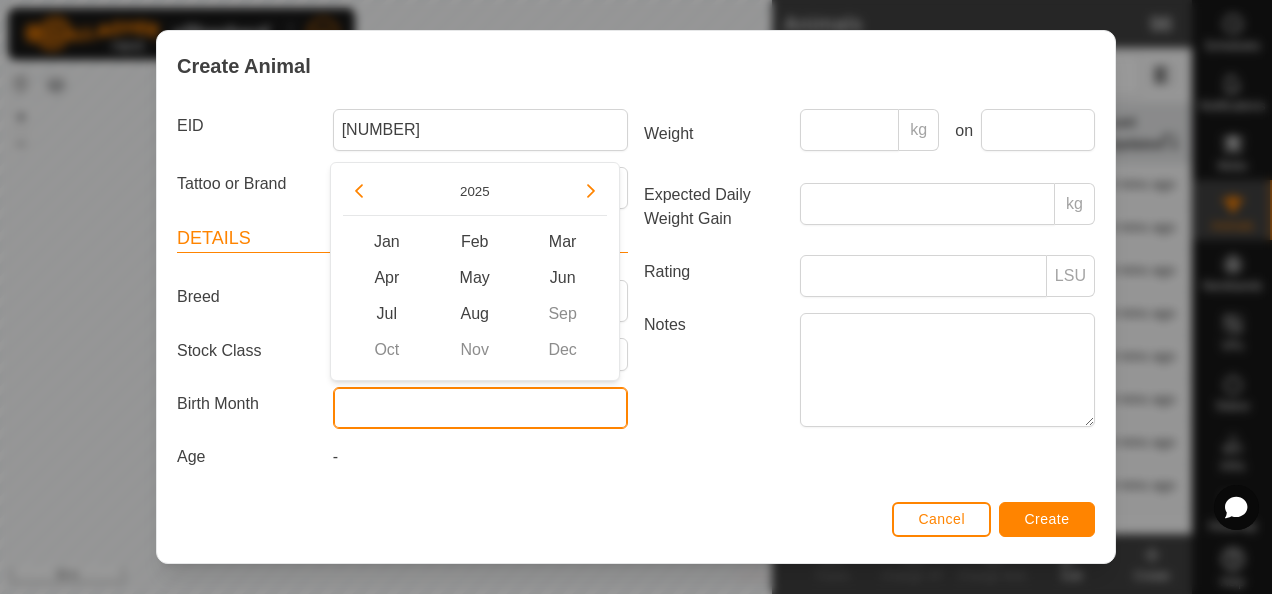 click at bounding box center (480, 408) 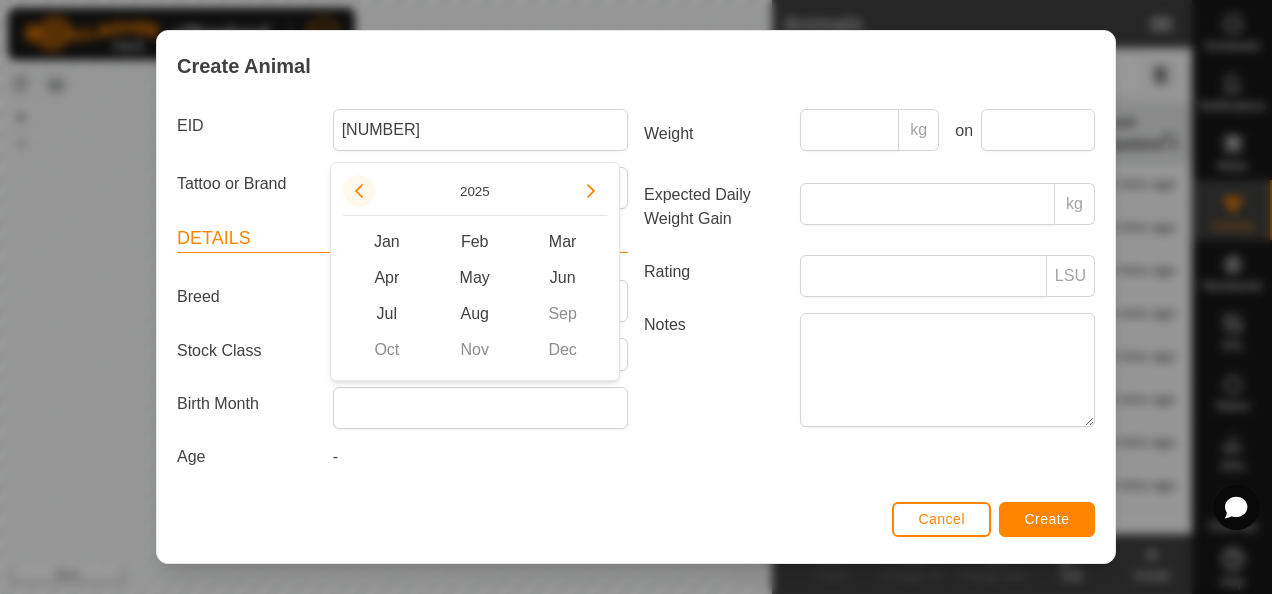 click at bounding box center [359, 191] 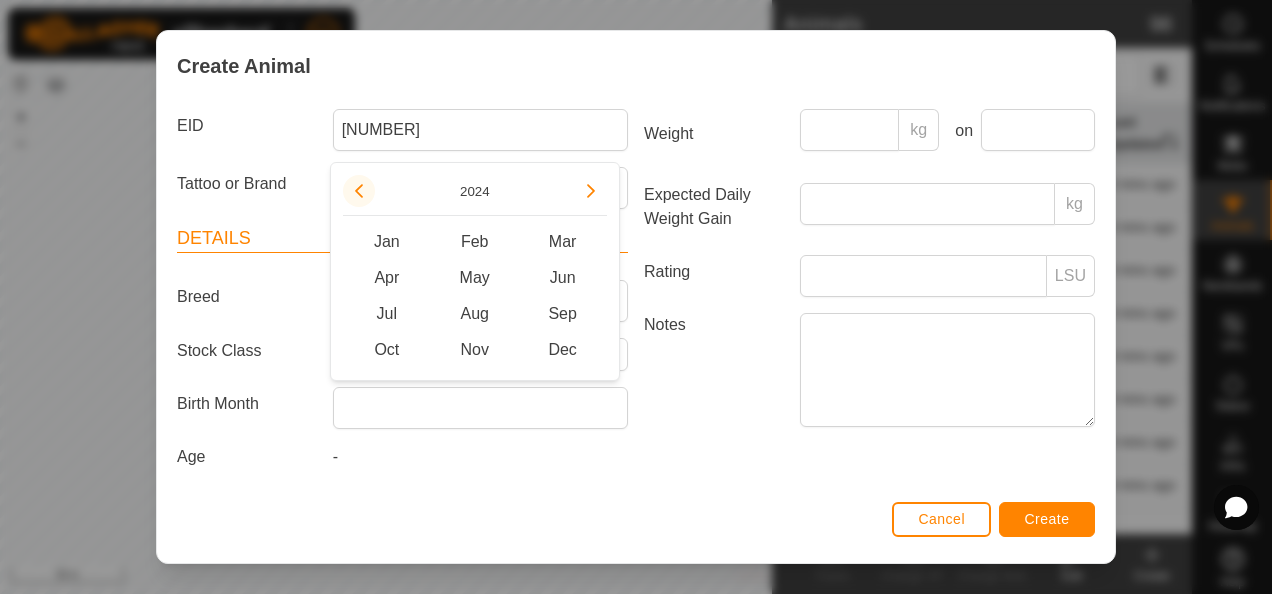 click at bounding box center (357, 187) 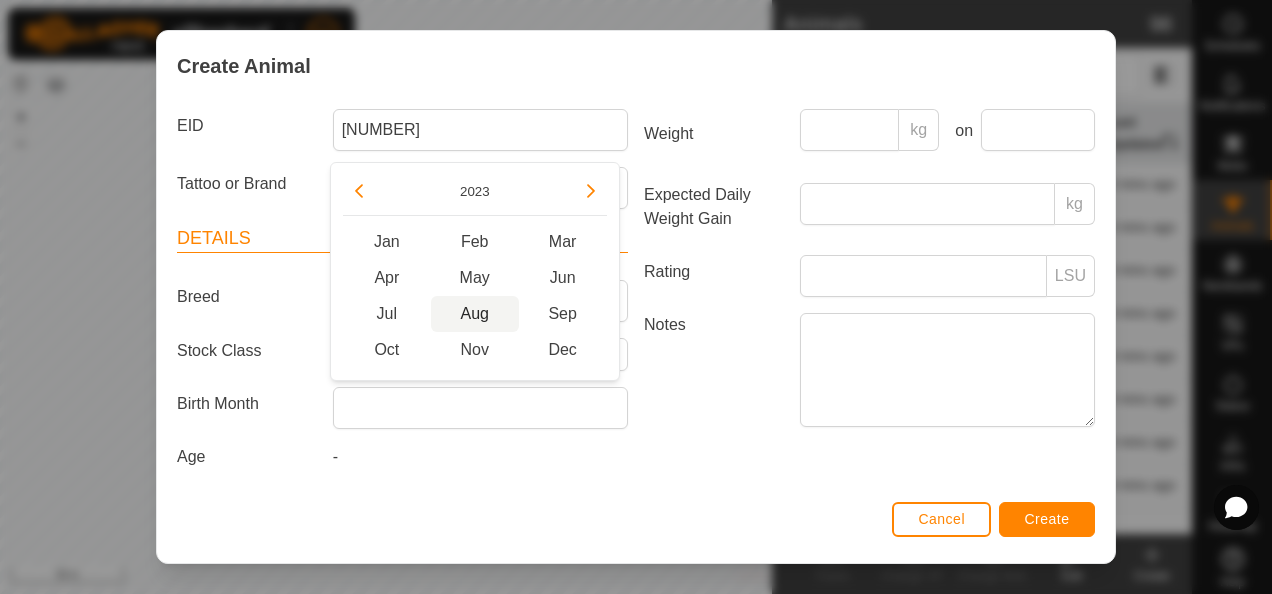click on "Aug" at bounding box center [475, 314] 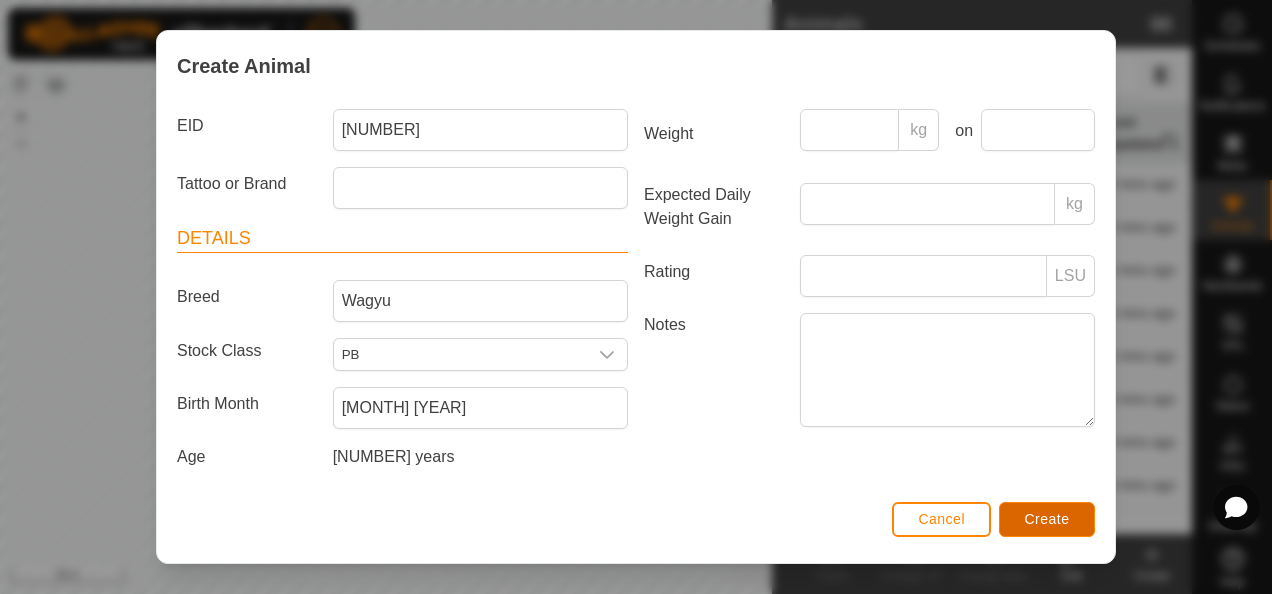 click on "Create" at bounding box center [1047, 519] 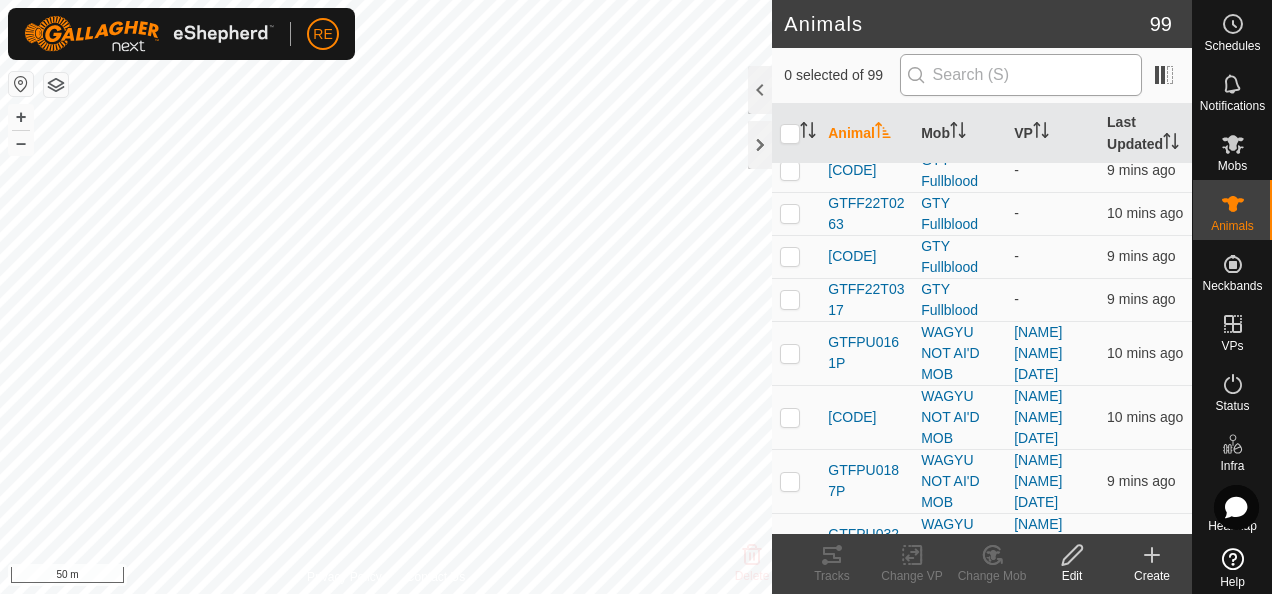 scroll, scrollTop: 900, scrollLeft: 0, axis: vertical 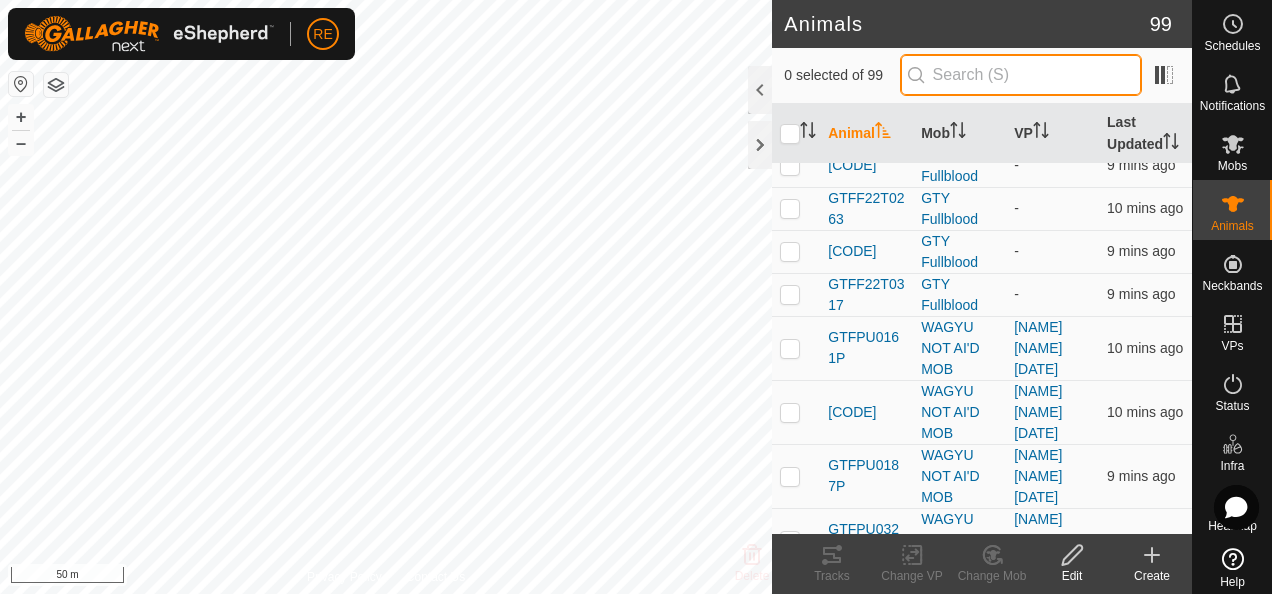 click at bounding box center [1021, 75] 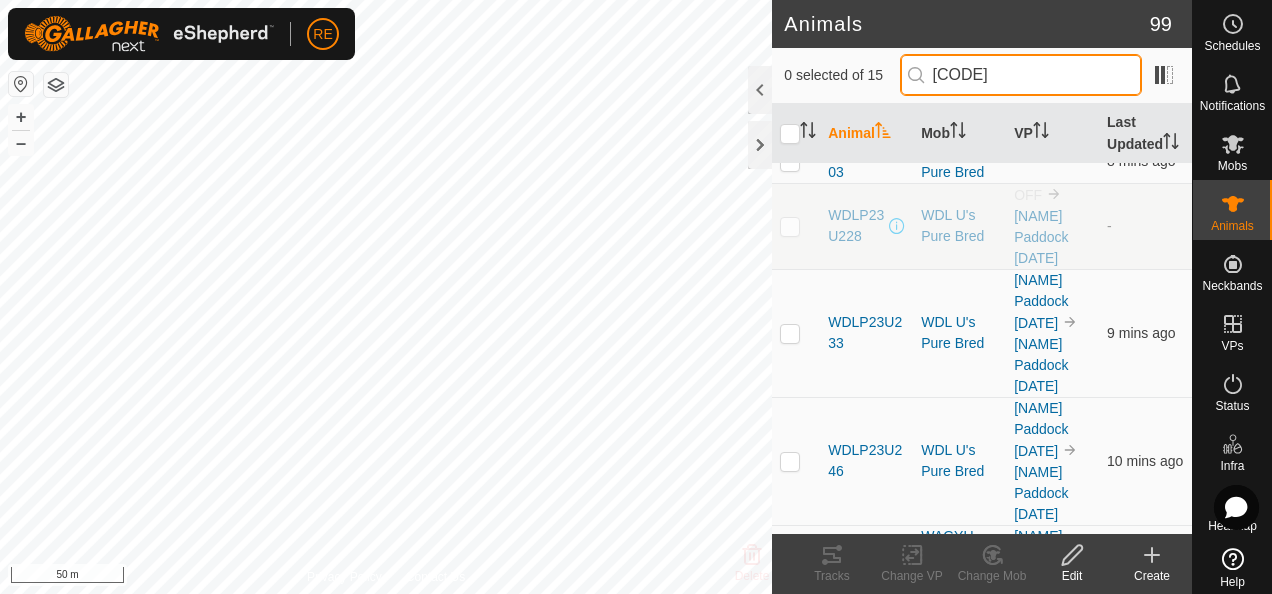 scroll, scrollTop: 1200, scrollLeft: 0, axis: vertical 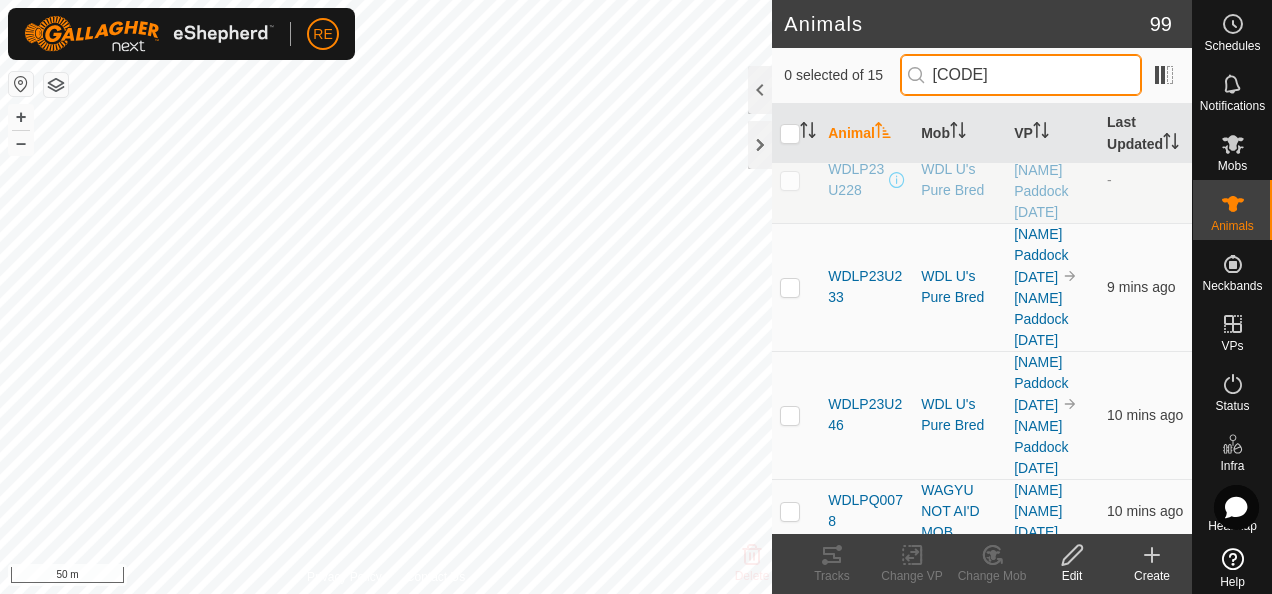 type on "WDLP" 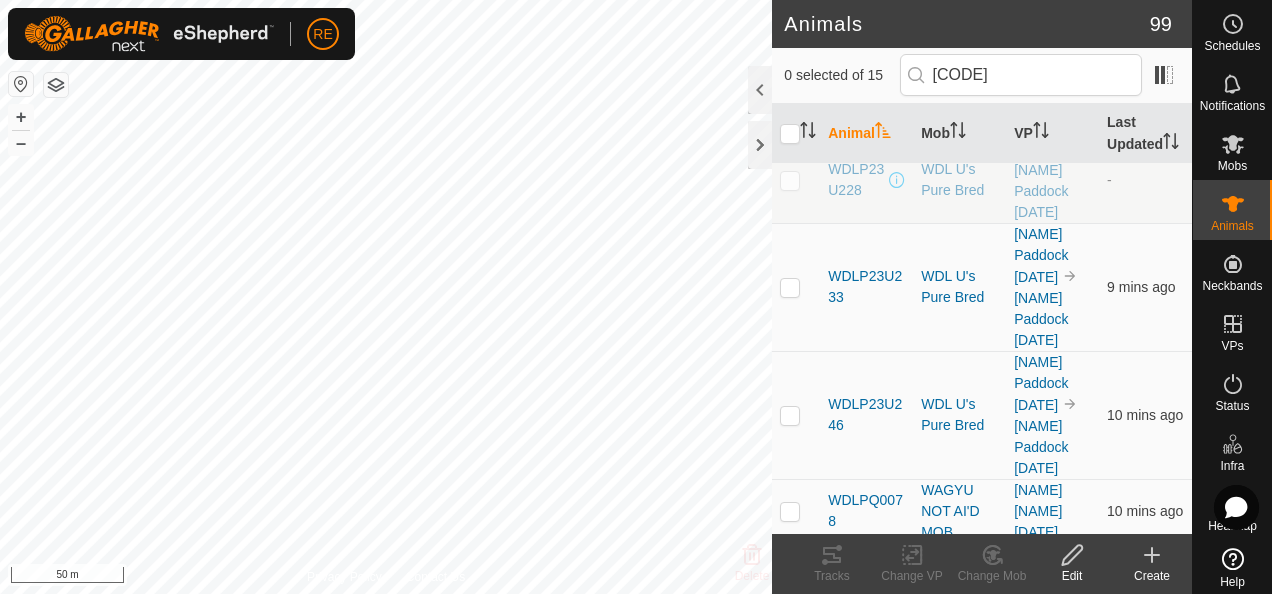 click at bounding box center (790, 180) 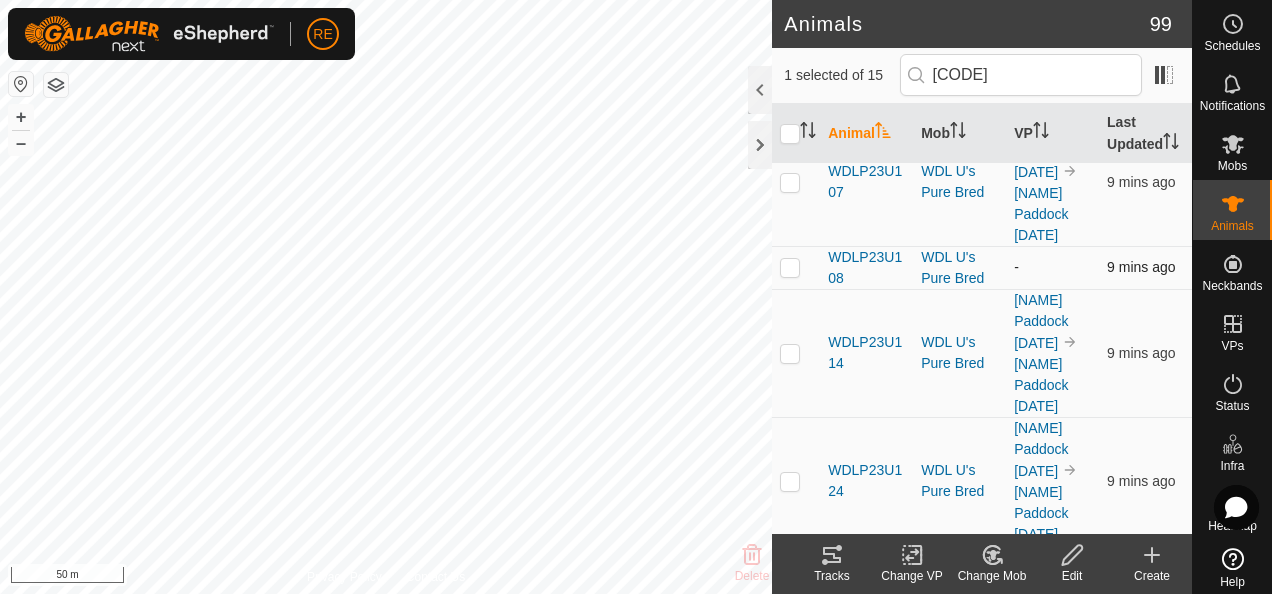 scroll, scrollTop: 300, scrollLeft: 0, axis: vertical 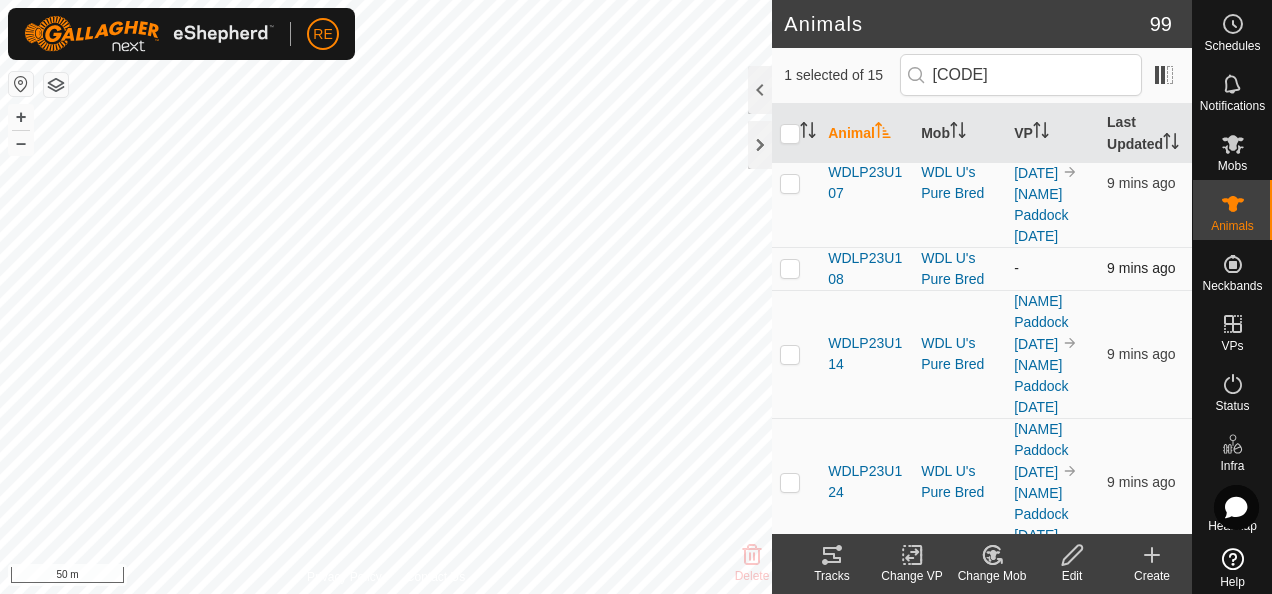 click at bounding box center [790, 268] 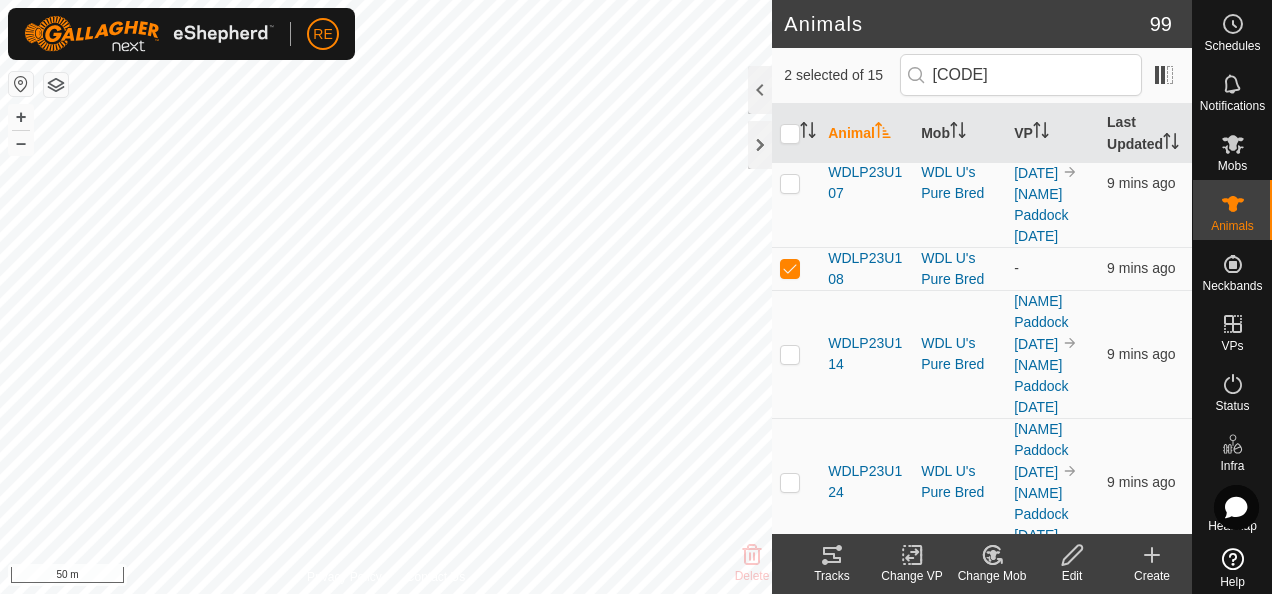 scroll, scrollTop: 0, scrollLeft: 0, axis: both 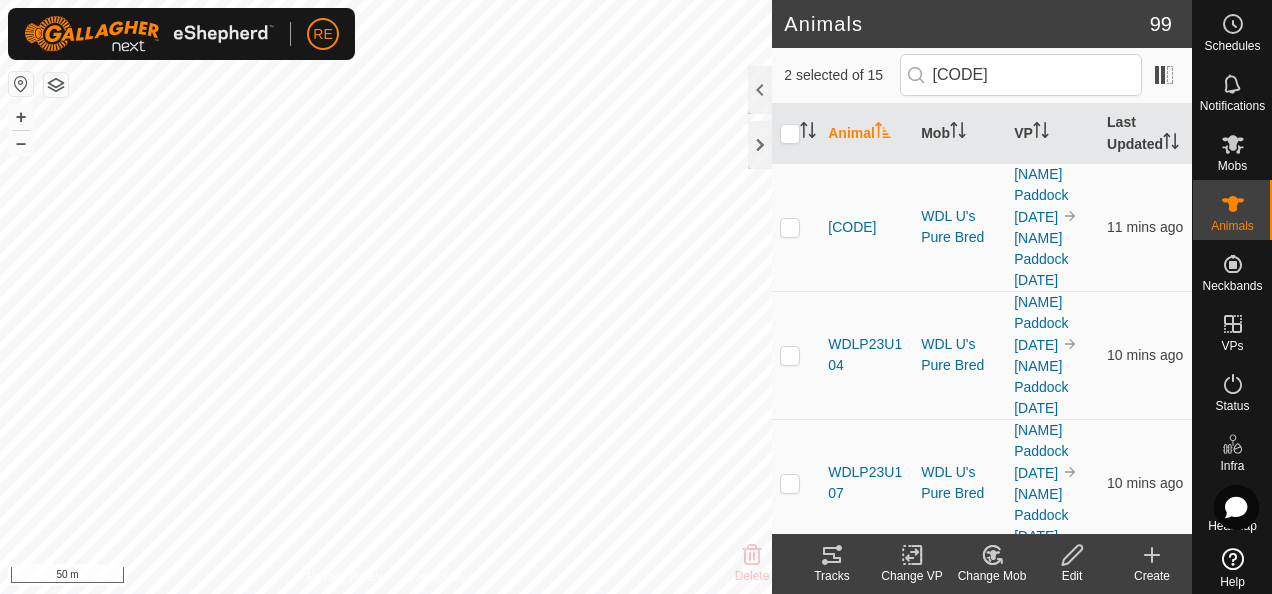 click on "Change VP" 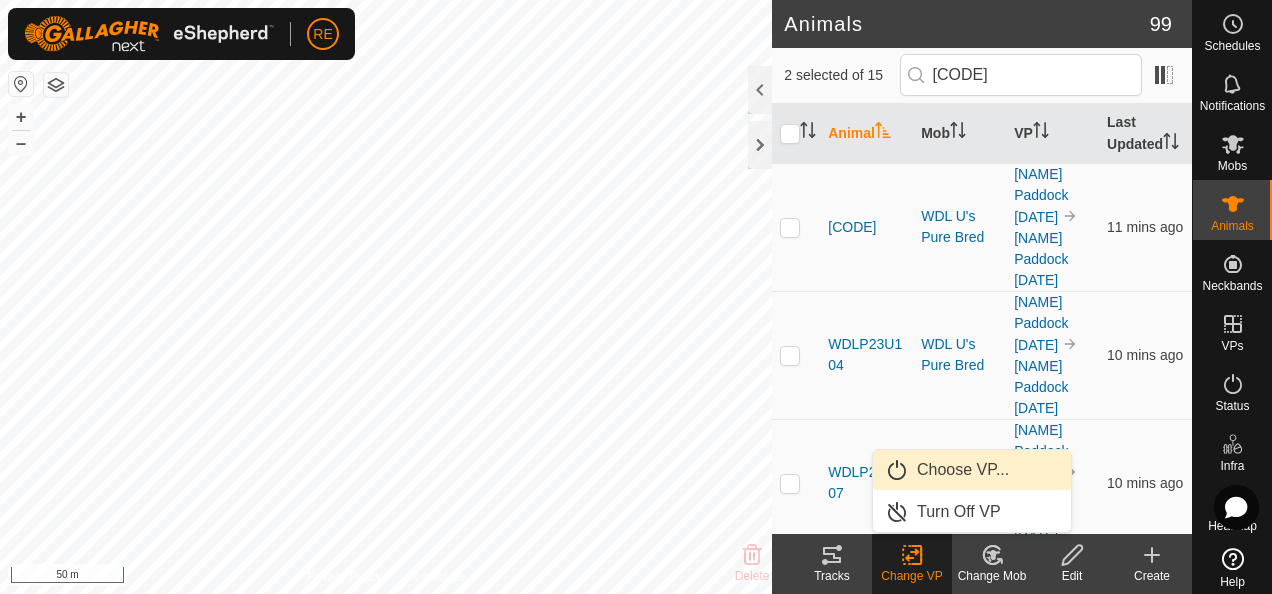 click on "Choose VP..." at bounding box center [972, 470] 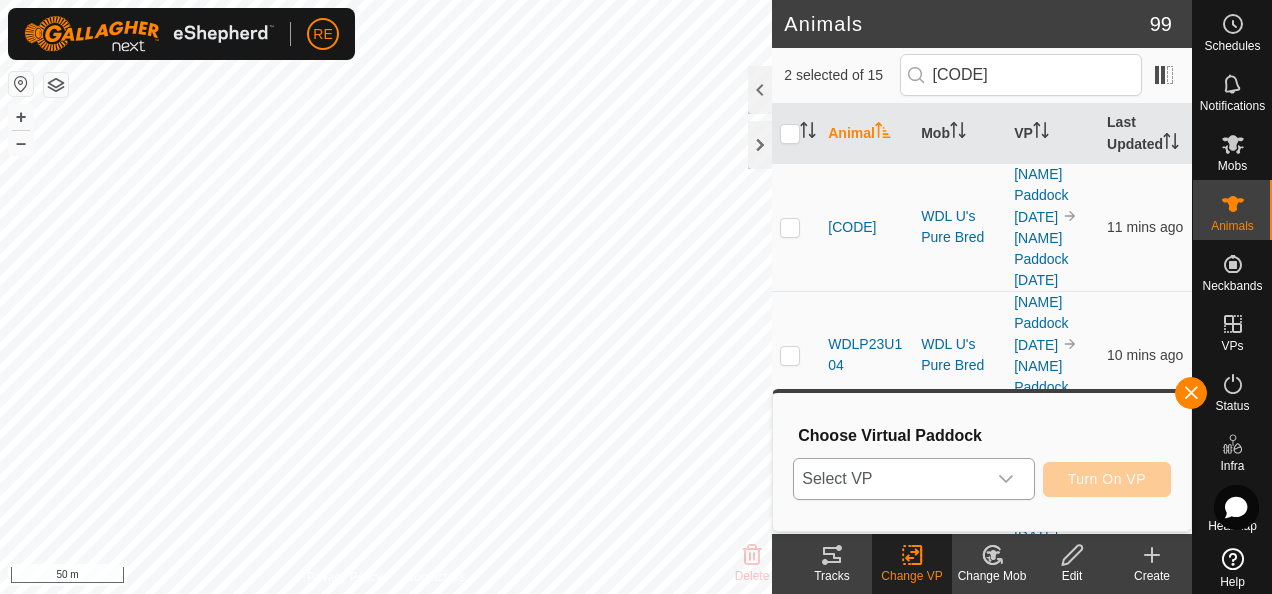 click 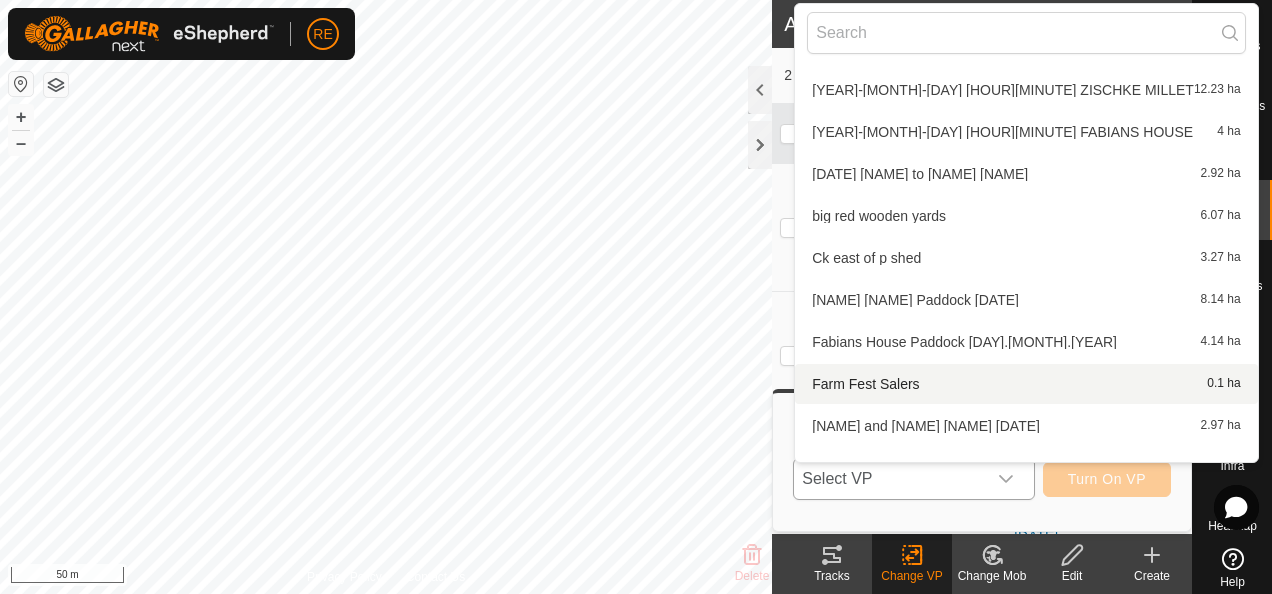 scroll, scrollTop: 222, scrollLeft: 0, axis: vertical 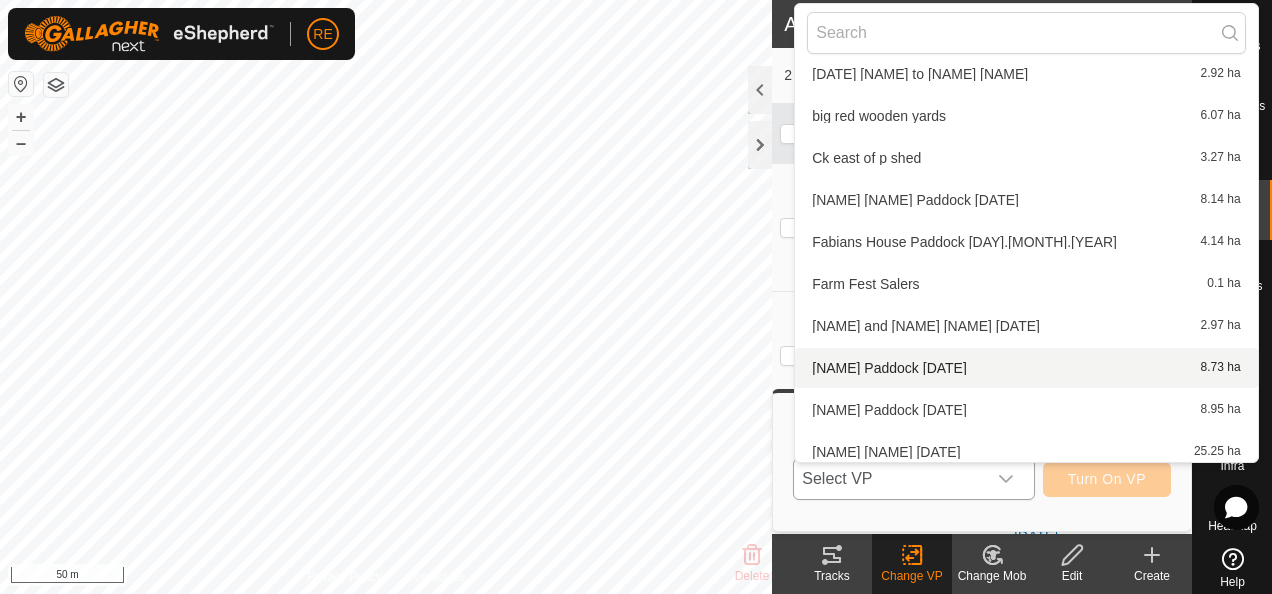 click on "Koolang Paddock 06.08.2025  8.73 ha" at bounding box center [1026, 368] 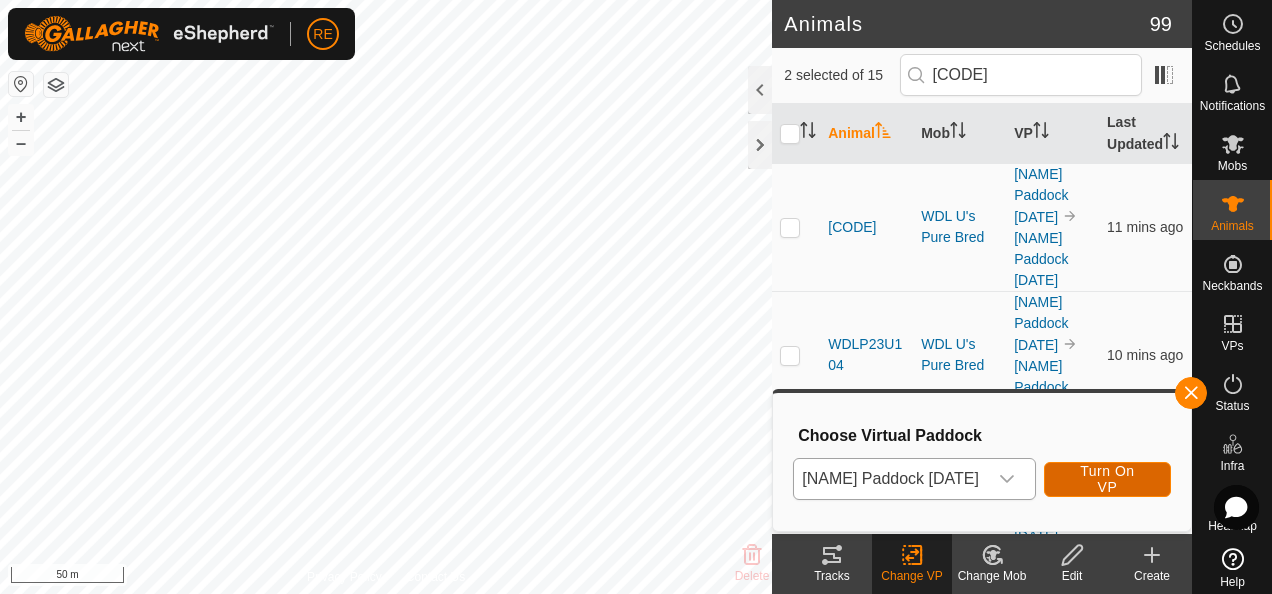 click on "Turn On VP" at bounding box center [1107, 479] 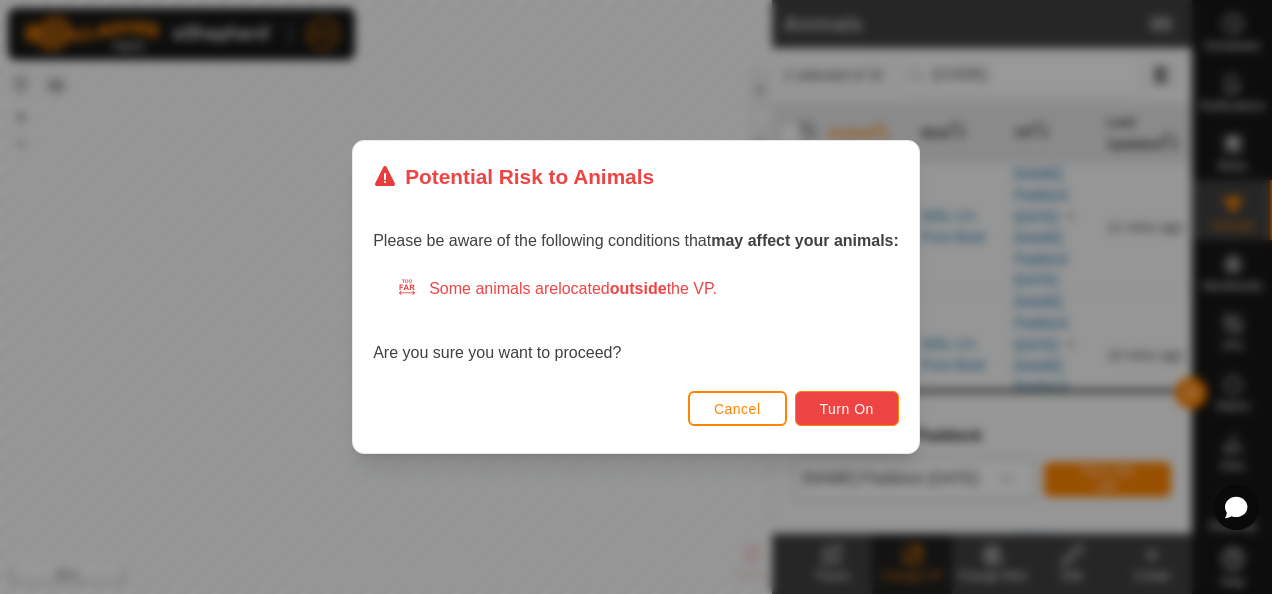 click on "Turn On" at bounding box center (847, 409) 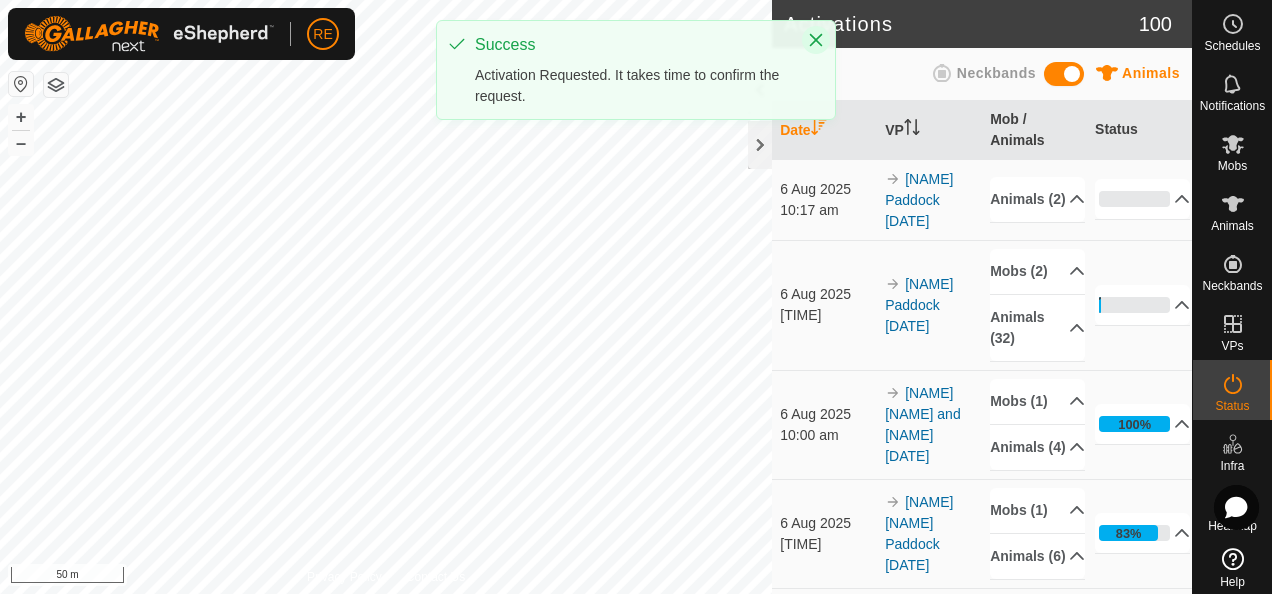 click 